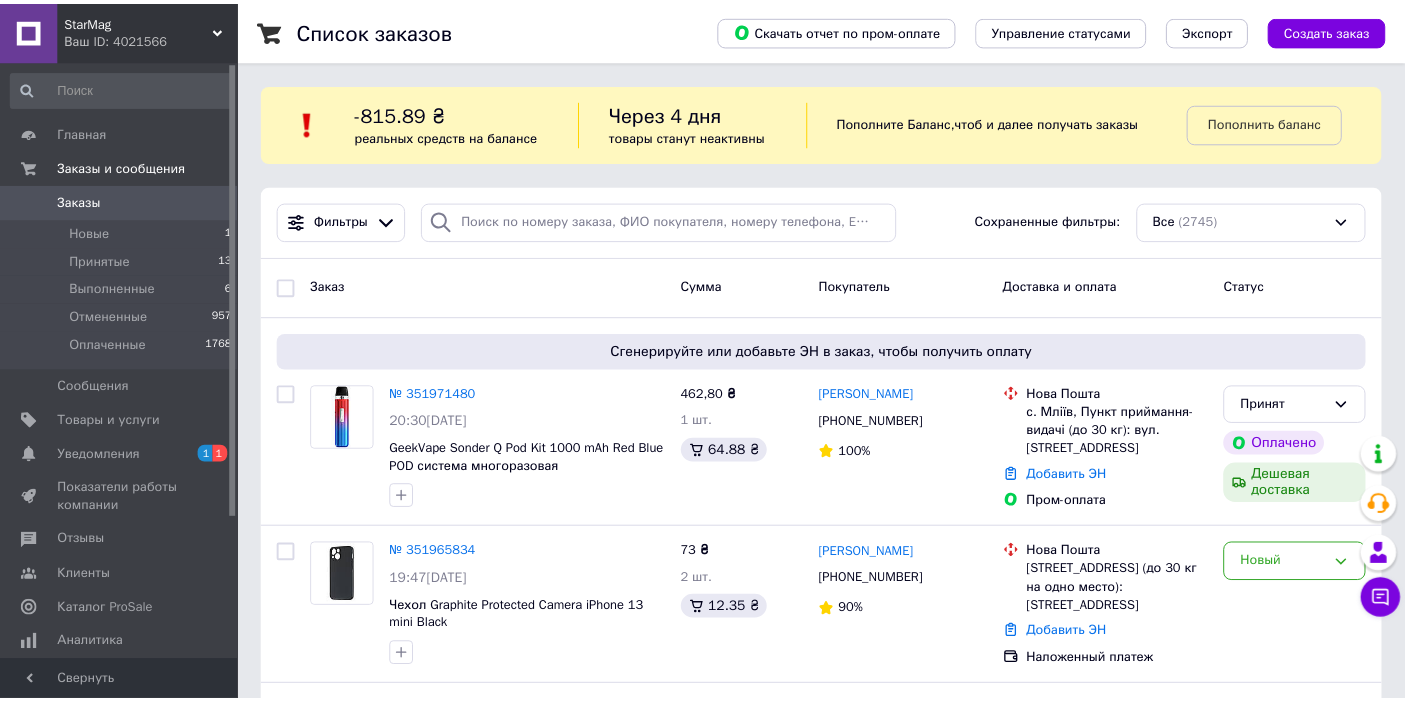 scroll, scrollTop: 0, scrollLeft: 0, axis: both 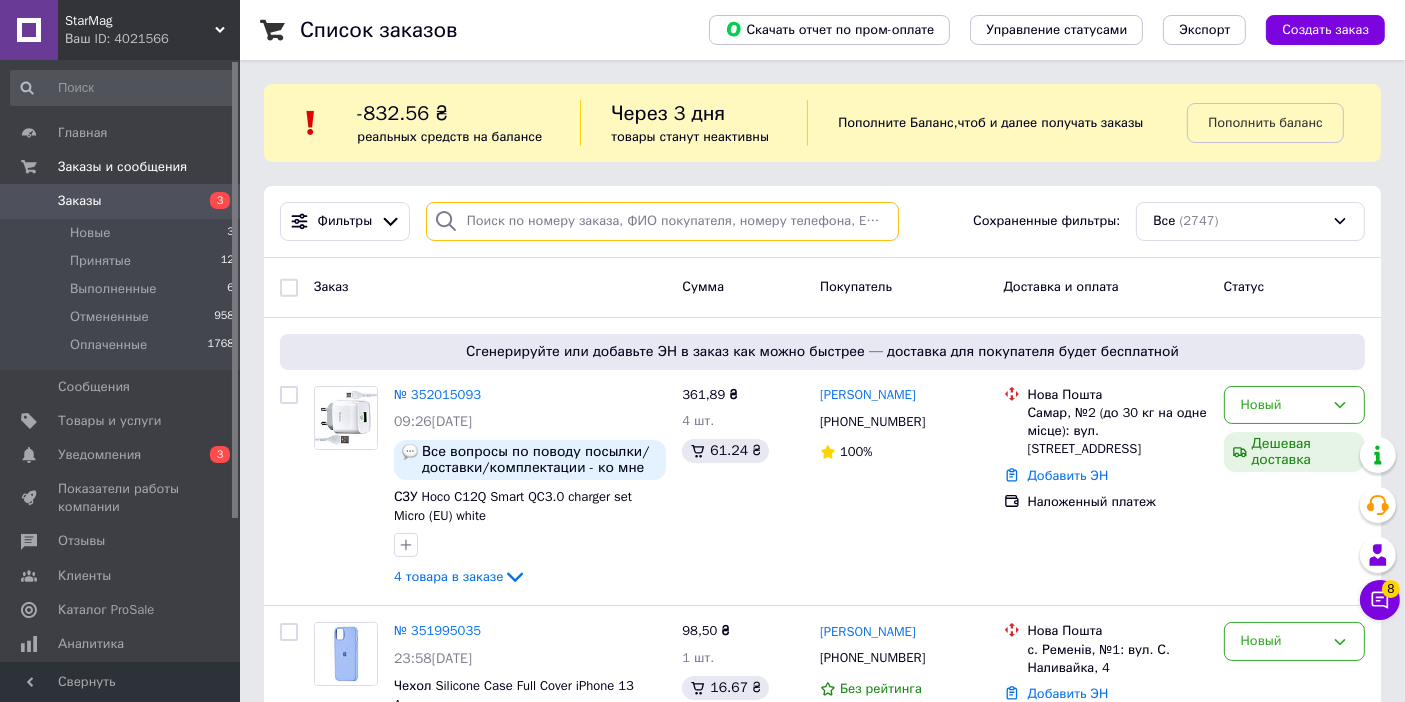 click at bounding box center (662, 221) 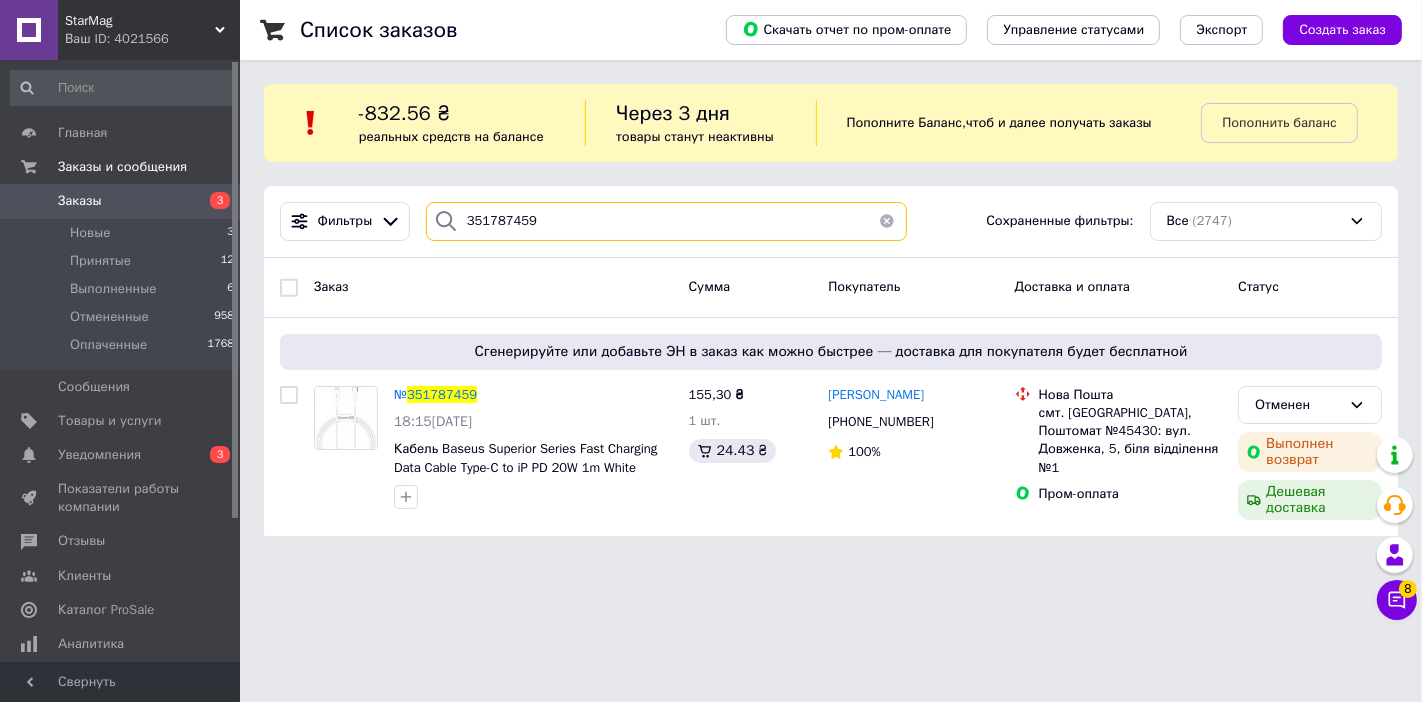 type on "351787459" 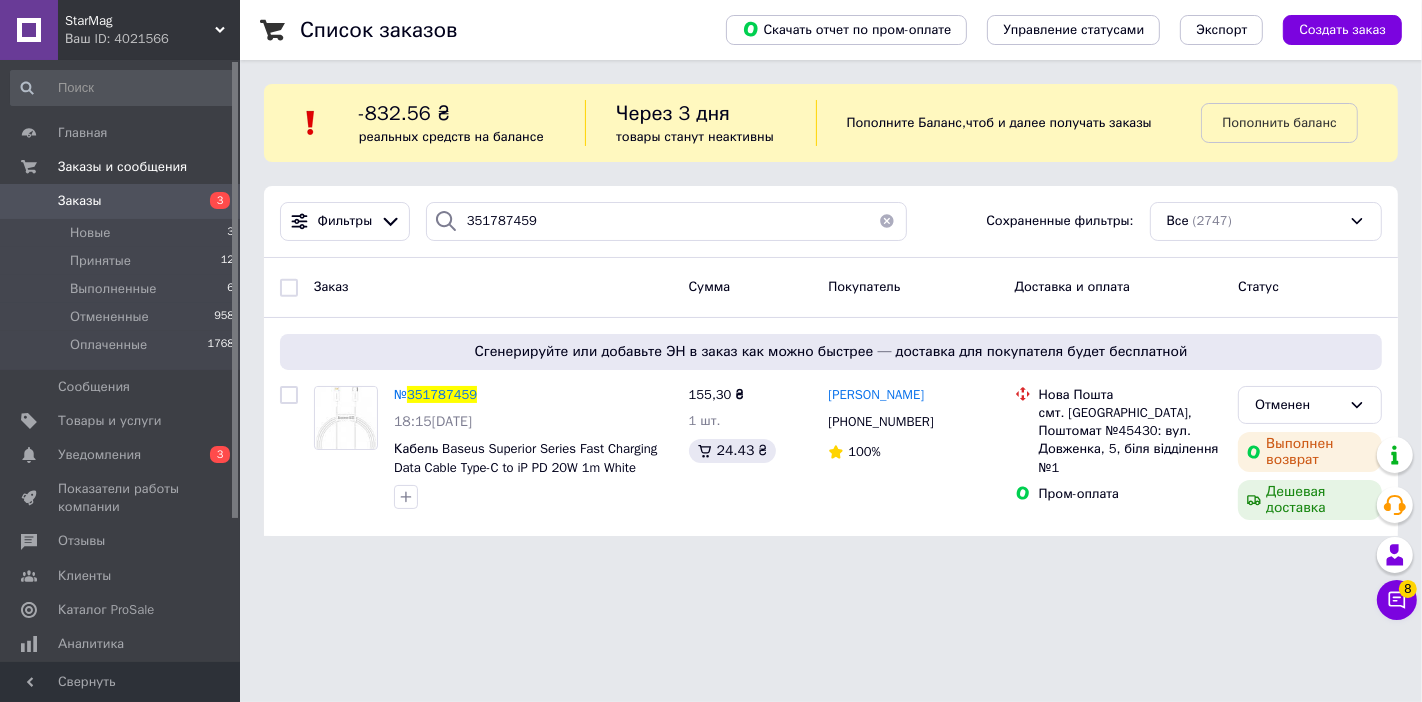 click on "Уведомления" at bounding box center [99, 455] 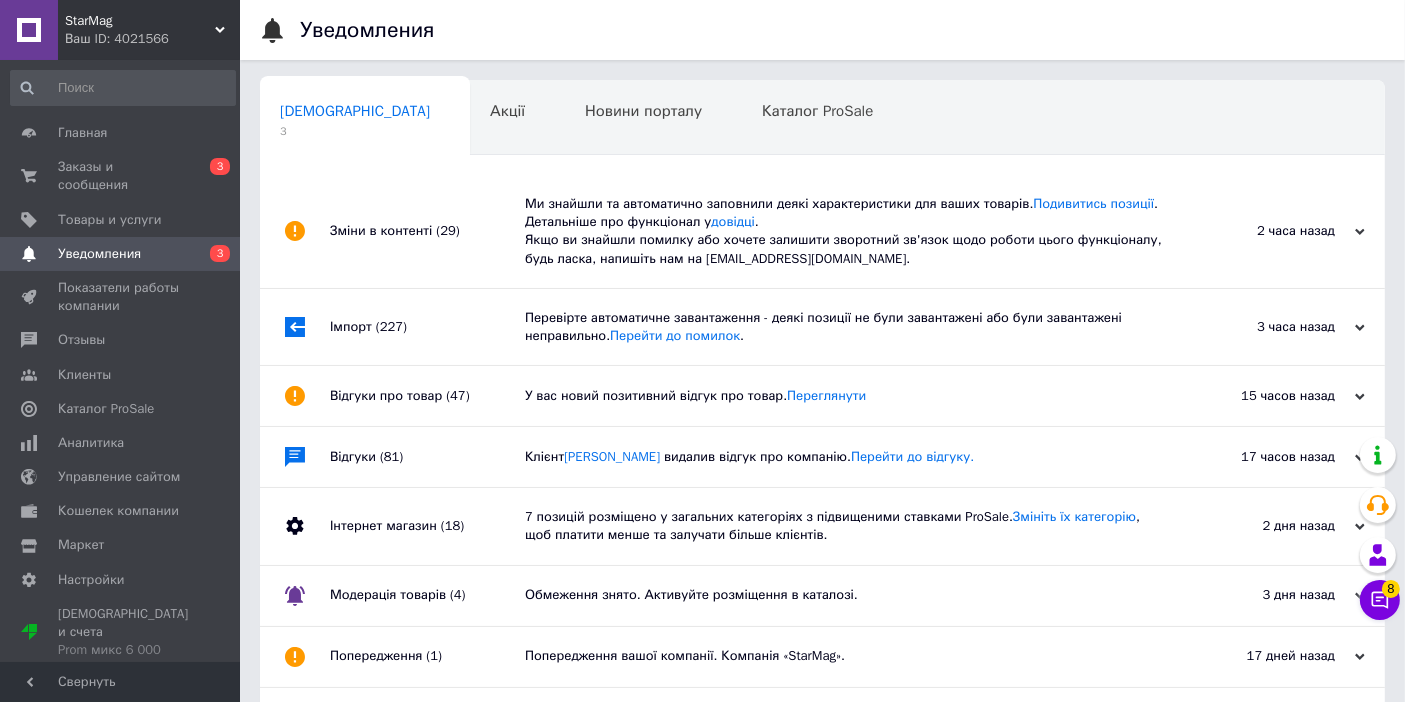 click on "Перевірте автоматичне завантаження - деякі позиції не були завантажені або були завантажені неправильно.  Перейти до помилок ." at bounding box center (845, 327) 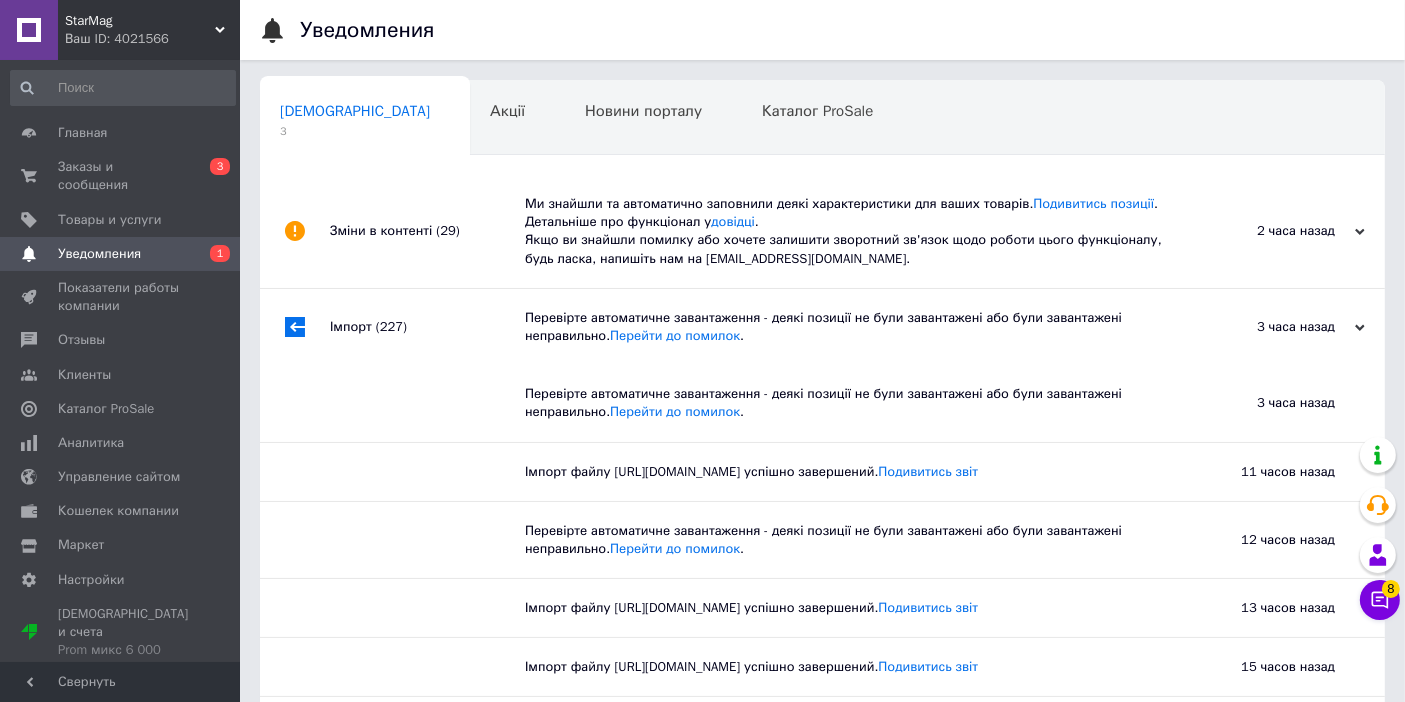 click on "Ми знайшли та автоматично заповнили деякі характеристики для ваших товарів.  Подивитись позиції . Детальніше про функціонал у  довідці . Якщо ви знайшли помилку або хочете залишити зворотний зв'язок щодо роботи цього функціоналу, будь ласка, напишіть нам на [EMAIL_ADDRESS][DOMAIN_NAME]." at bounding box center [845, 231] 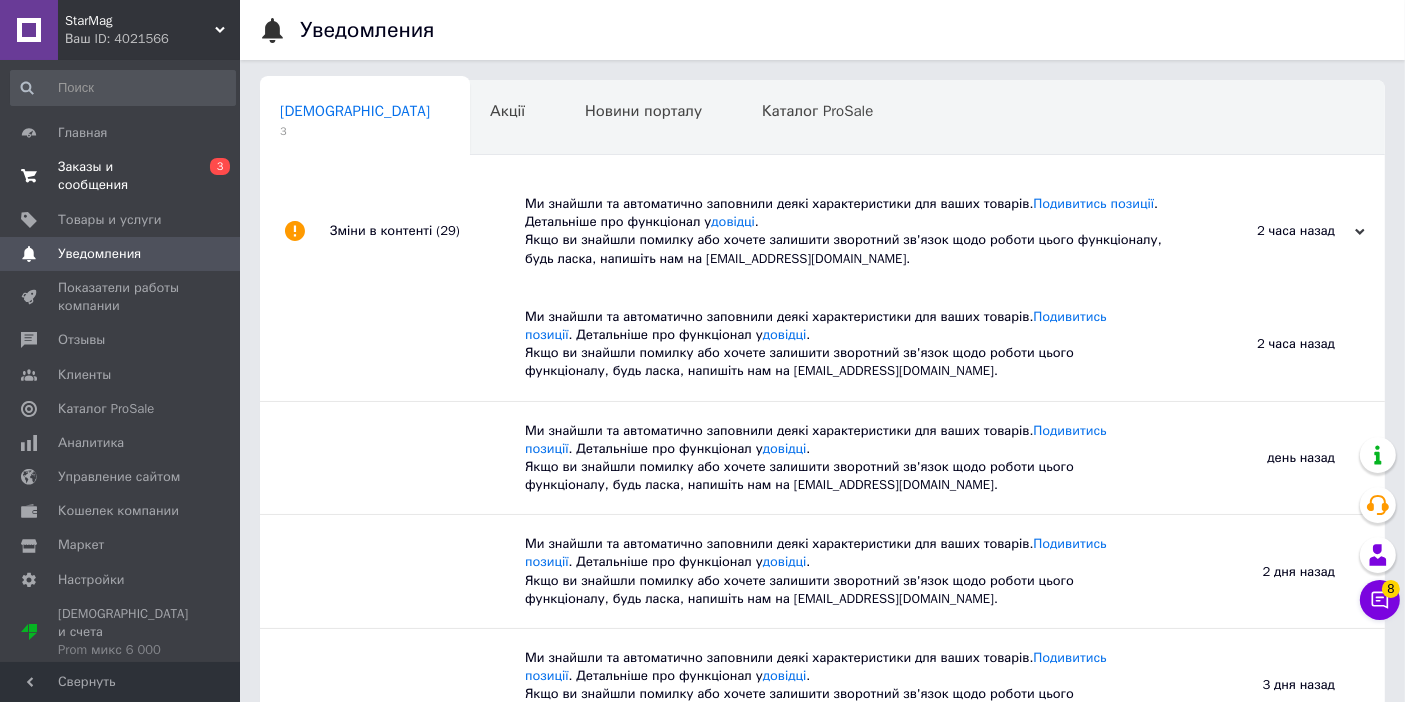 click on "Заказы и сообщения" at bounding box center (121, 176) 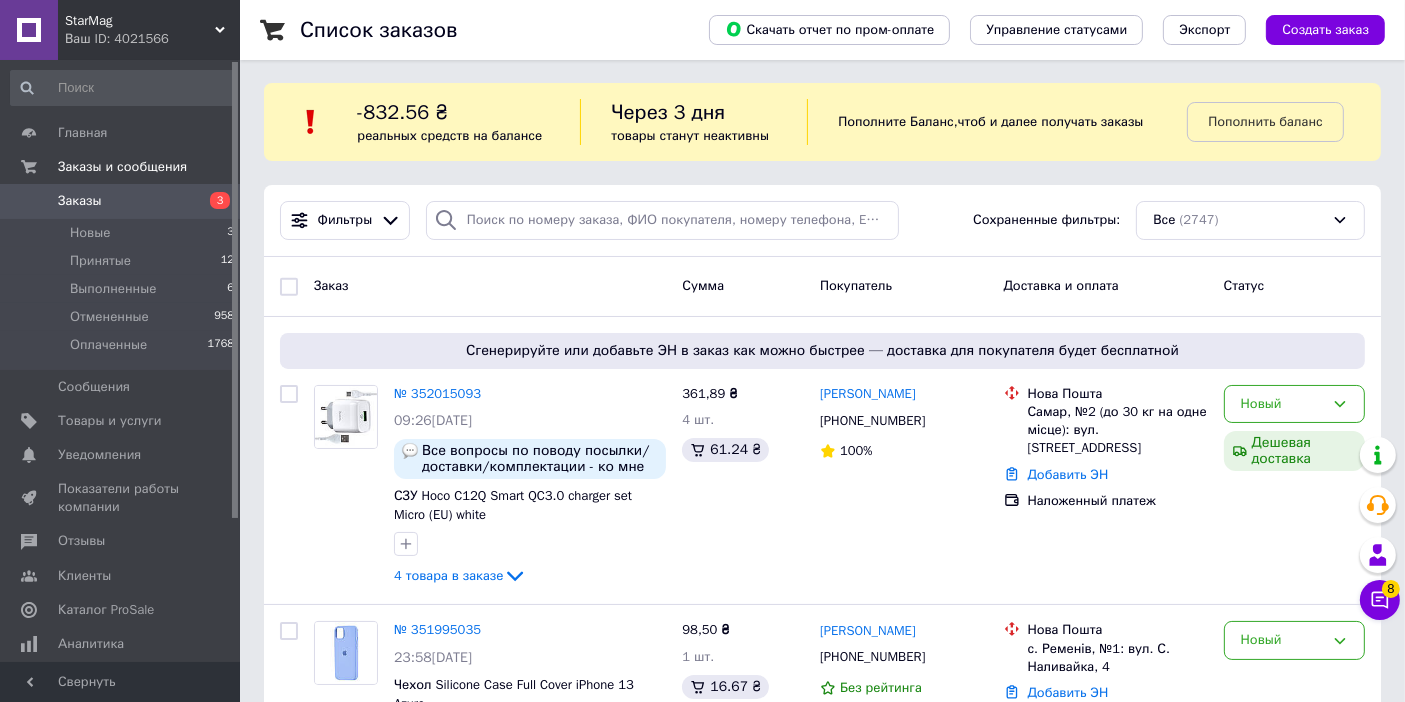 scroll, scrollTop: 0, scrollLeft: 0, axis: both 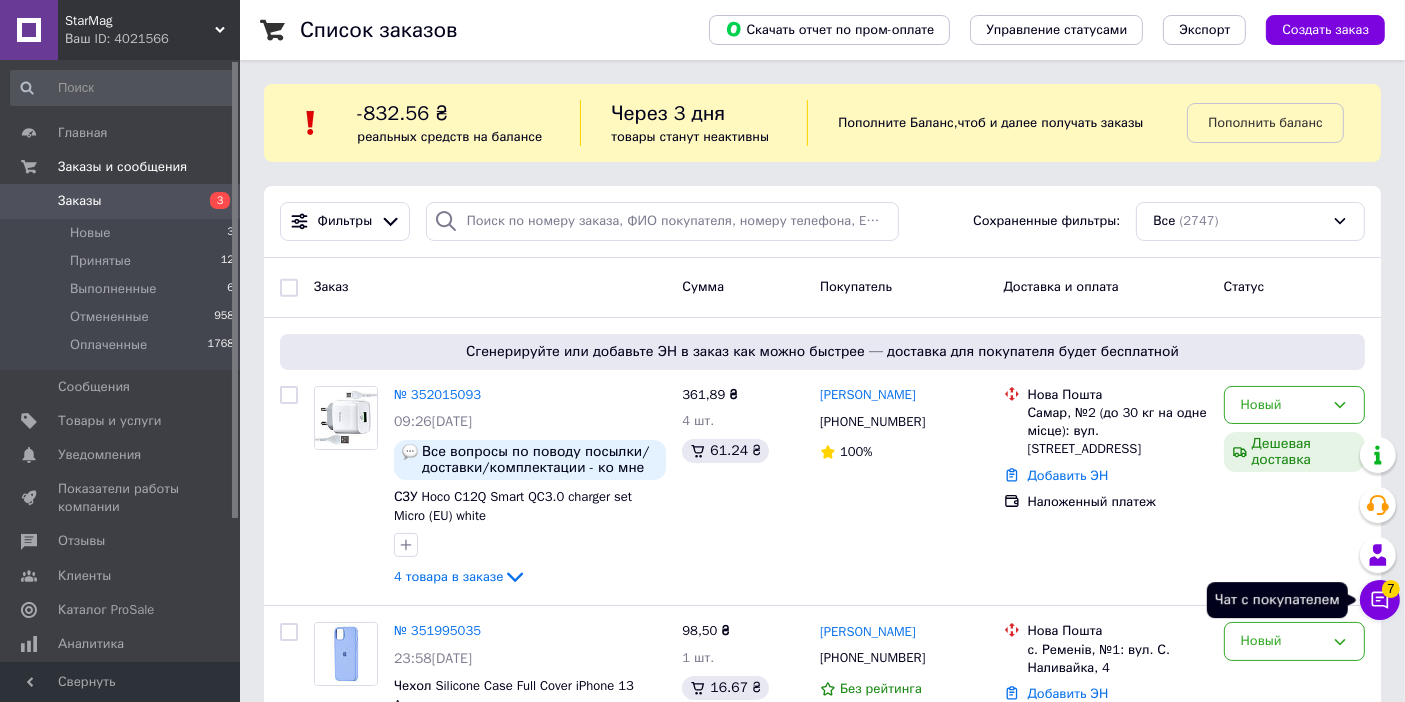 click 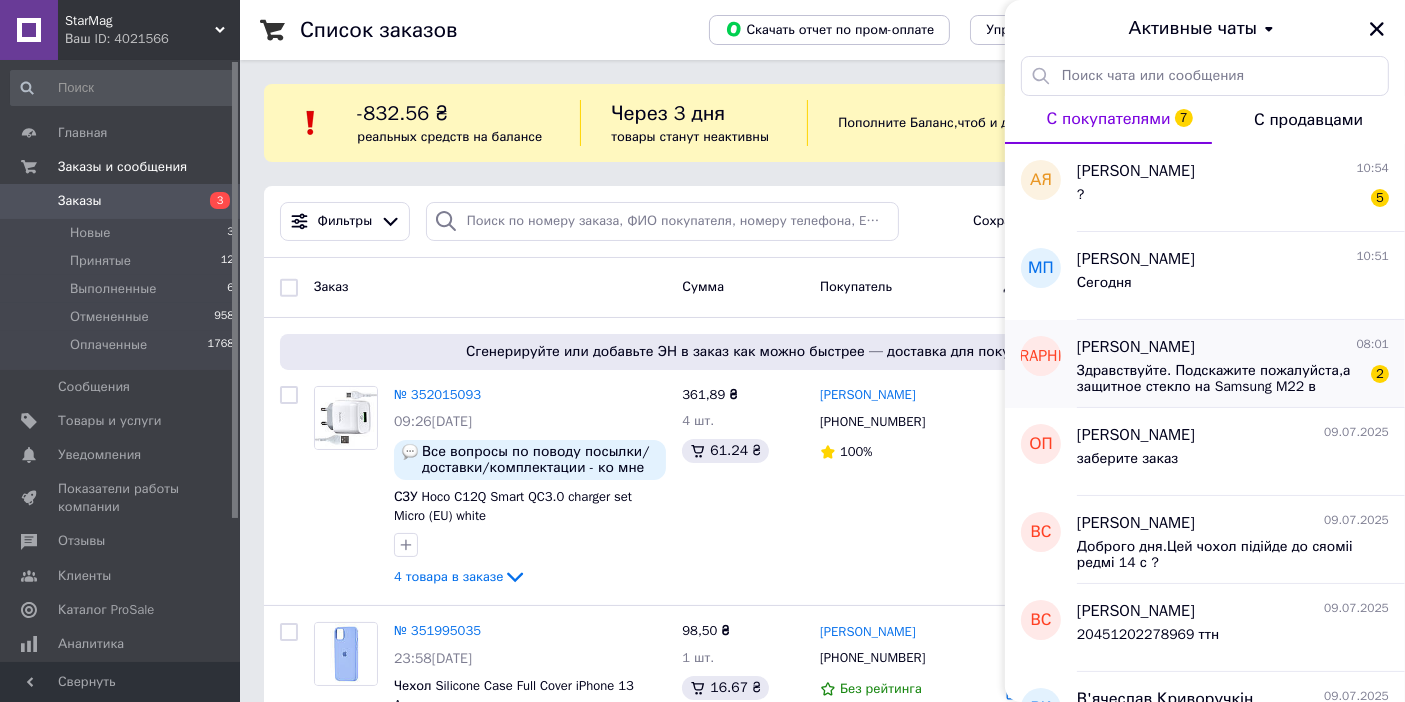 click on "Здравствуйте. Подскажите пожалуйста,а защитное стекло на Samsung M22 в наличии?" at bounding box center (1219, 379) 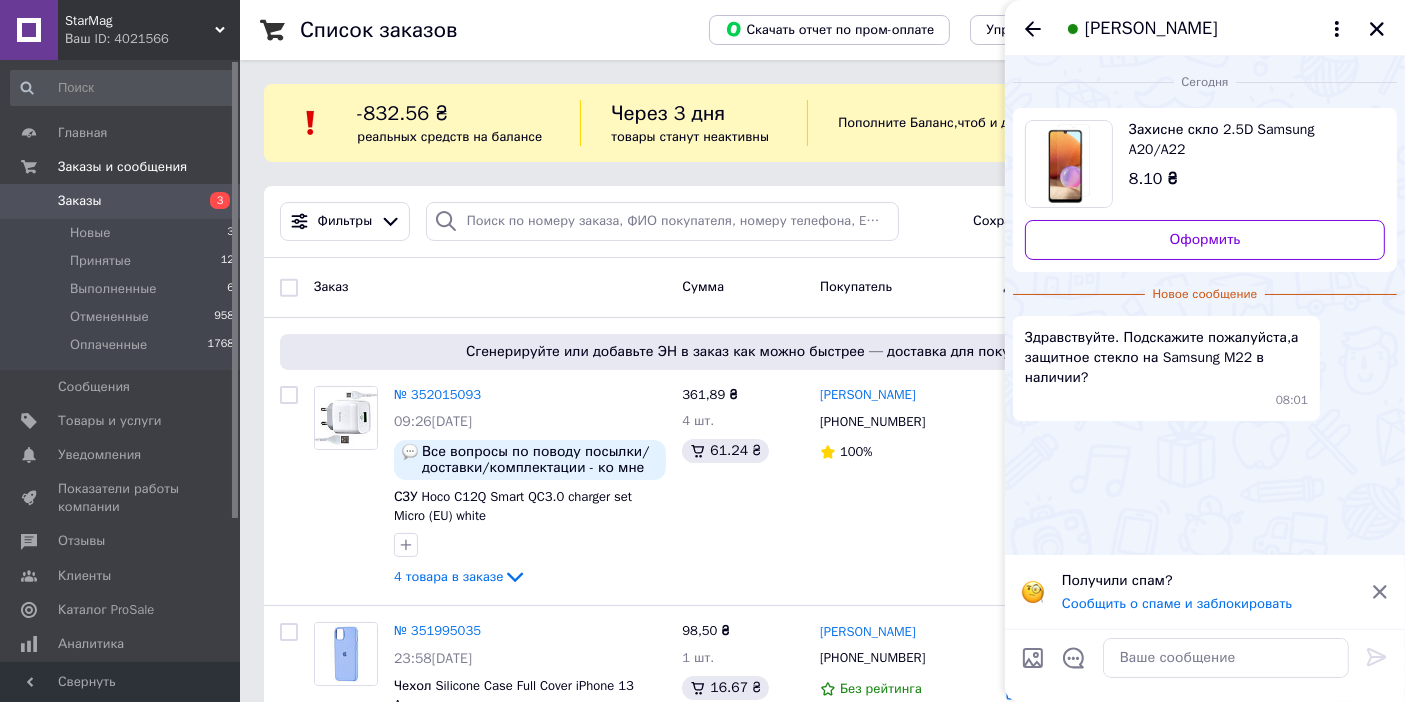 click 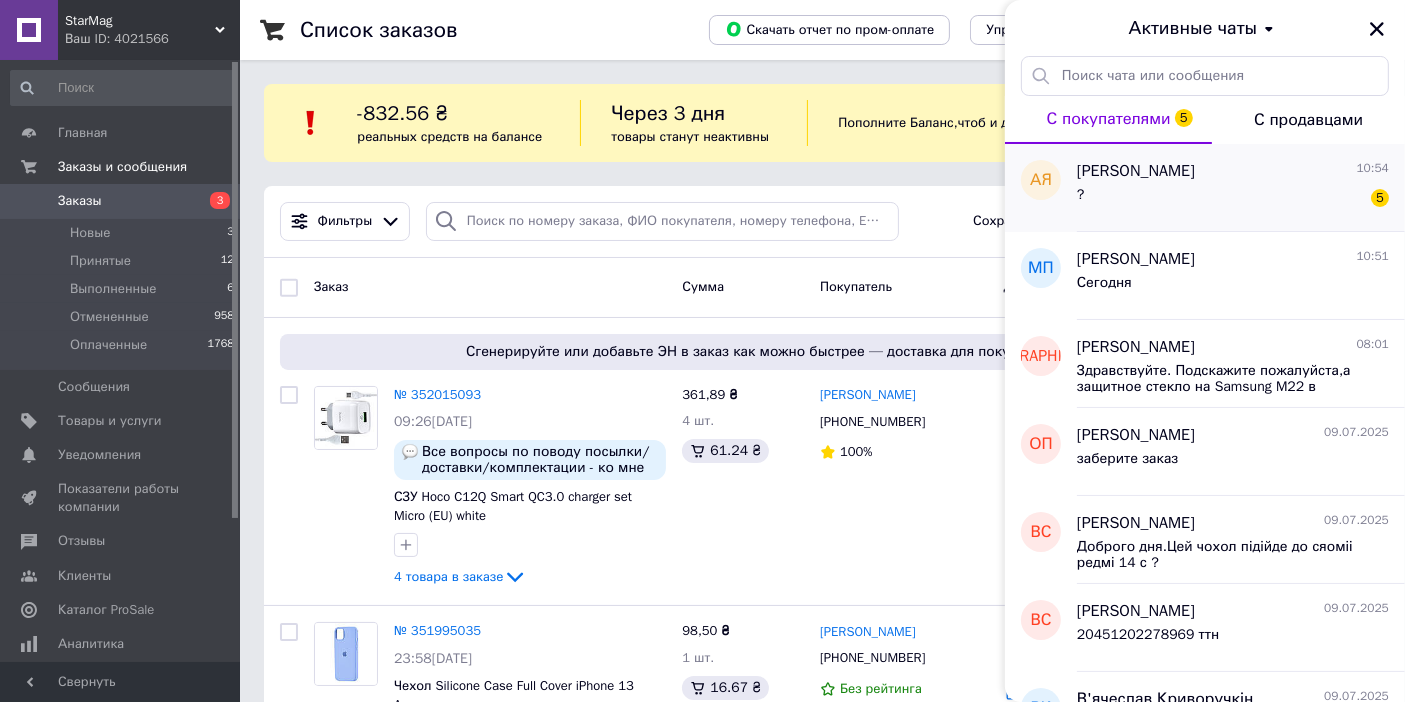 click on "Артем Яковенко" at bounding box center [1136, 171] 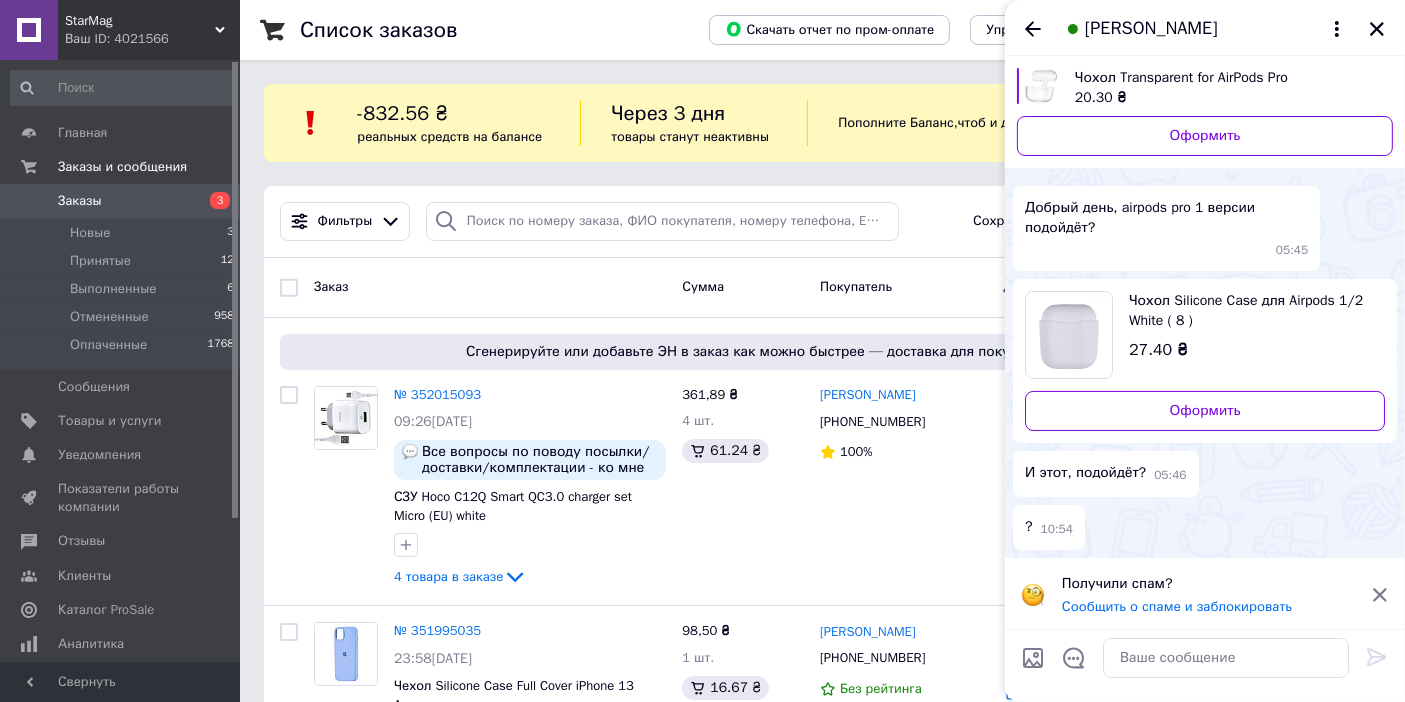 scroll, scrollTop: 79, scrollLeft: 0, axis: vertical 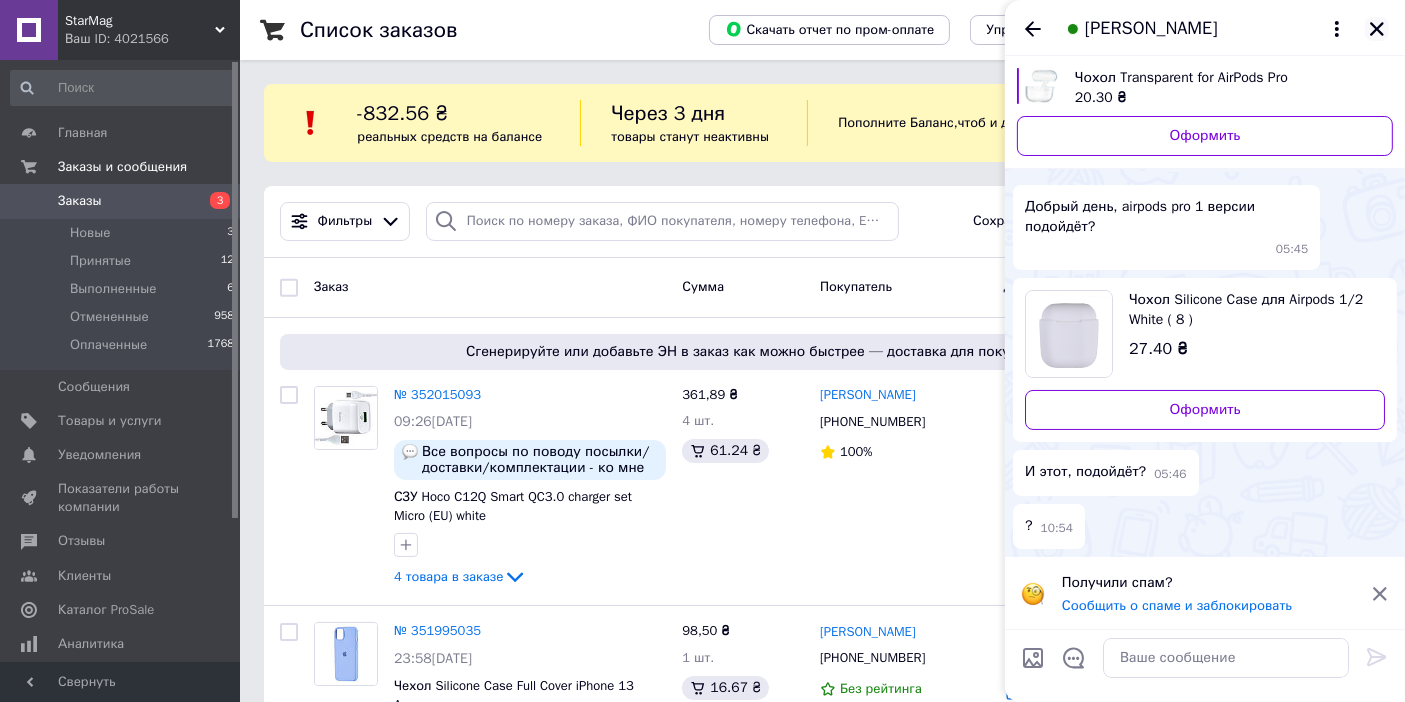 click 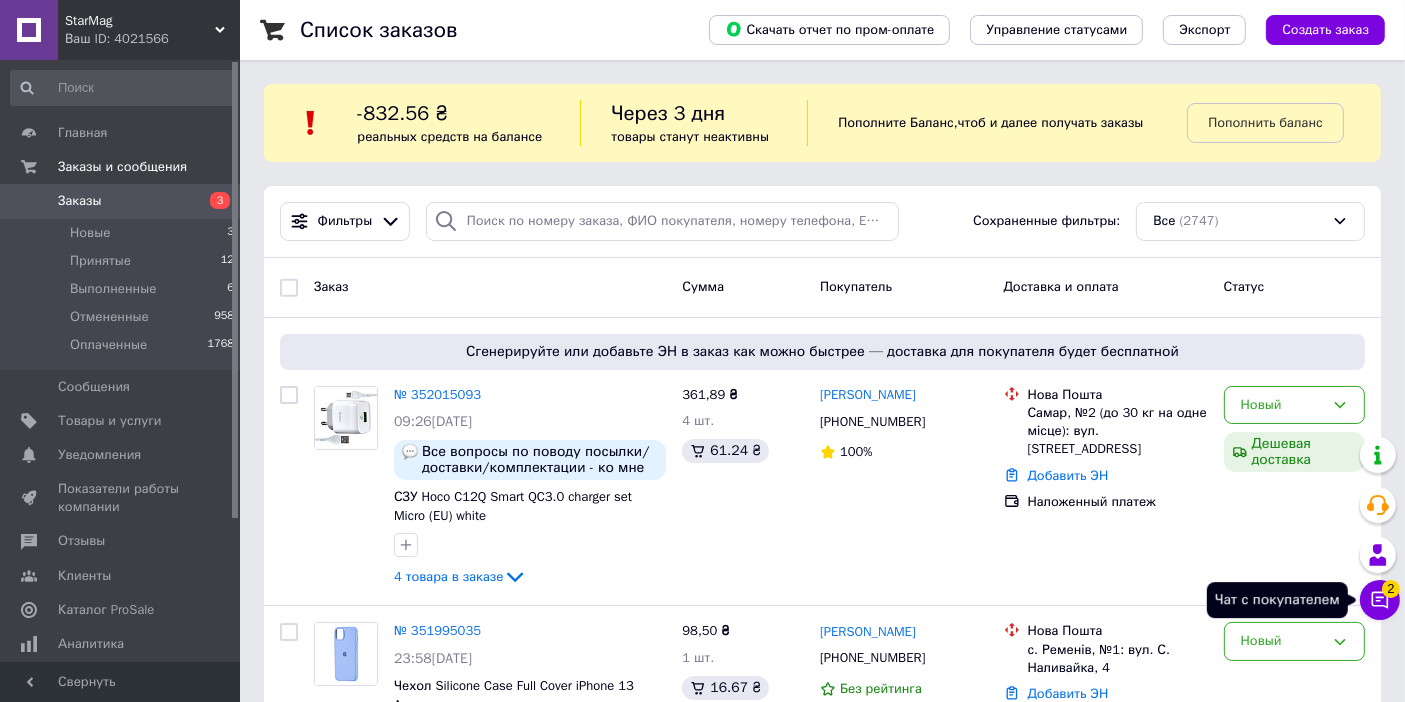 click on "2" at bounding box center [1391, 589] 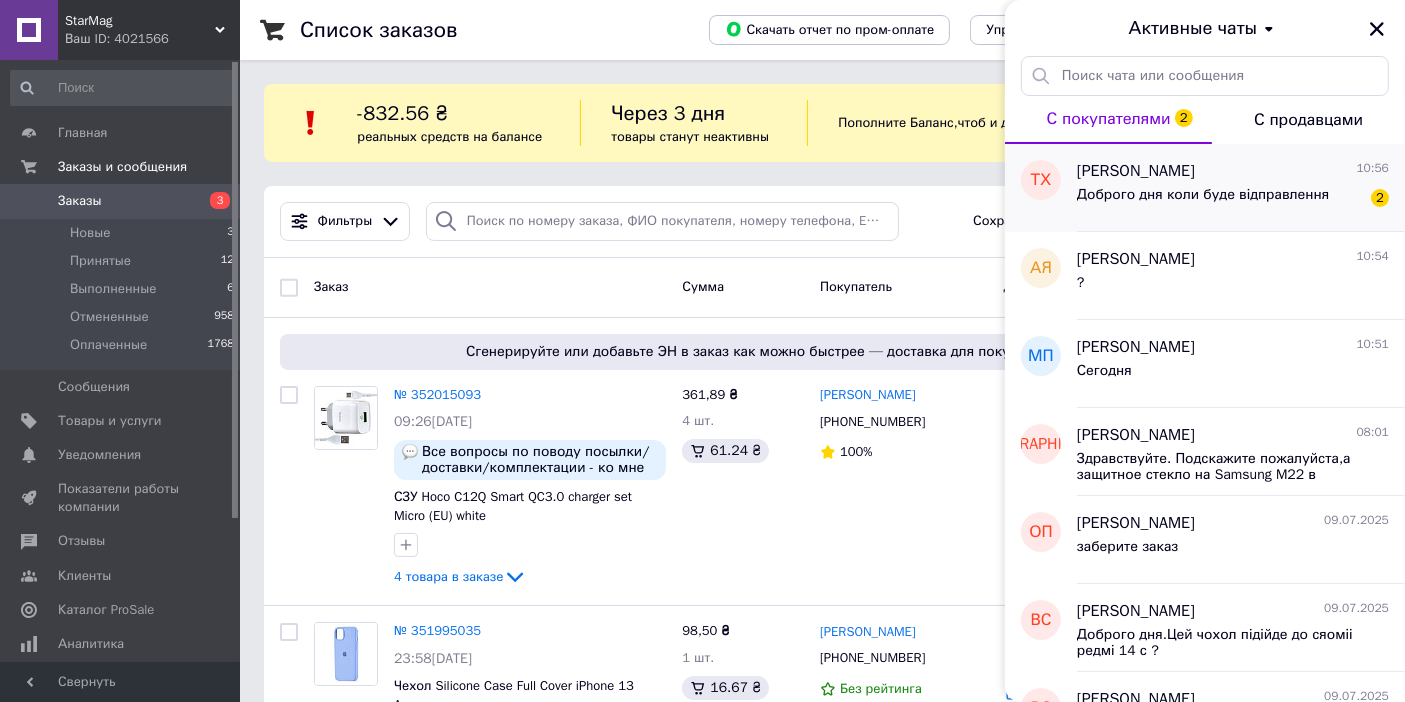 click on "Доброго дня коли буде відправлення" at bounding box center [1203, 195] 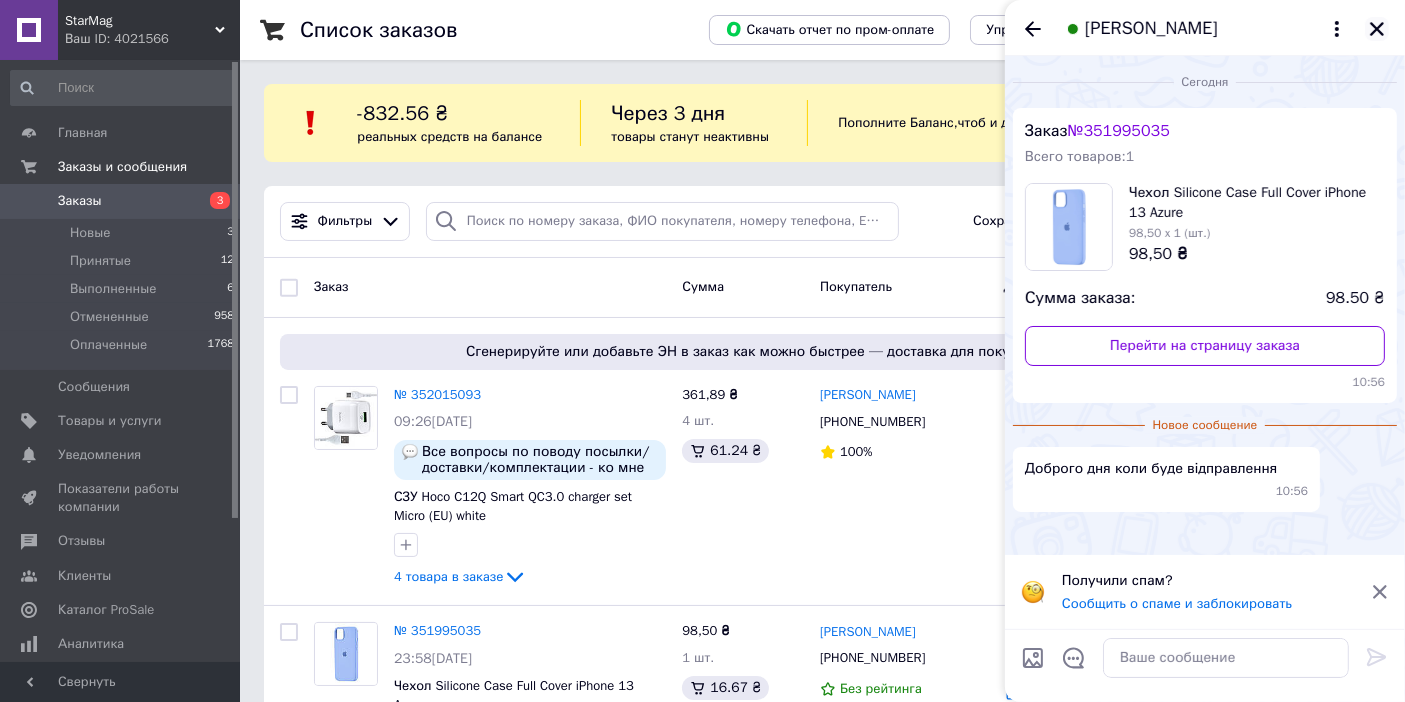 click at bounding box center [1377, 29] 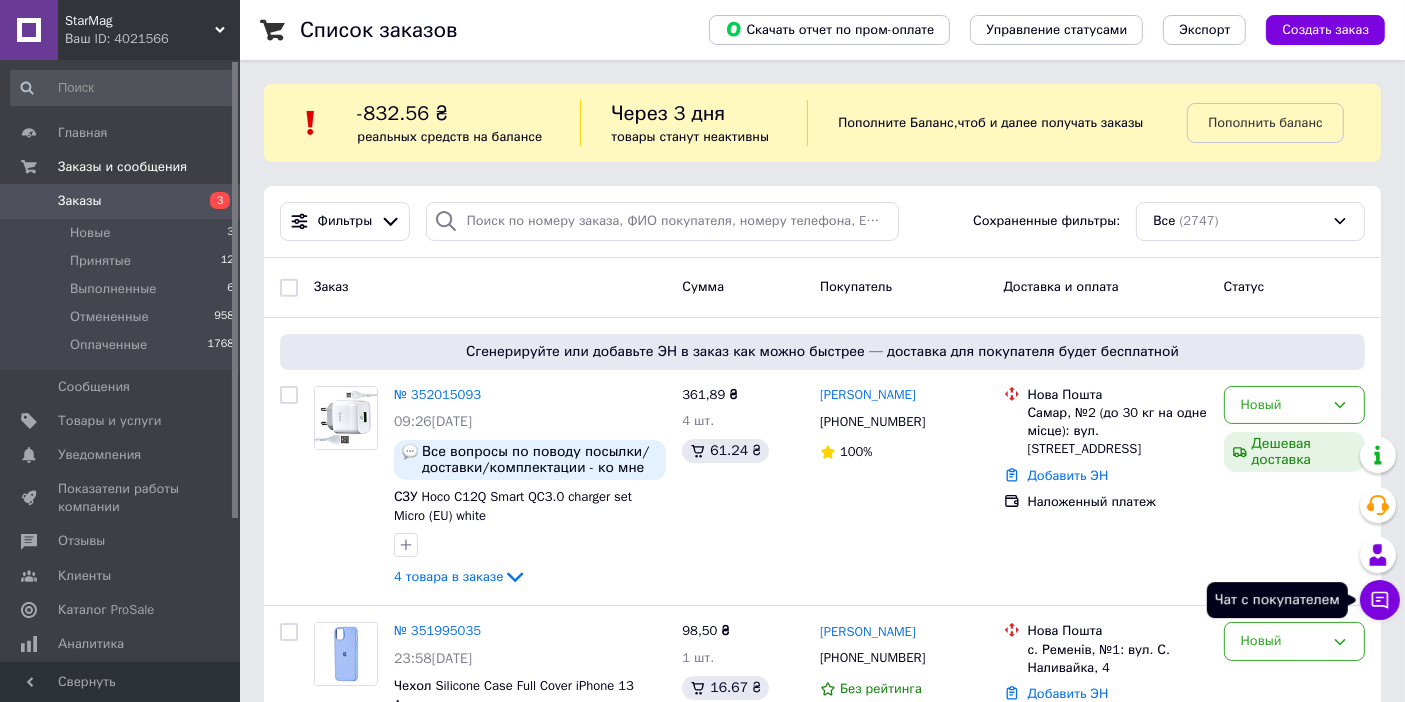 click 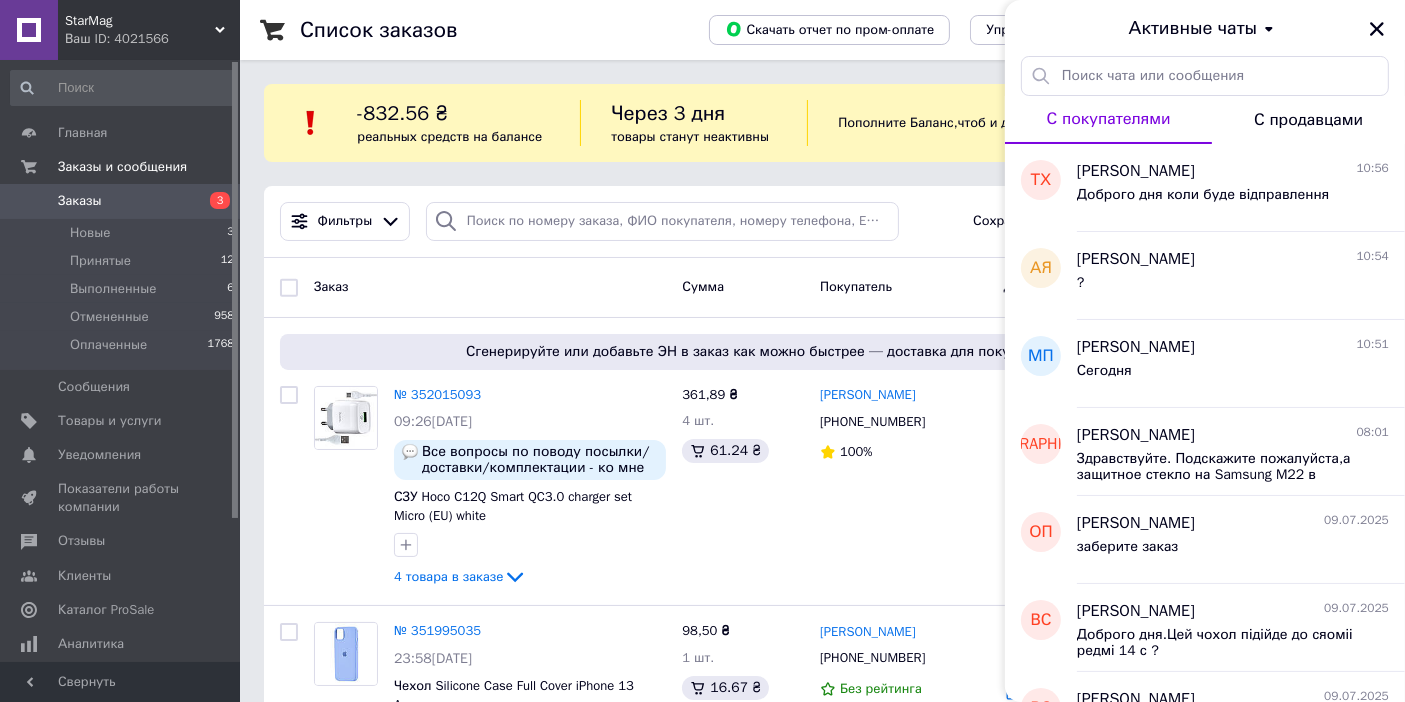 click on "Покупатель" at bounding box center (904, 287) 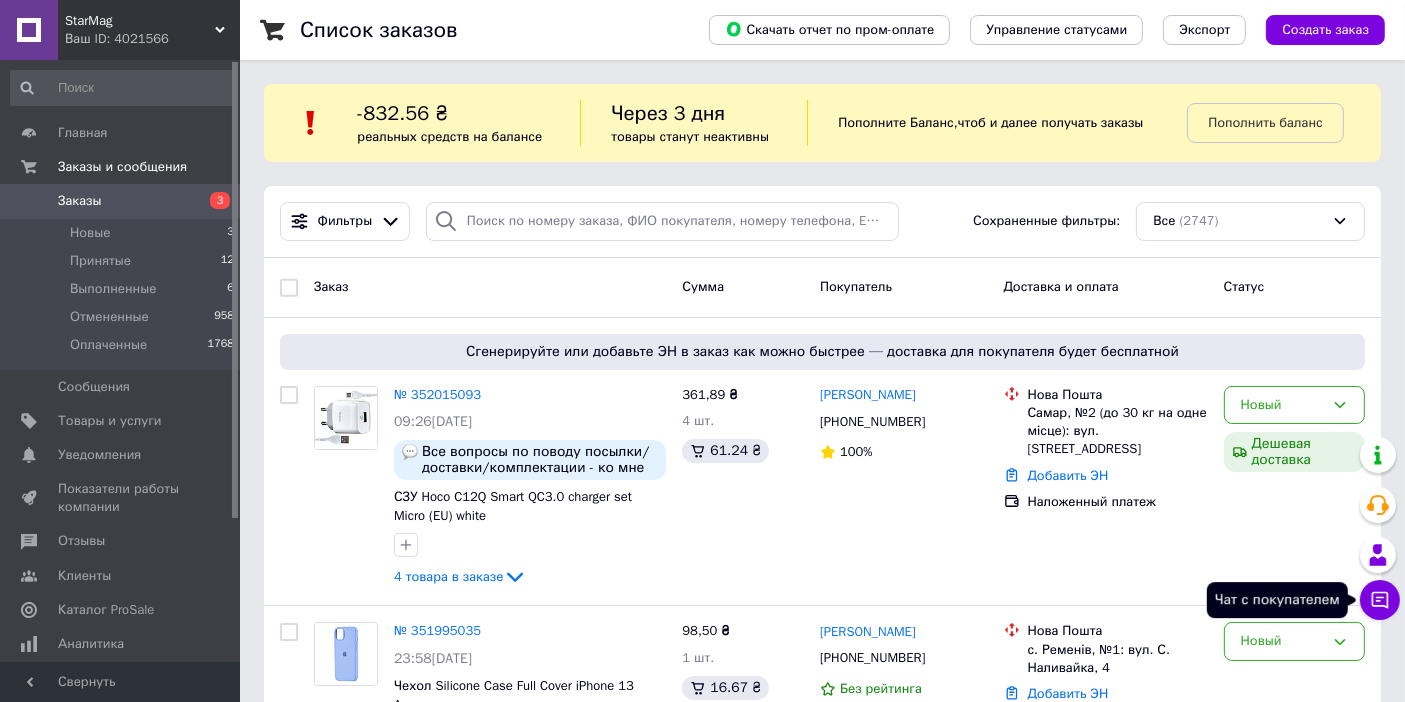 click 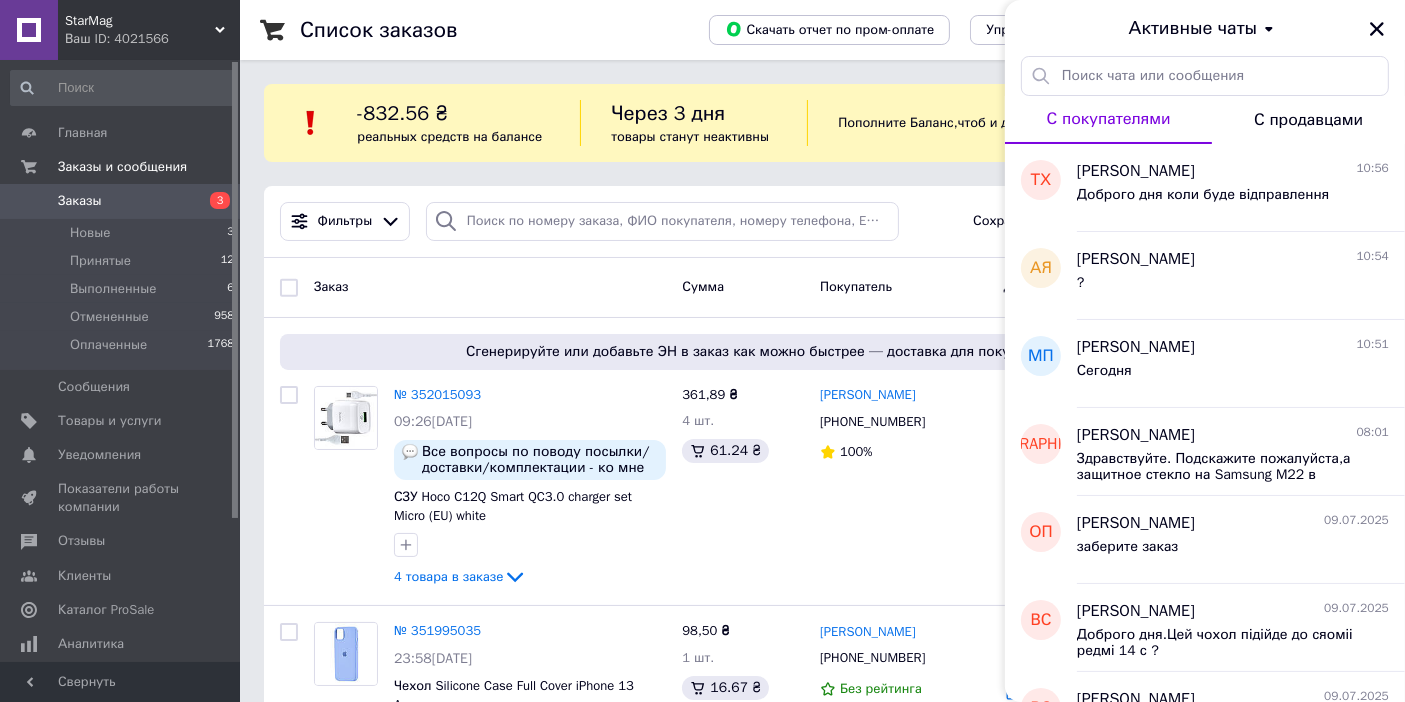 click on "Сгенерируйте или добавьте ЭН в заказ как можно быстрее — доставка для покупателя будет бесплатной № 352015093 09:26, 10.07.2025 Все вопросы по поводу посылки/доставки/комплектации - ко мне 067-25-25-183, получателю не звонить!  СЗУ Hoco C12Q Smart QC3.0 charger set Micro (EU) white 4 товара в заказе 361,89 ₴ 4 шт. 61.24 ₴ Вячеслав Авдеев +380672525183 100% Нова Пошта Самар, №2 (до 30 кг на одне місце): вул. Велика Ковалівка, 1А Добавить ЭН Наложенный платеж Новый Дешевая доставка" at bounding box center (822, 462) 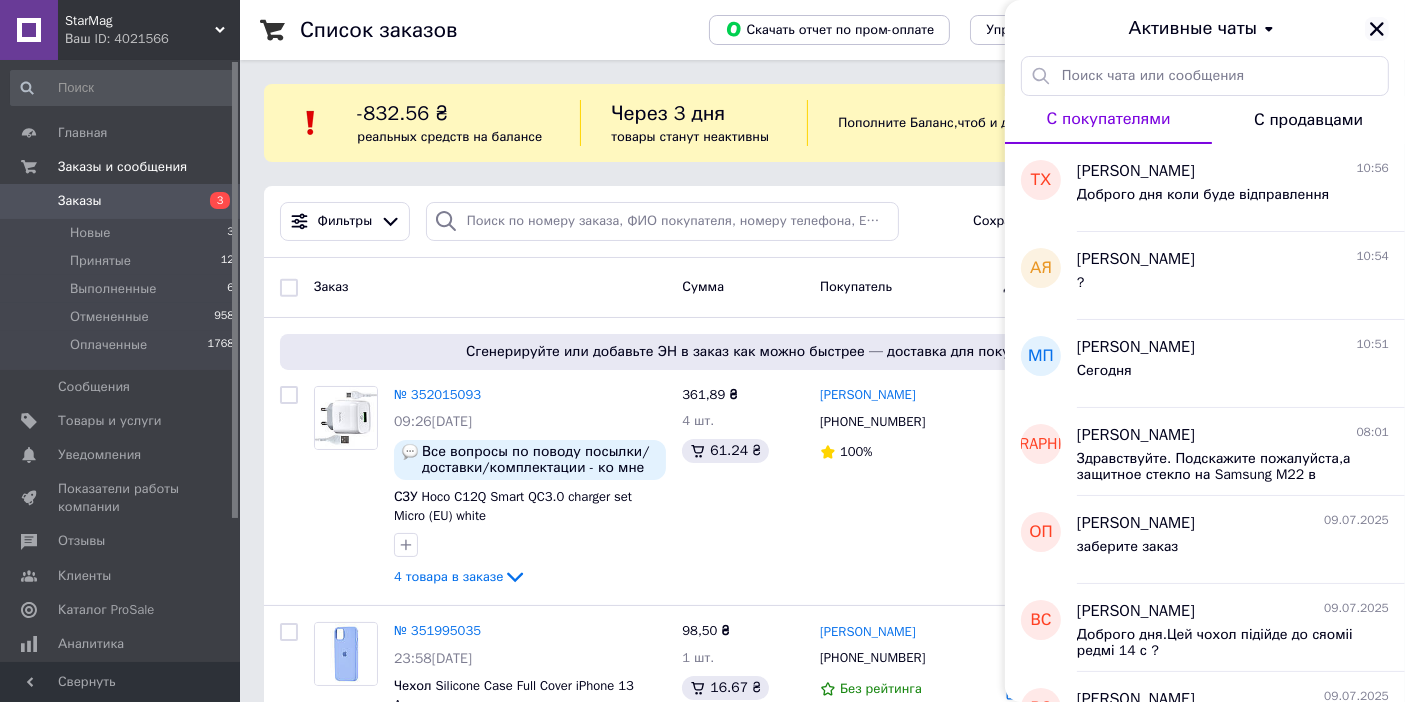 click 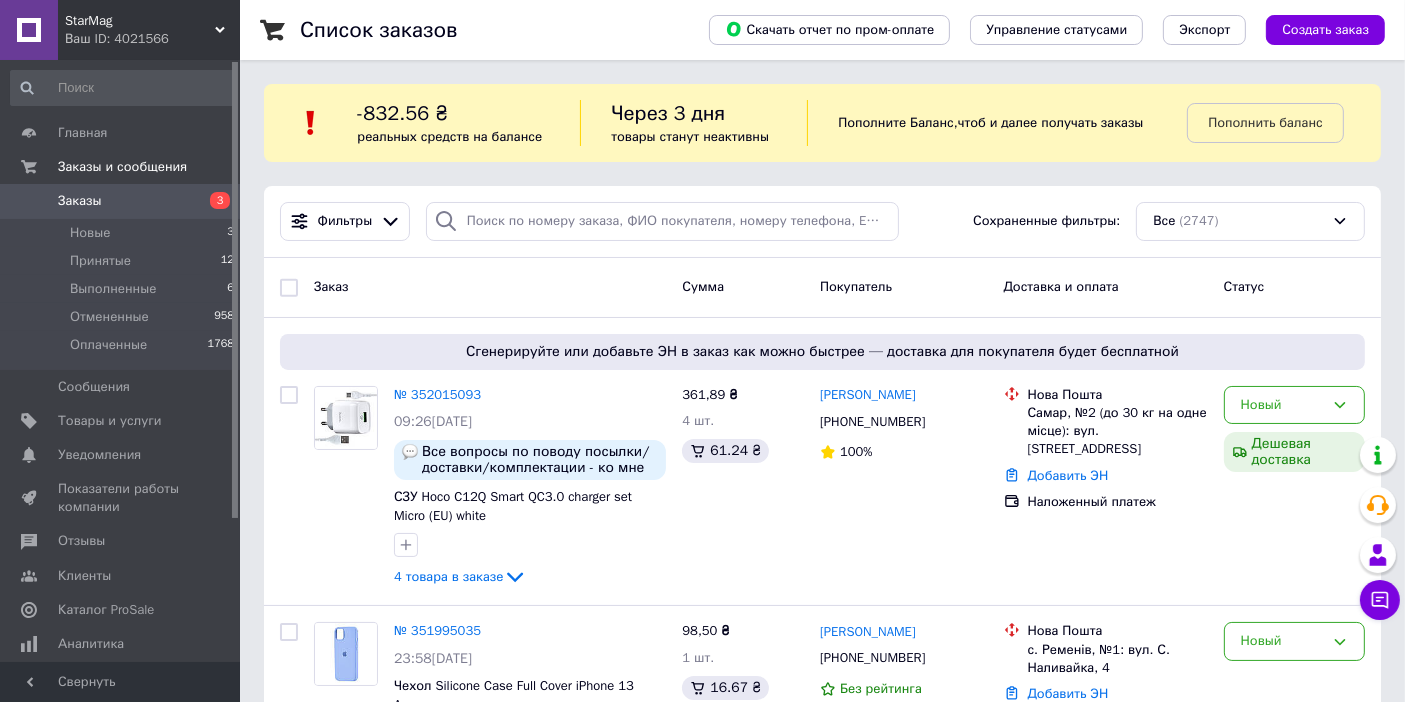 click on "Доставка и оплата" at bounding box center [1106, 287] 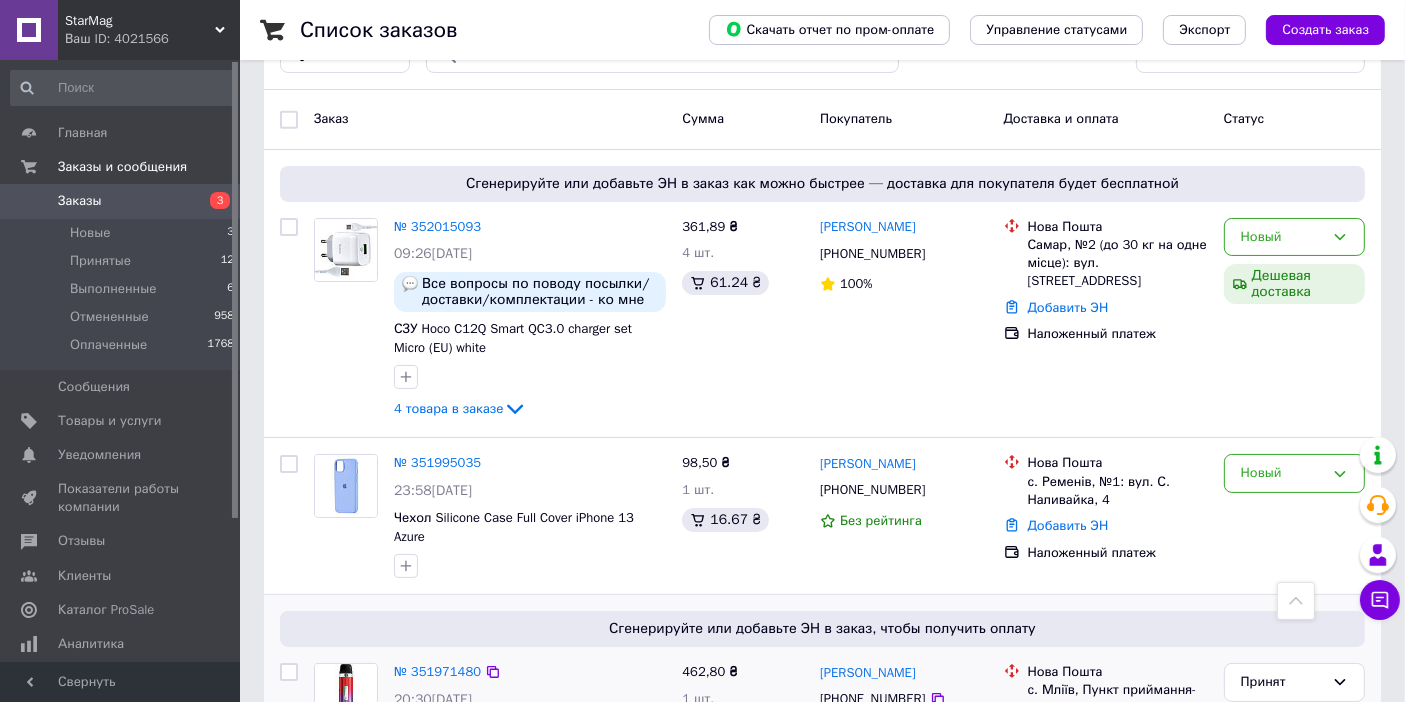 scroll, scrollTop: 0, scrollLeft: 0, axis: both 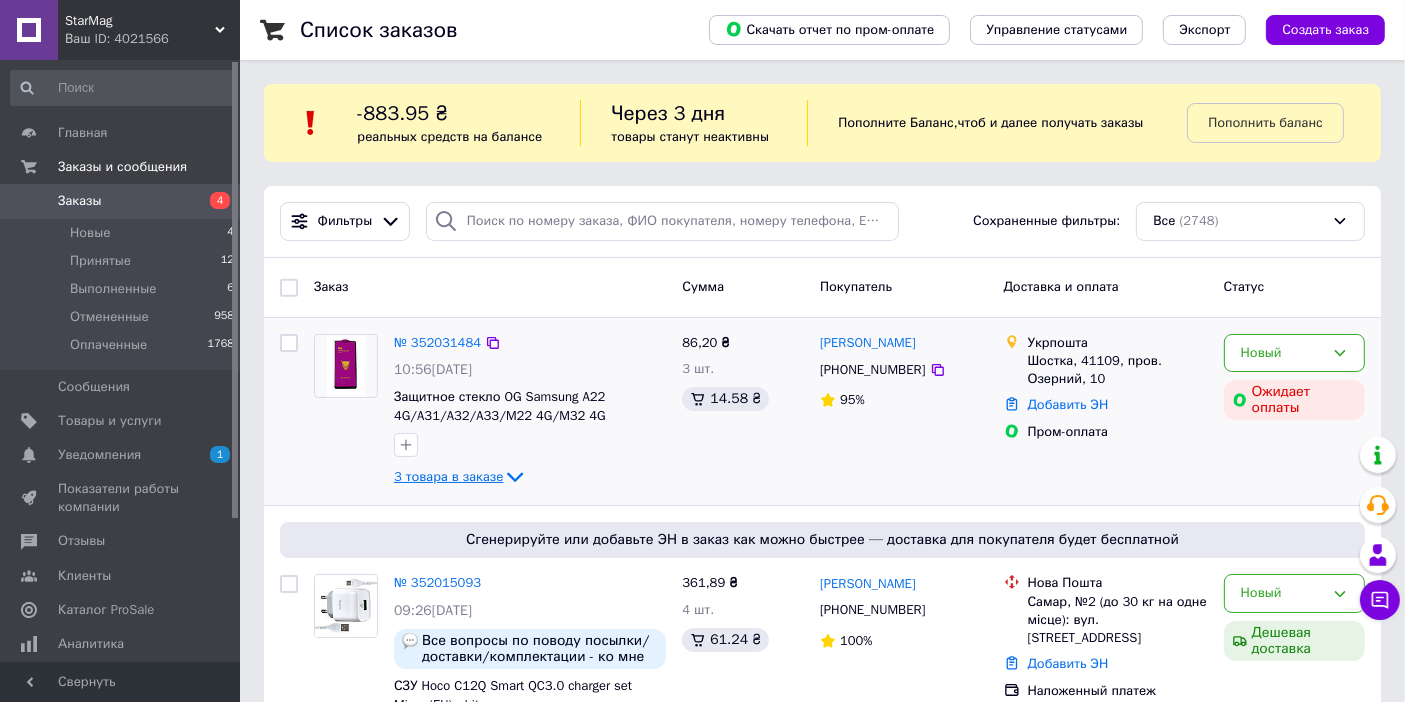 click on "3 товара в заказе" at bounding box center [448, 476] 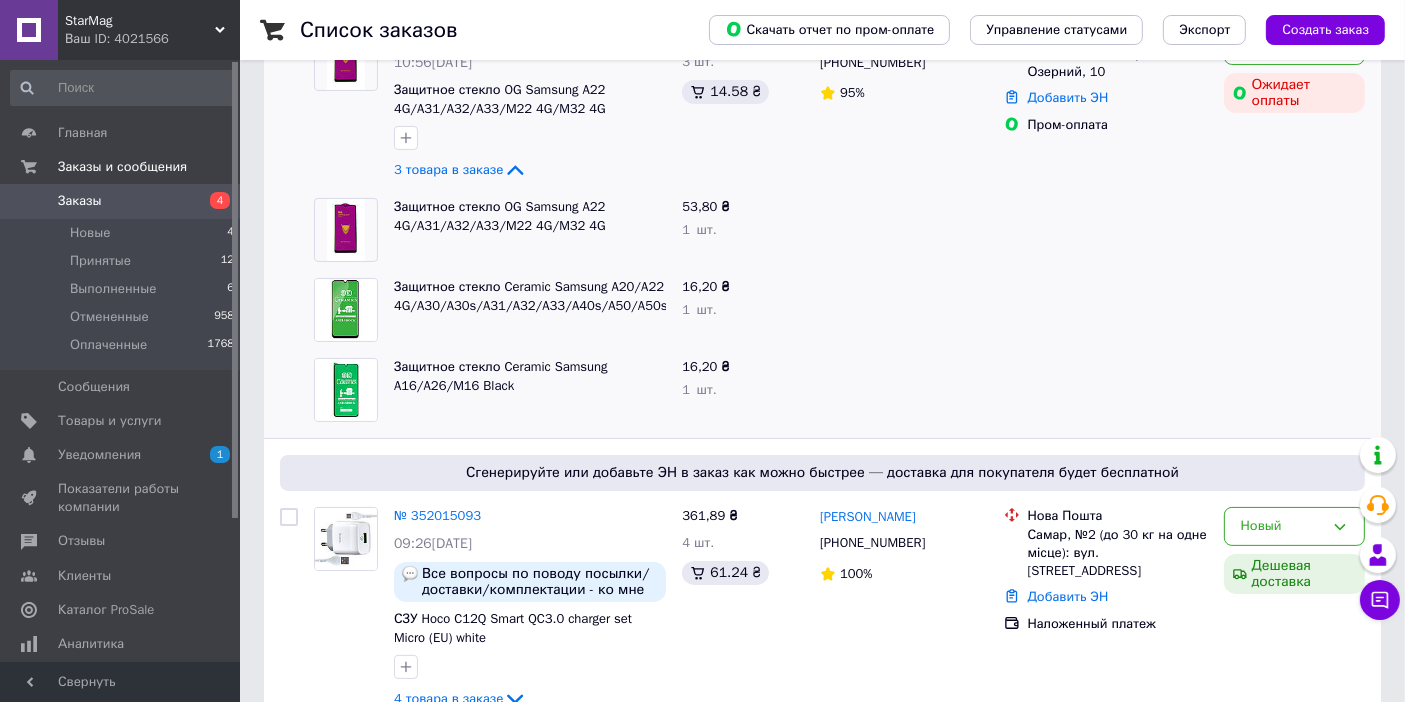 scroll, scrollTop: 111, scrollLeft: 0, axis: vertical 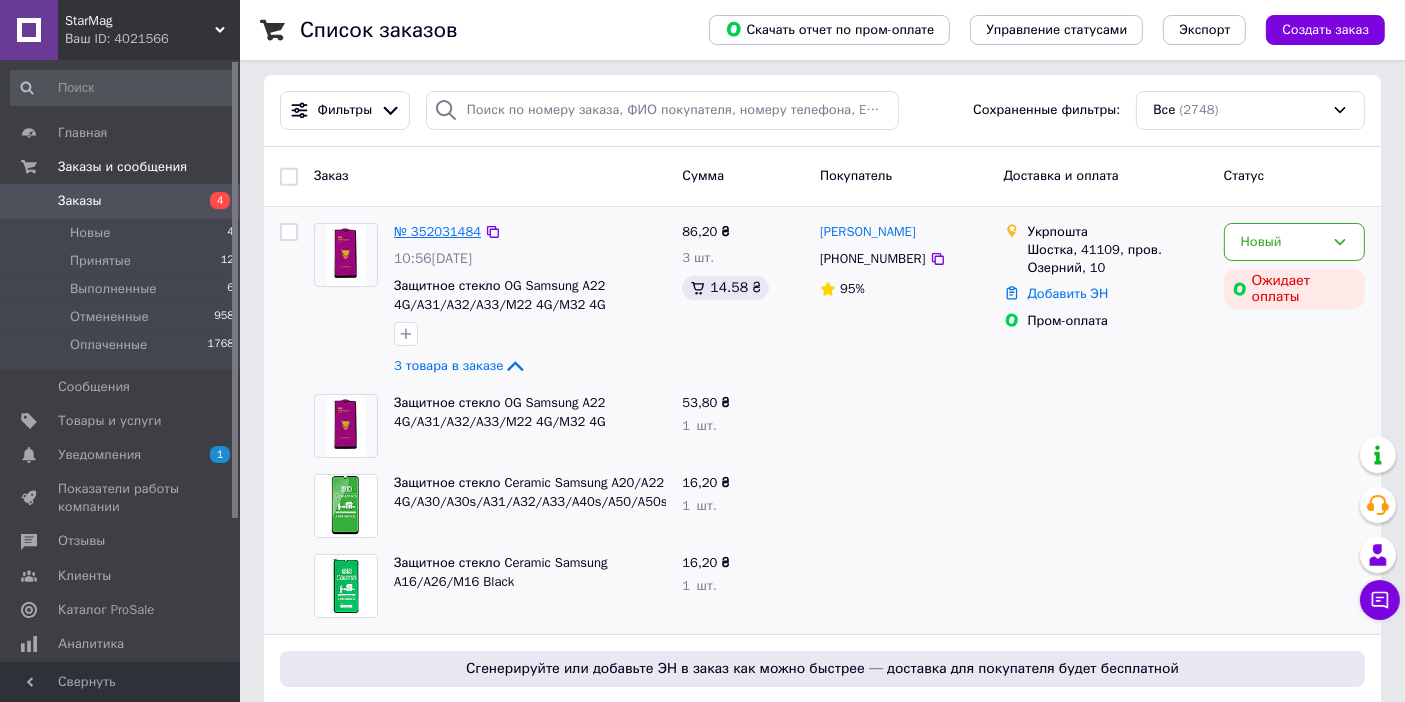 click on "№ 352031484" at bounding box center [437, 231] 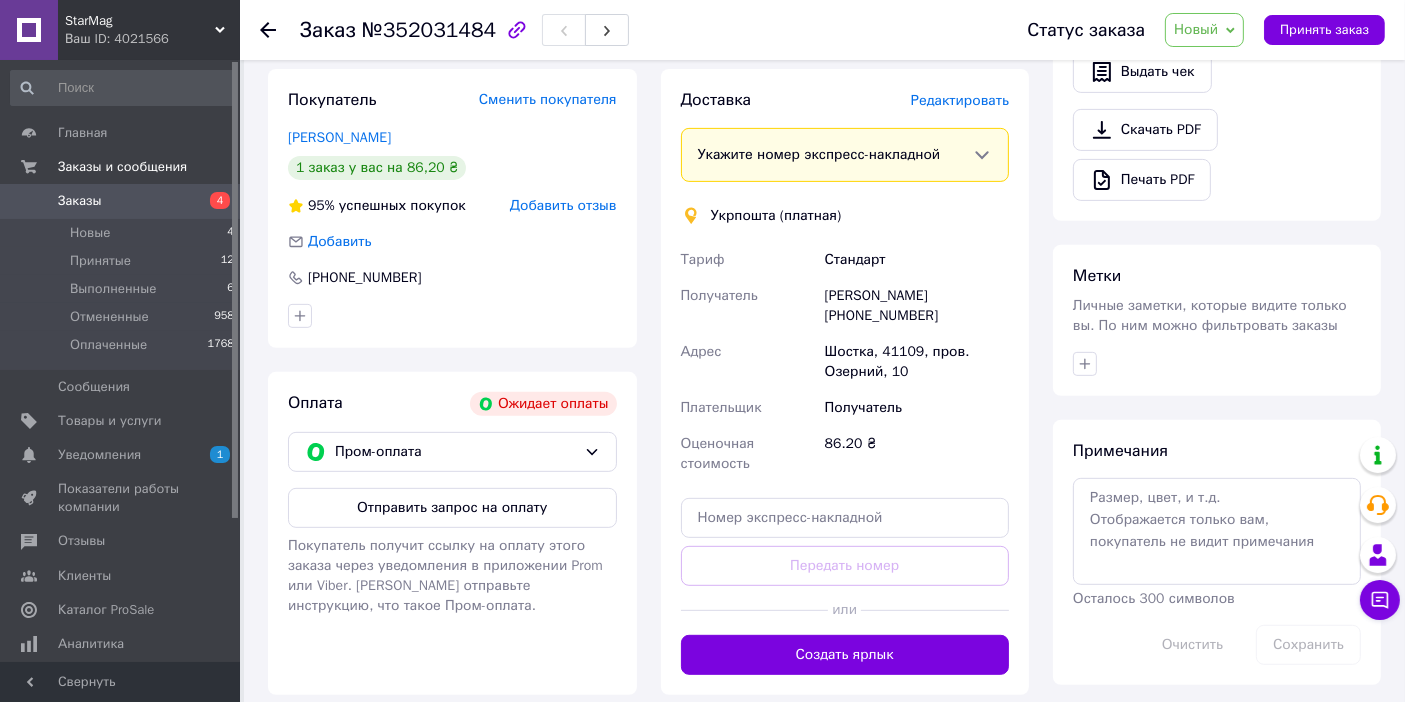 scroll, scrollTop: 882, scrollLeft: 0, axis: vertical 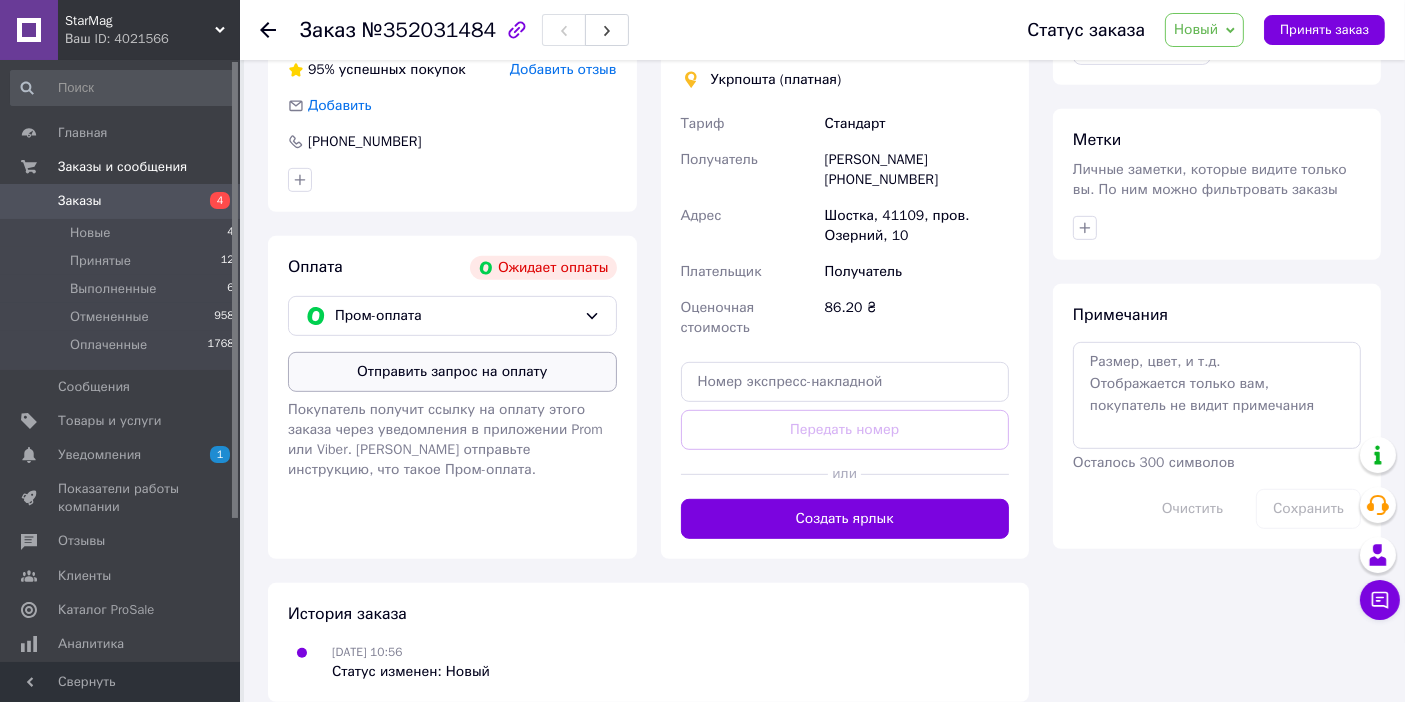 click on "Отправить запрос на оплату" at bounding box center (452, 372) 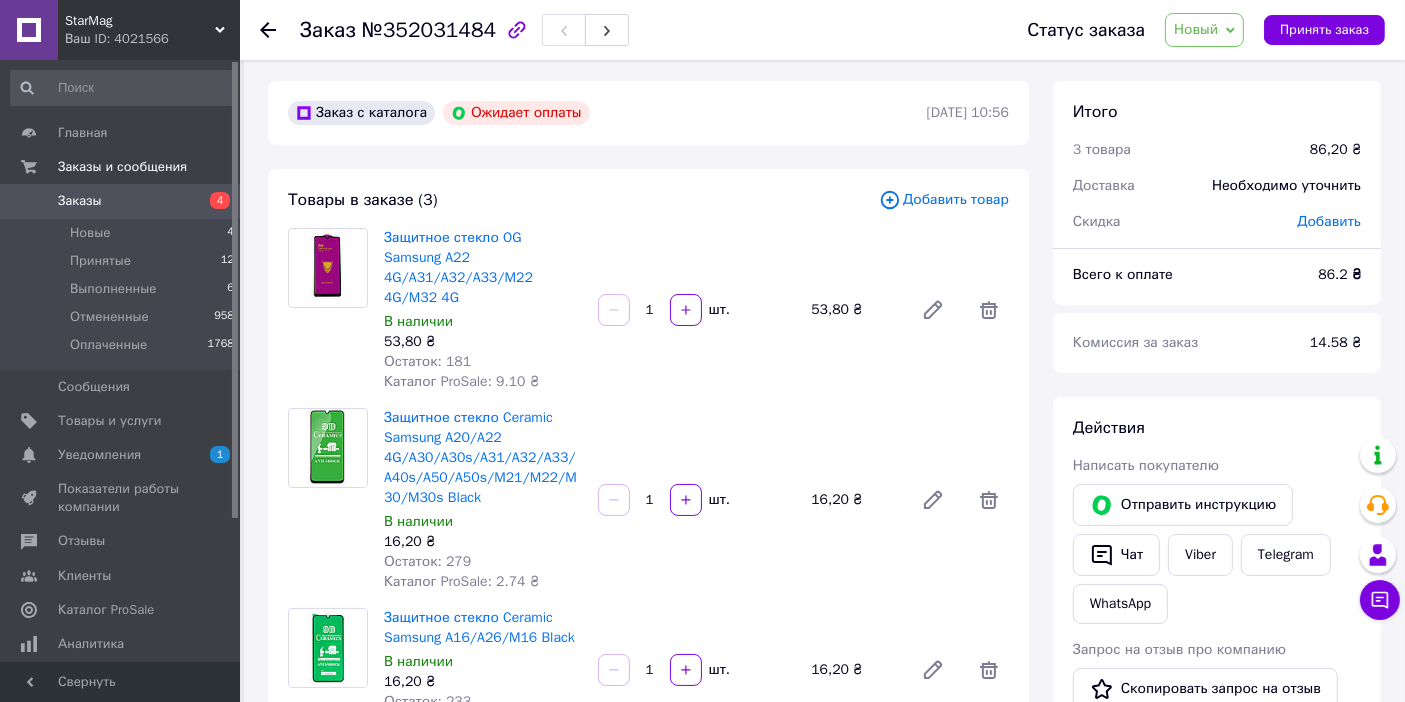 scroll, scrollTop: 0, scrollLeft: 0, axis: both 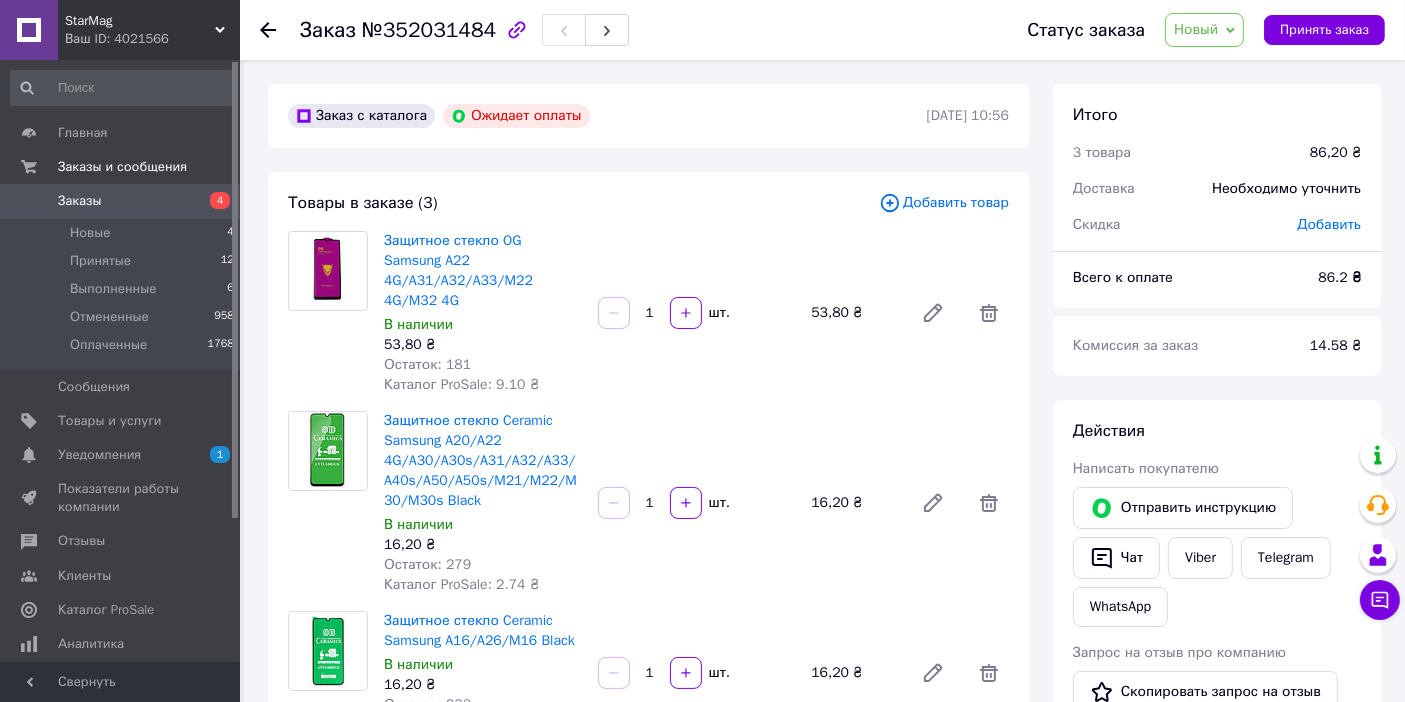 click 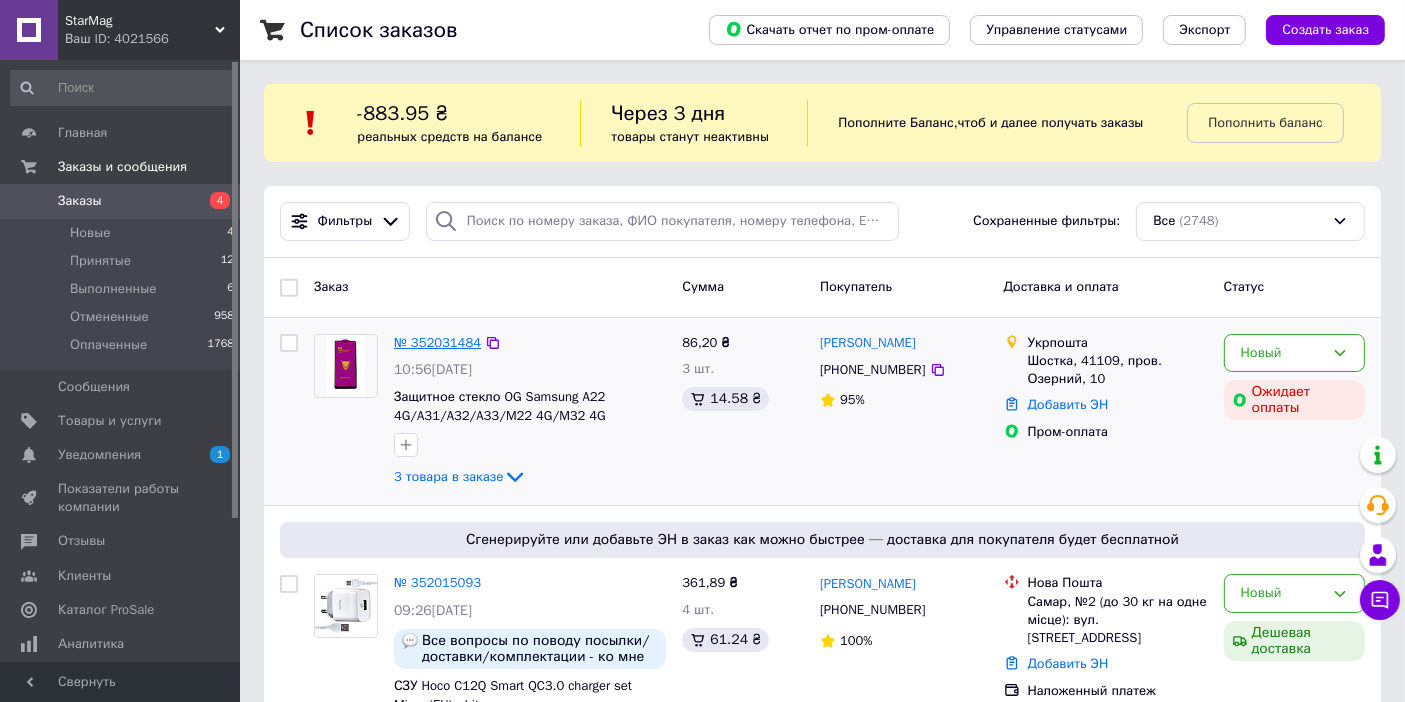 click on "№ 352031484" at bounding box center (437, 342) 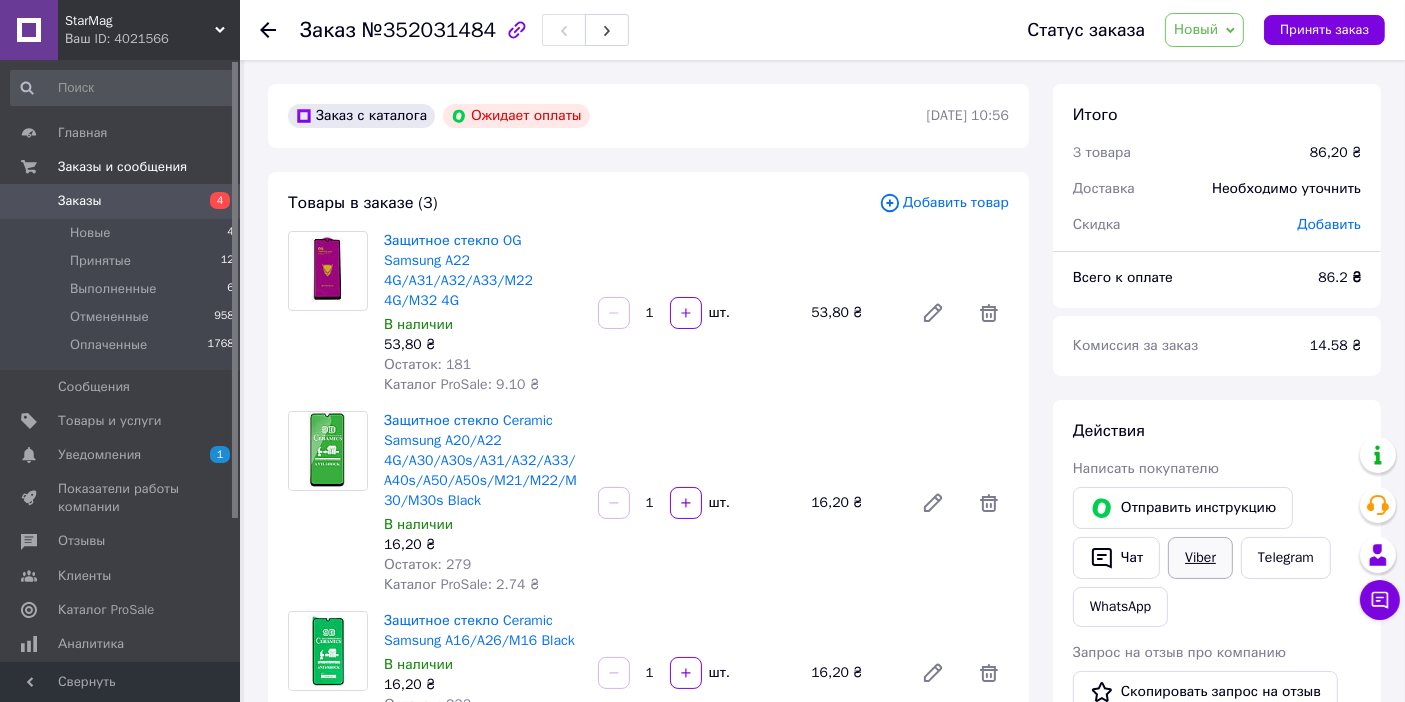 click on "Viber" at bounding box center (1200, 558) 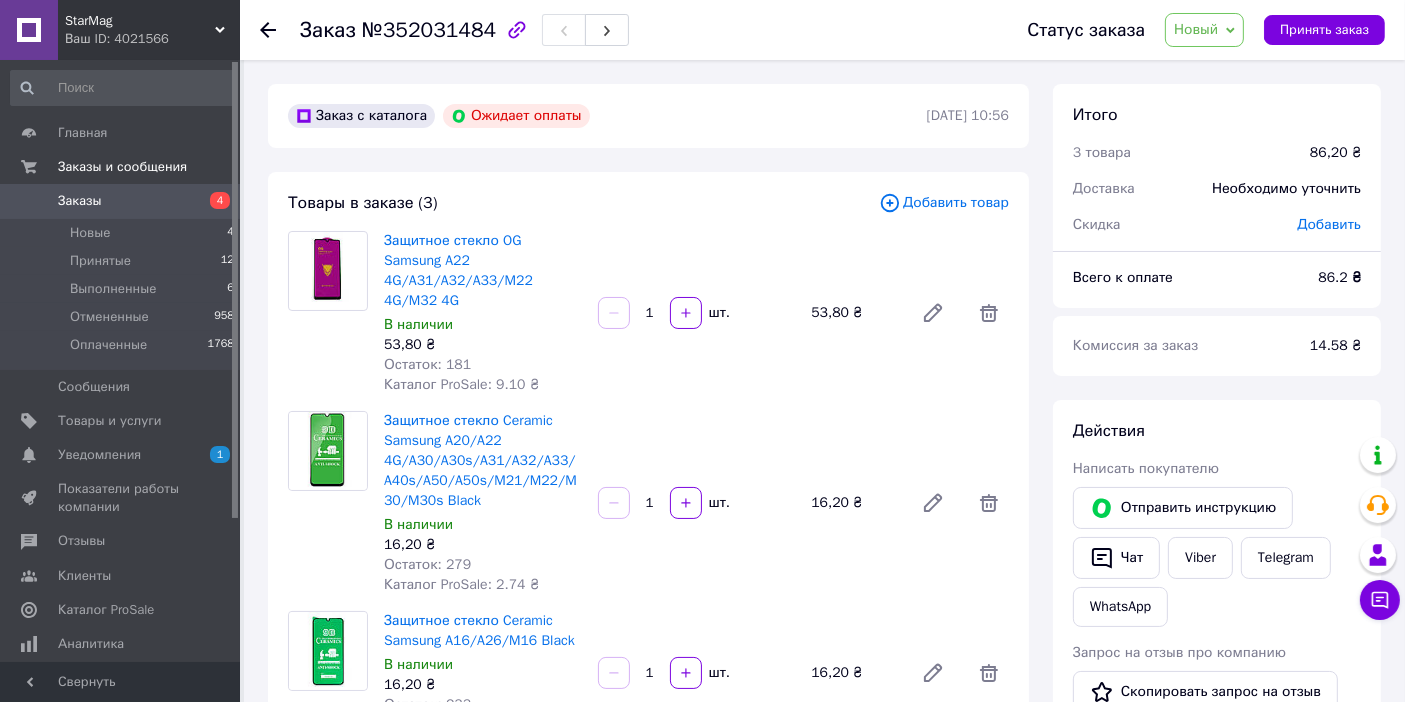 click 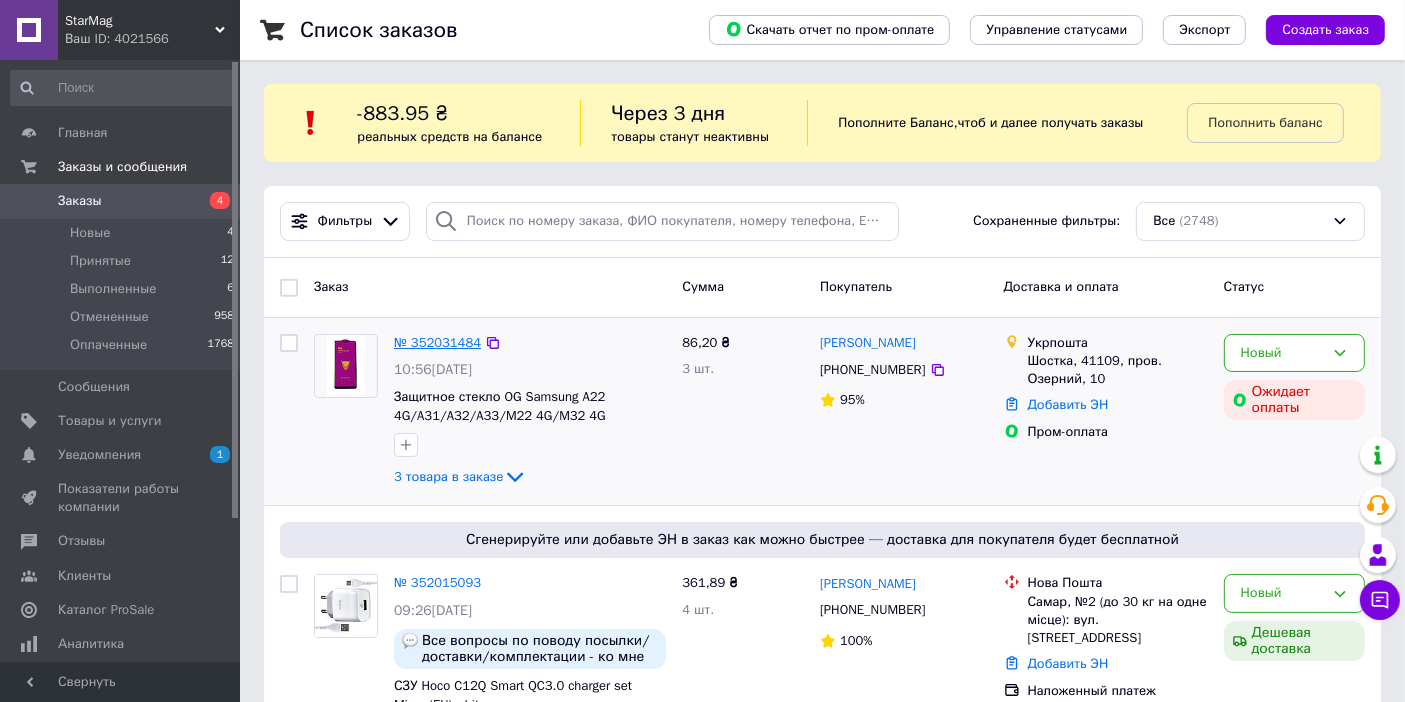 click on "№ 352031484" at bounding box center (437, 342) 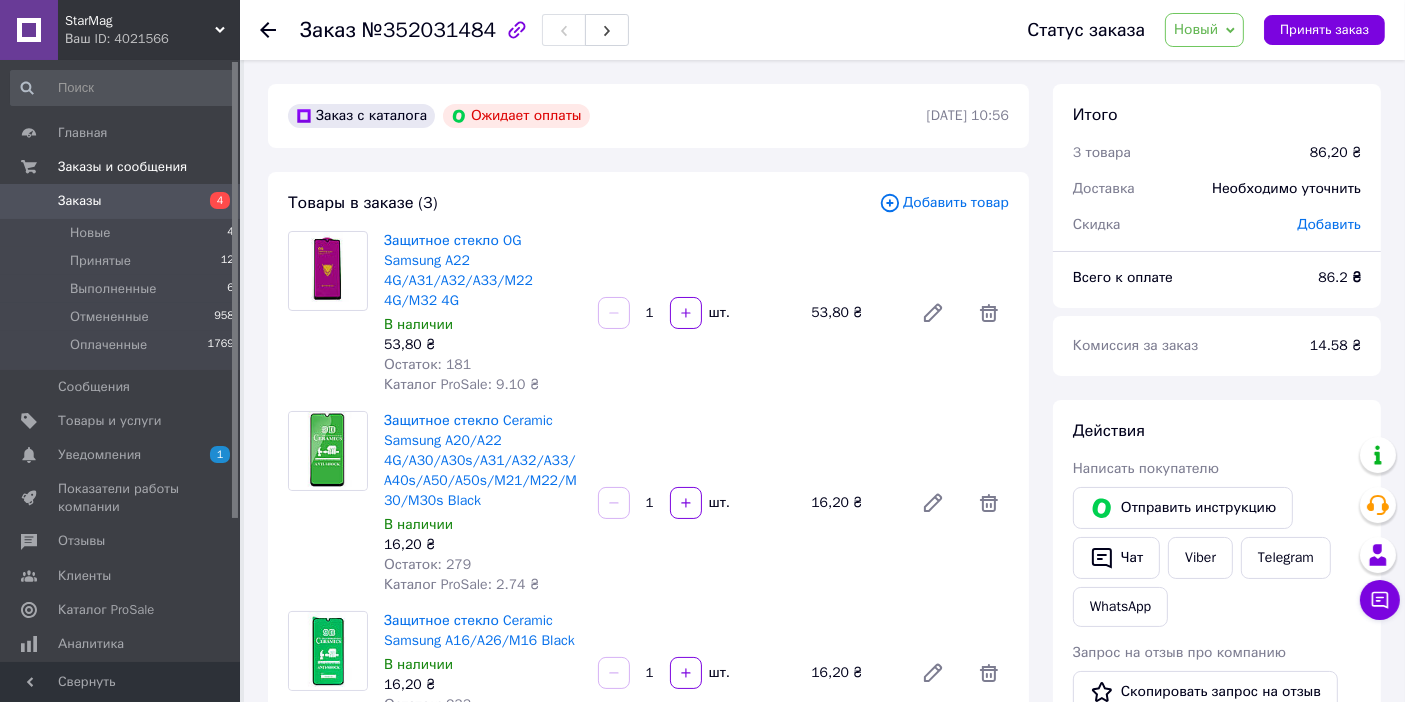 click 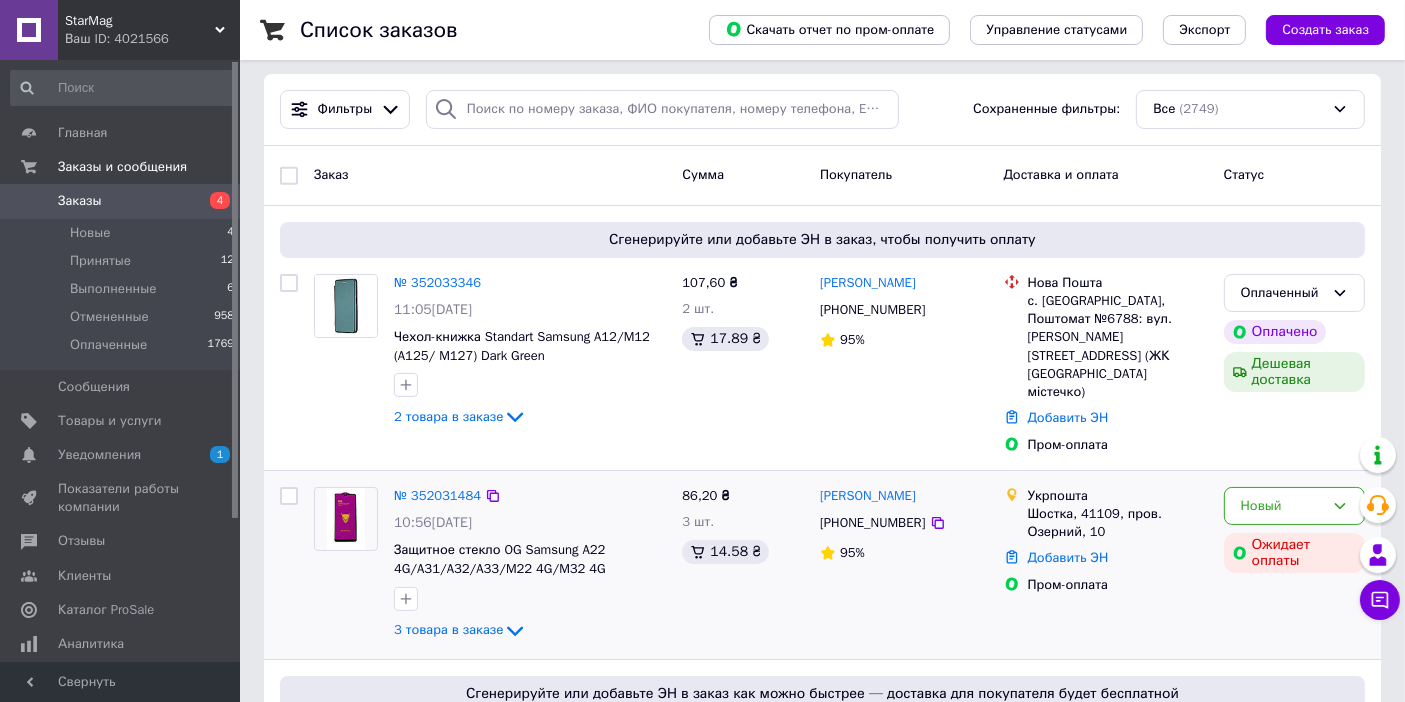 scroll, scrollTop: 222, scrollLeft: 0, axis: vertical 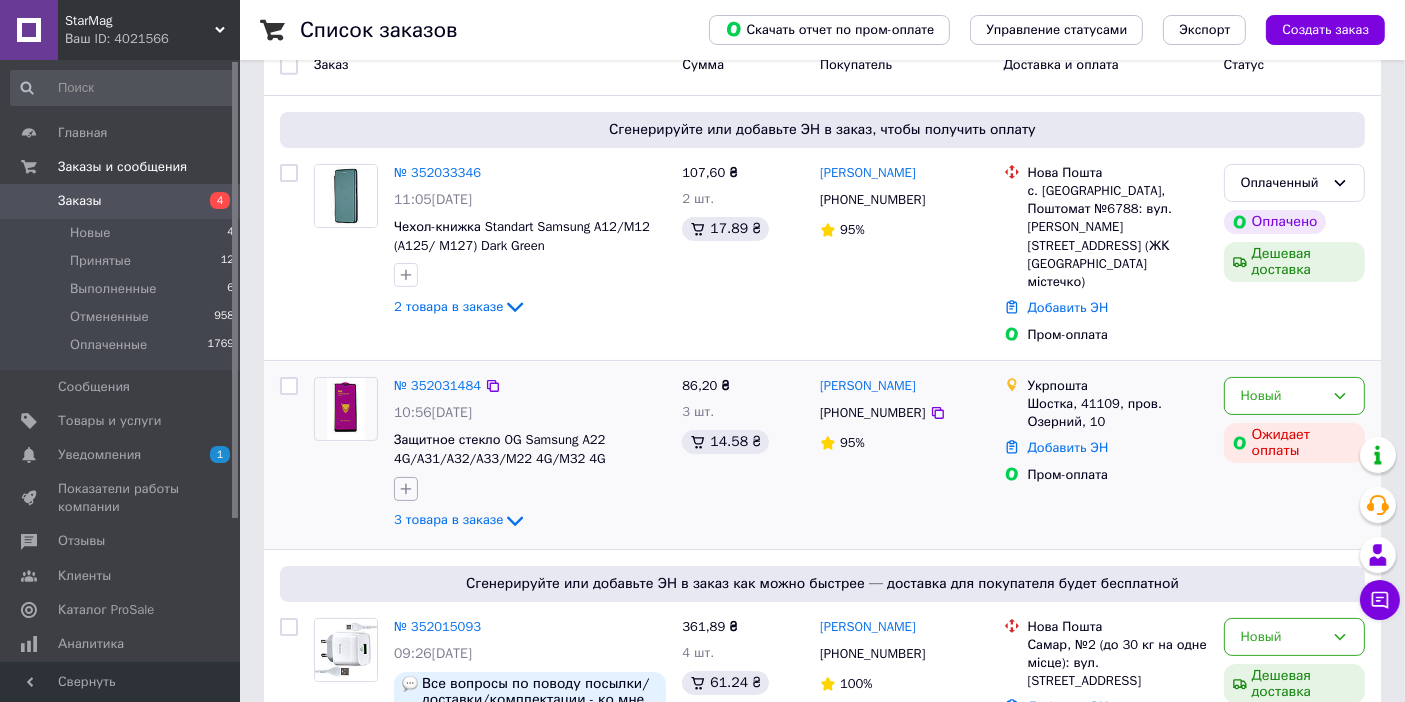 click 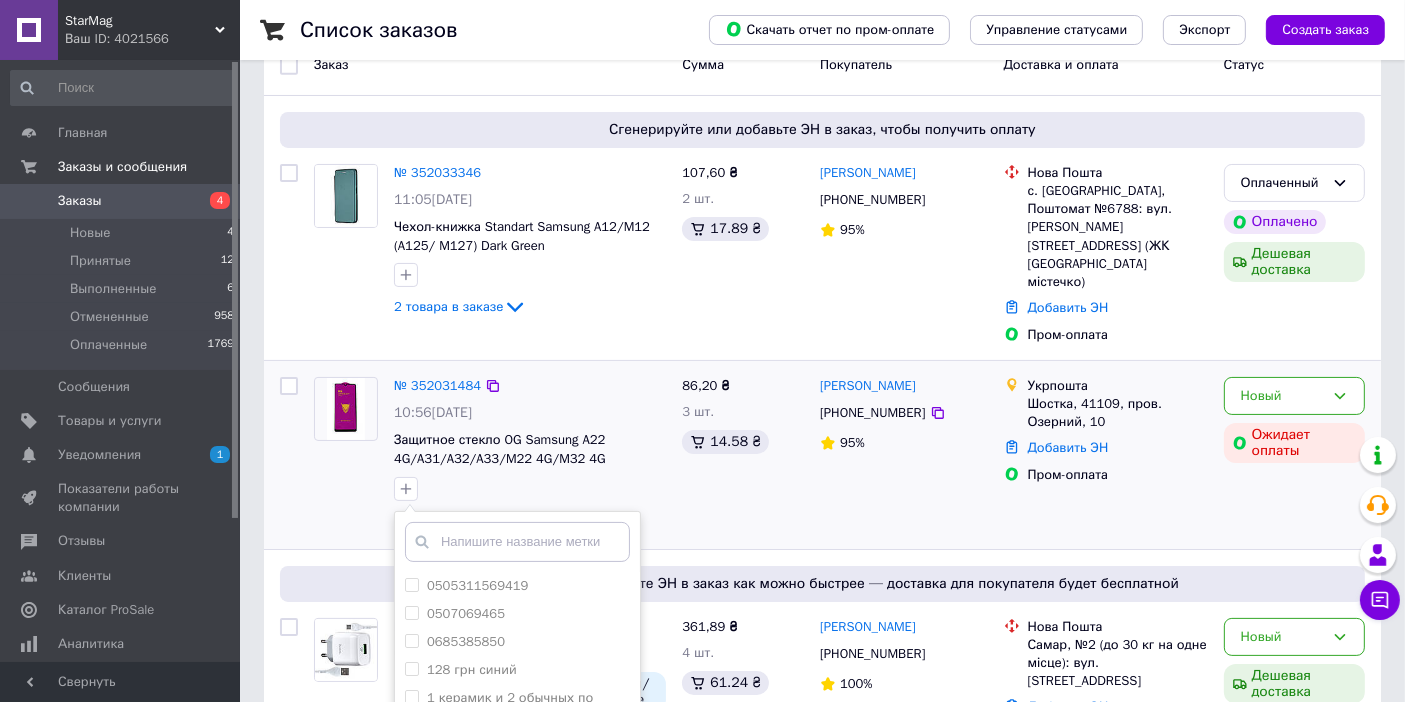 click at bounding box center (517, 542) 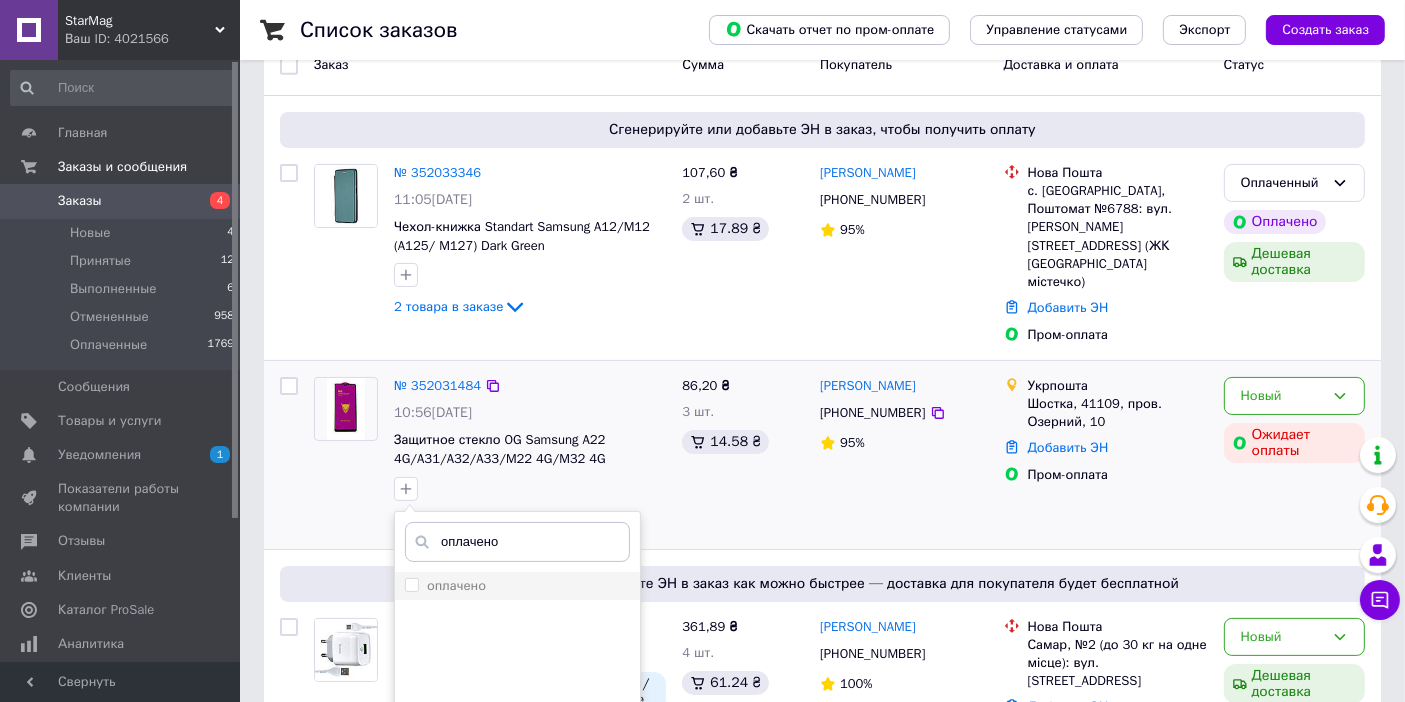 type on "оплачено" 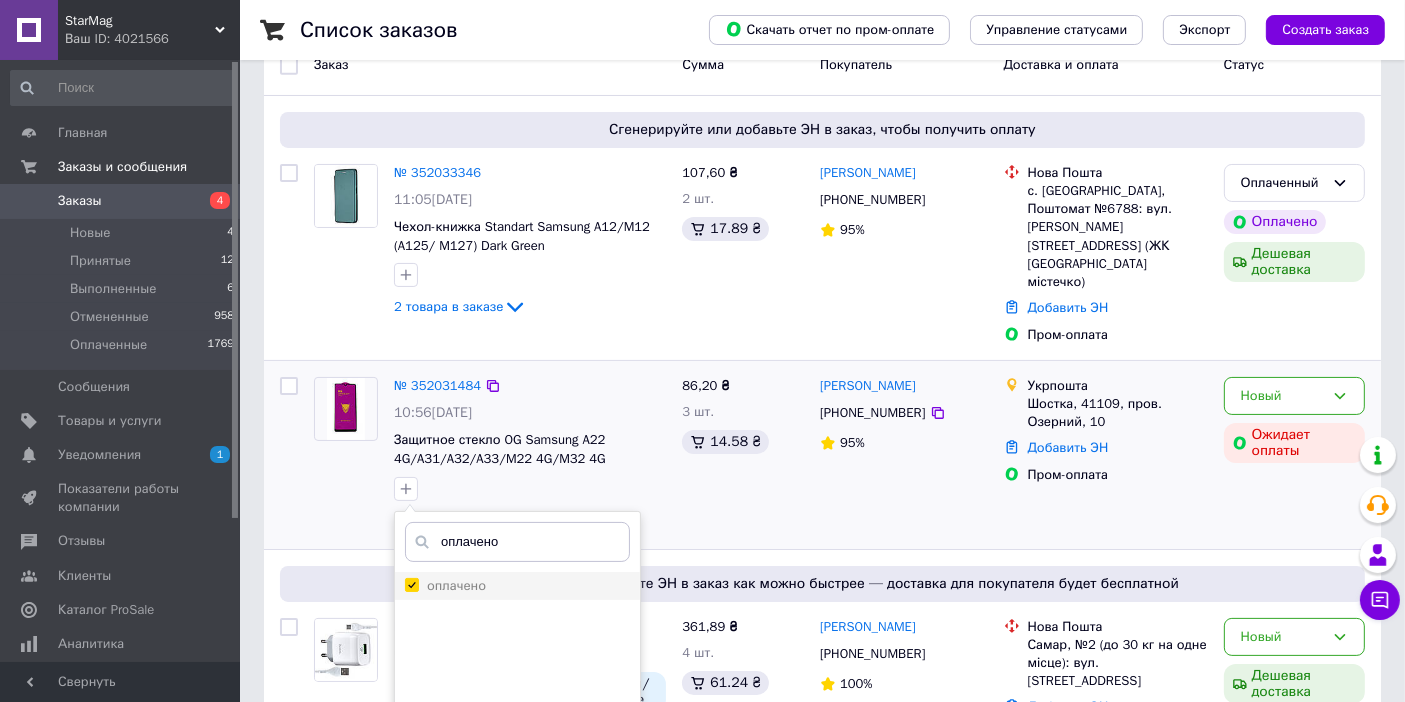 checkbox on "true" 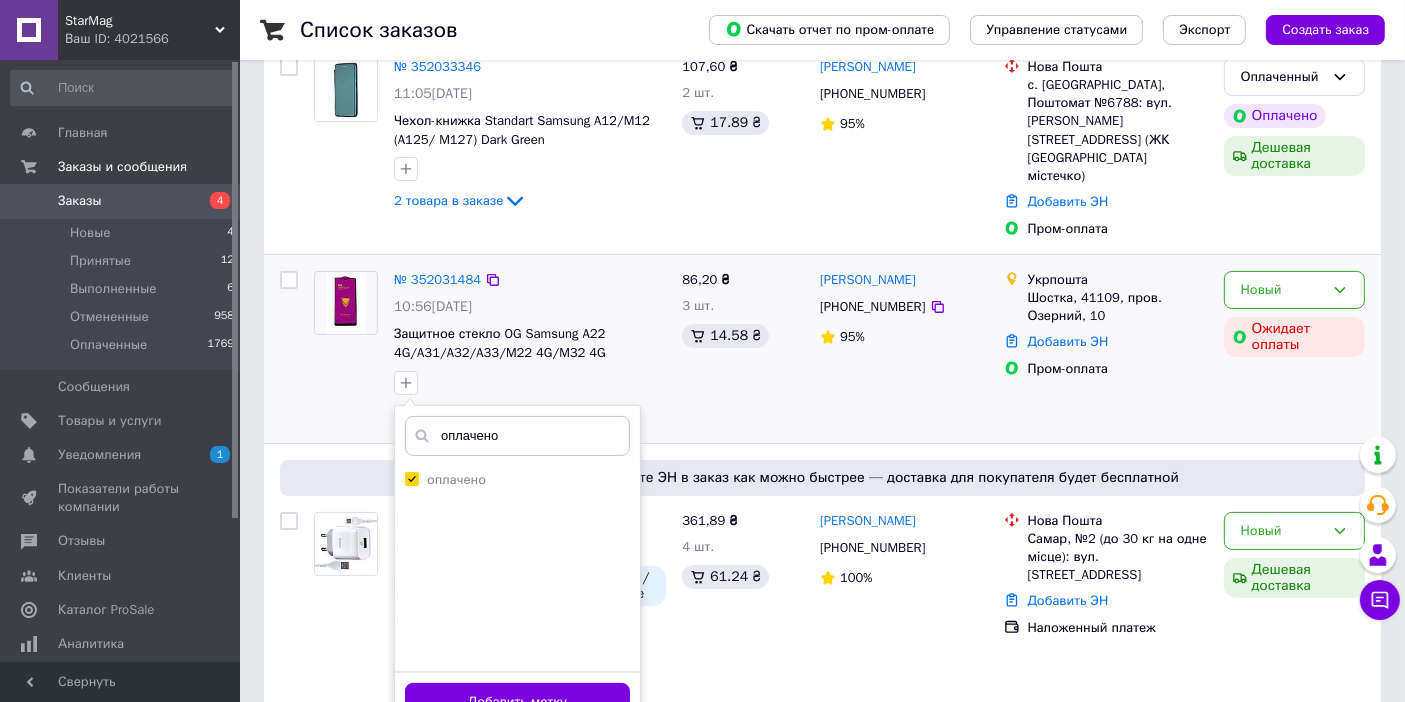 scroll, scrollTop: 555, scrollLeft: 0, axis: vertical 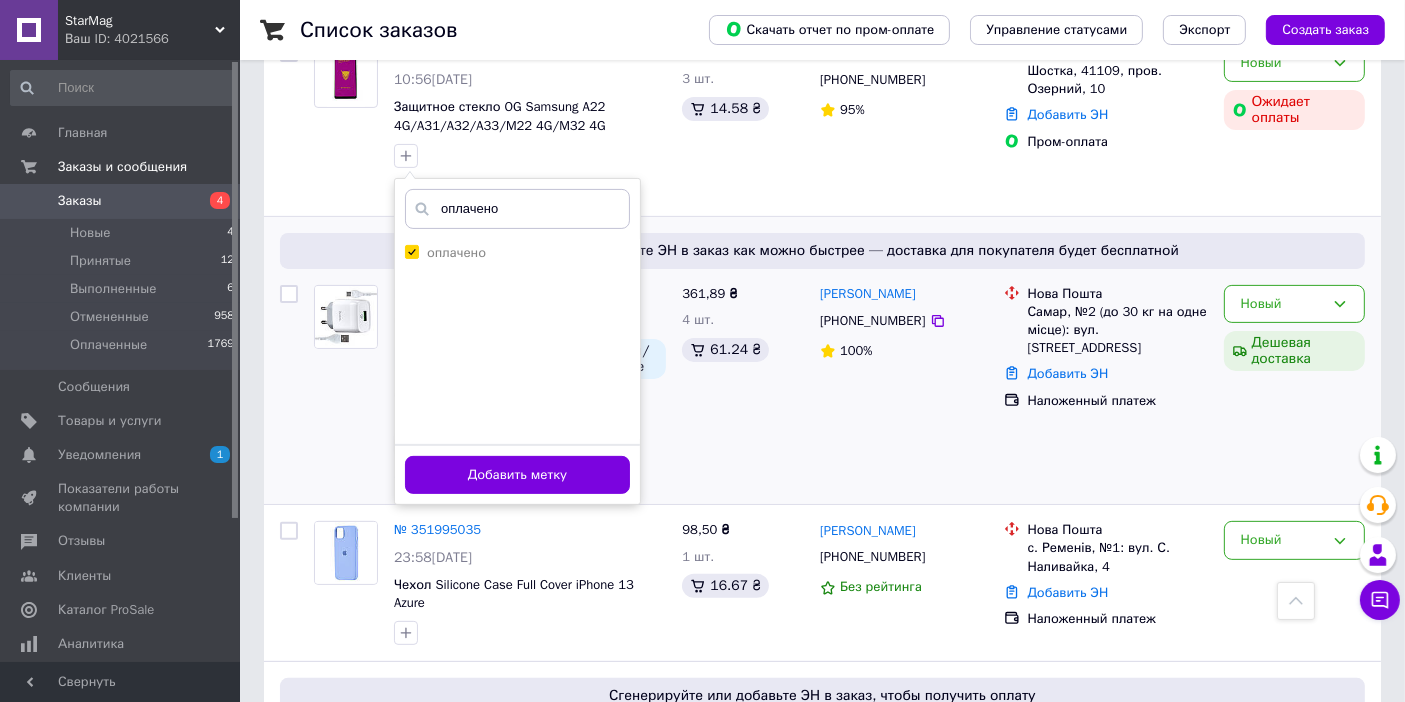drag, startPoint x: 541, startPoint y: 437, endPoint x: 596, endPoint y: 470, distance: 64.14047 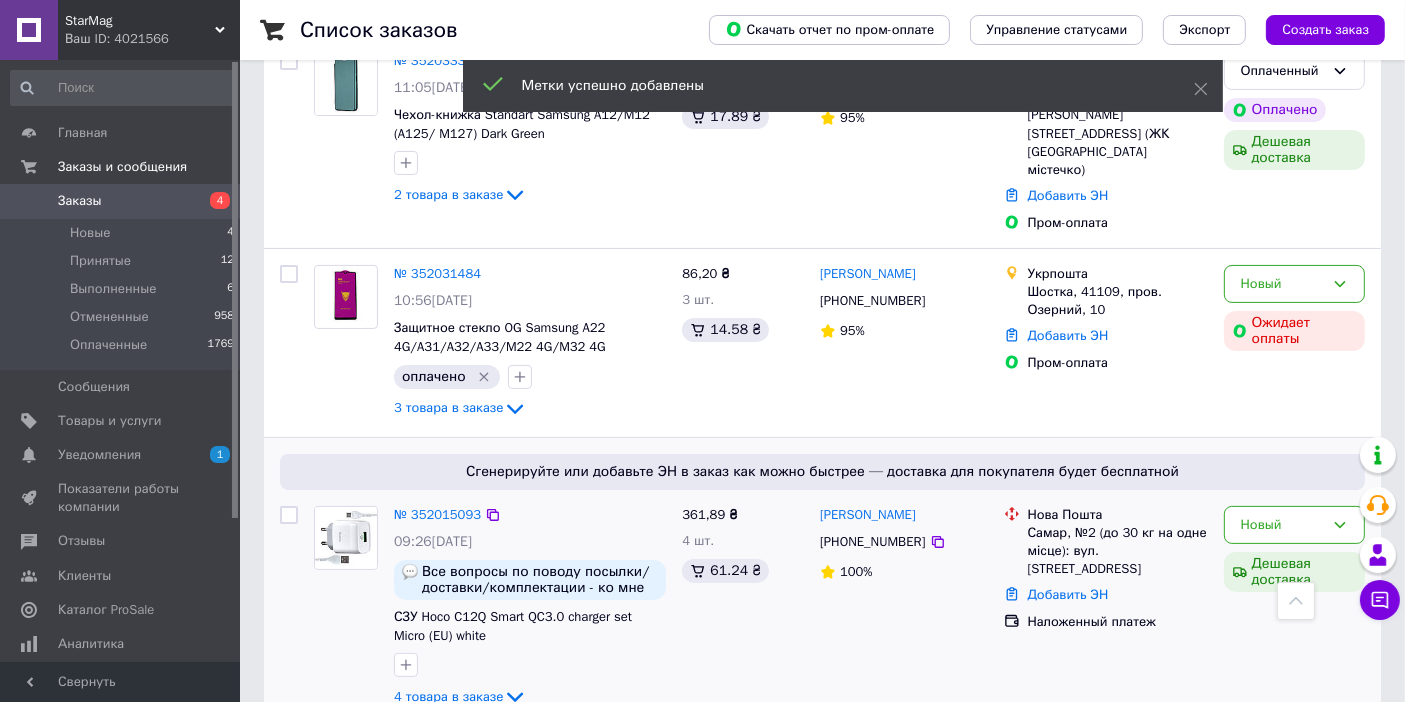 scroll, scrollTop: 333, scrollLeft: 0, axis: vertical 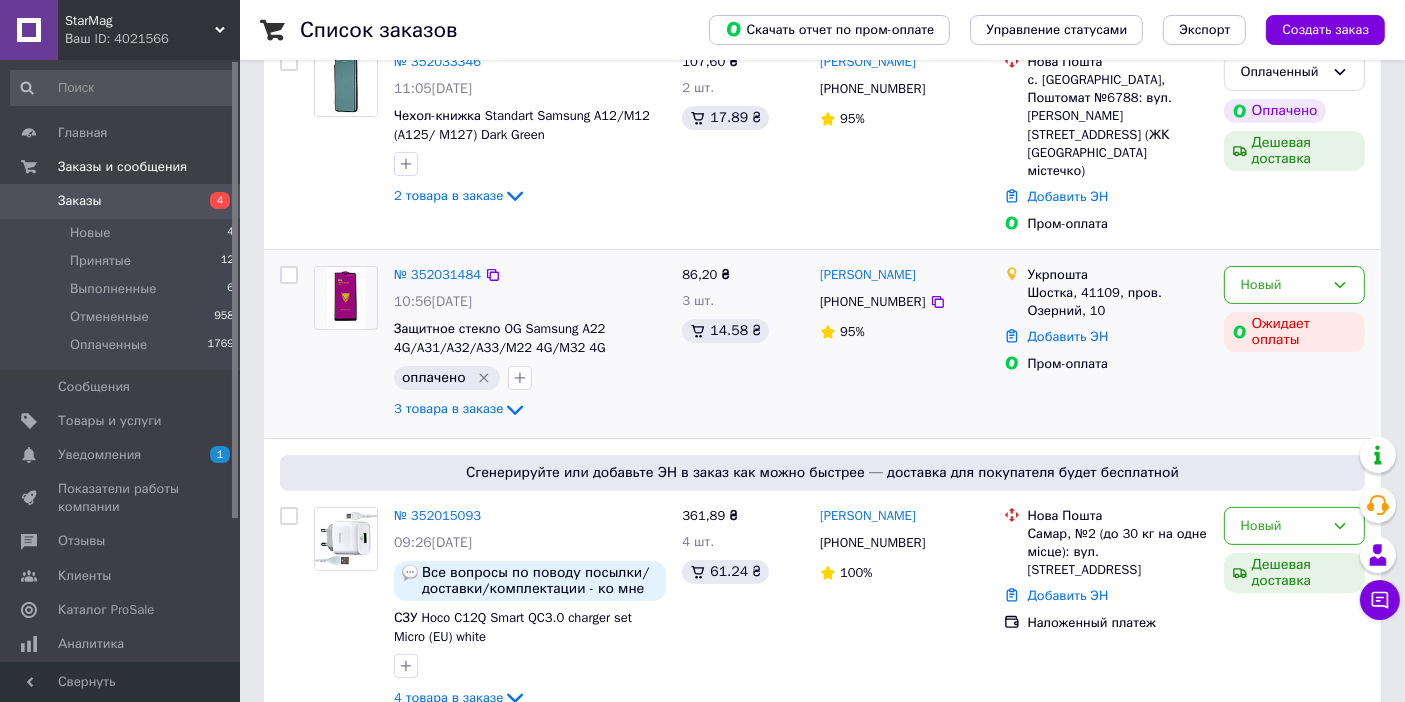click on "3 товара в заказе" 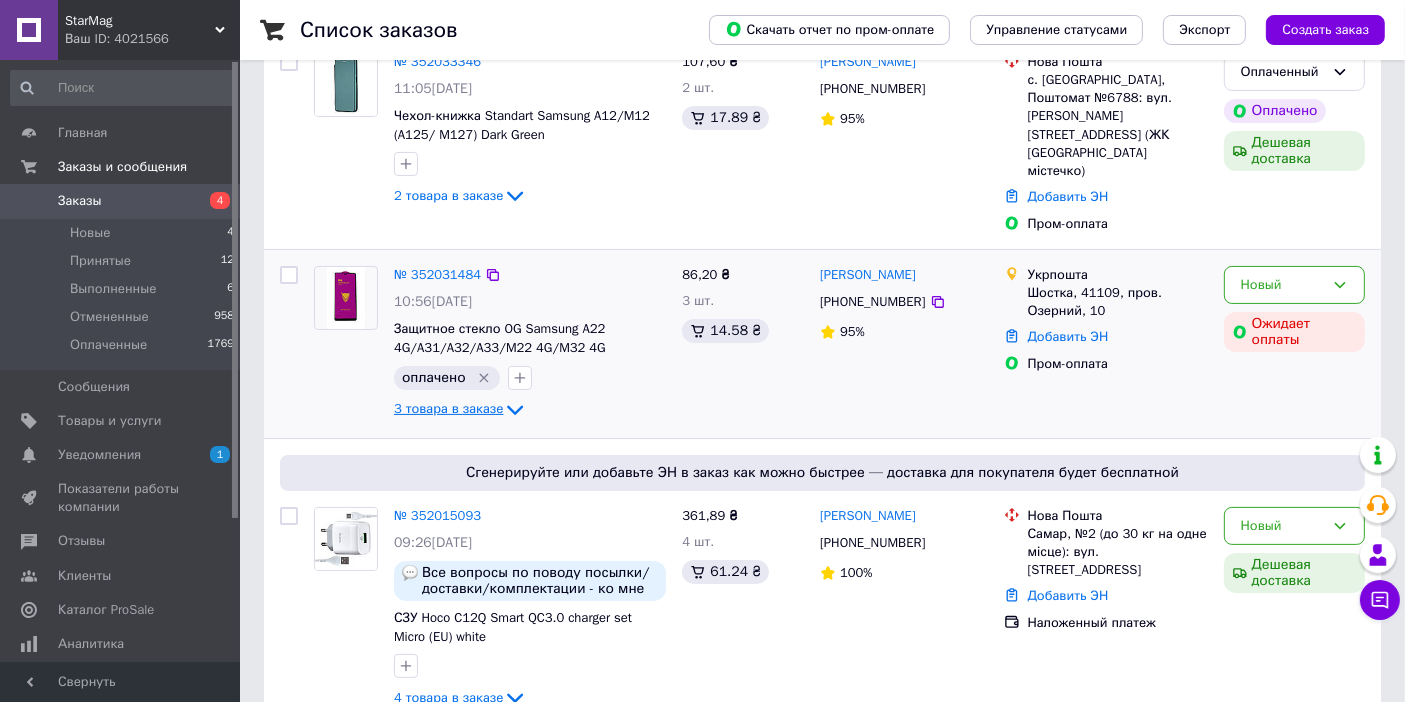 click on "3 товара в заказе" at bounding box center [448, 408] 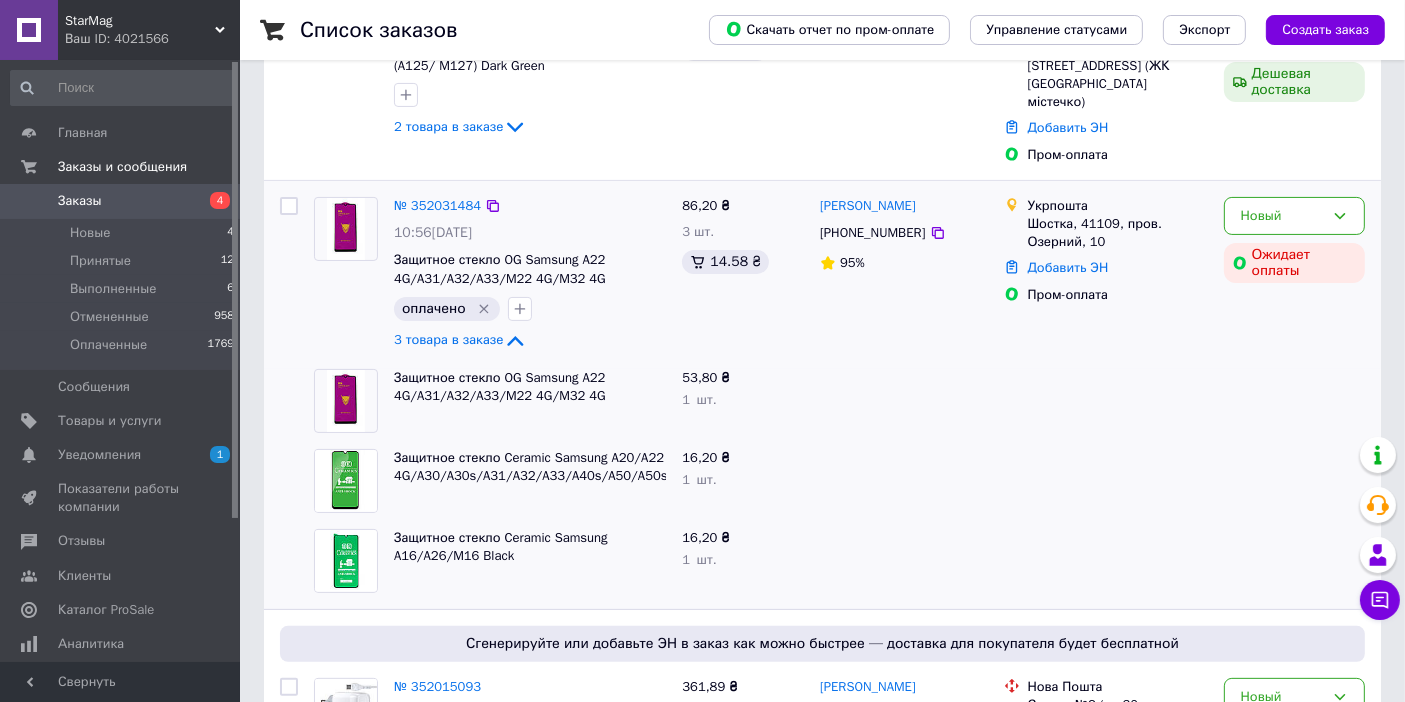 scroll, scrollTop: 444, scrollLeft: 0, axis: vertical 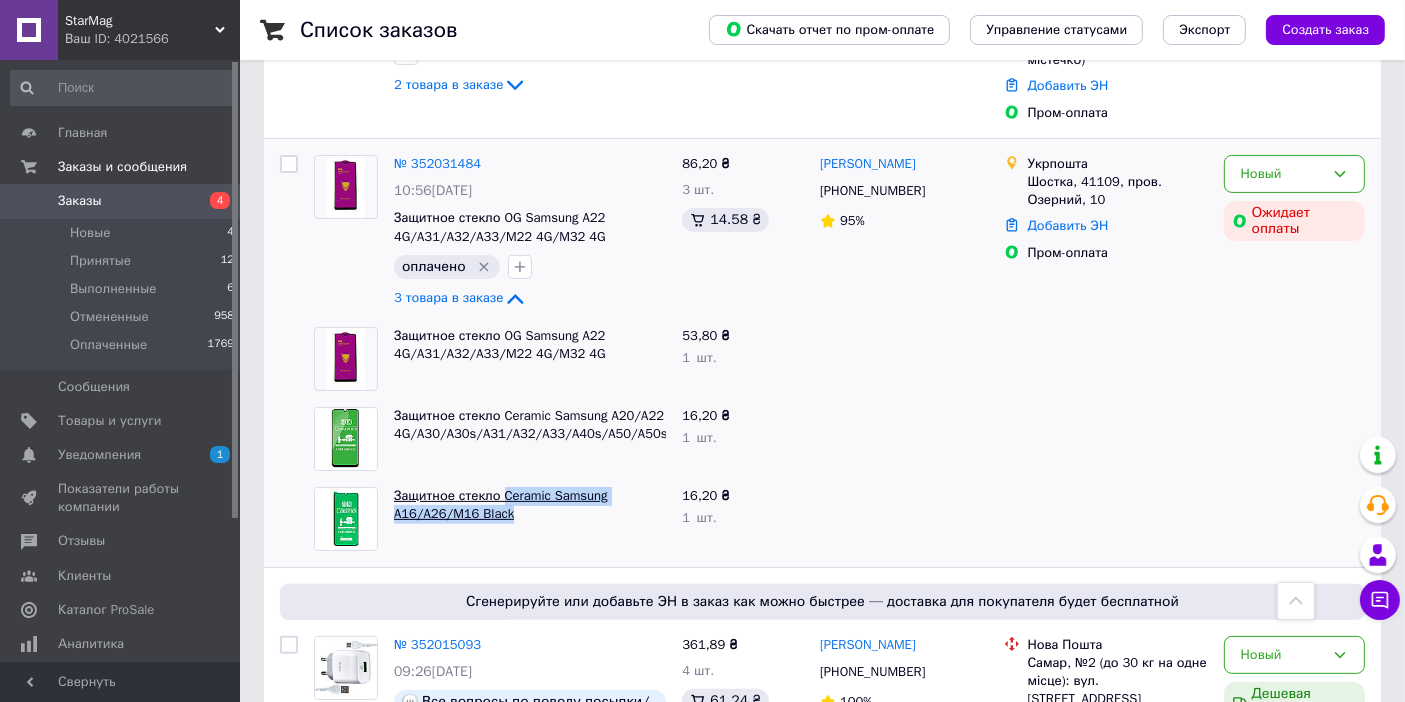 drag, startPoint x: 517, startPoint y: 487, endPoint x: 502, endPoint y: 472, distance: 21.213203 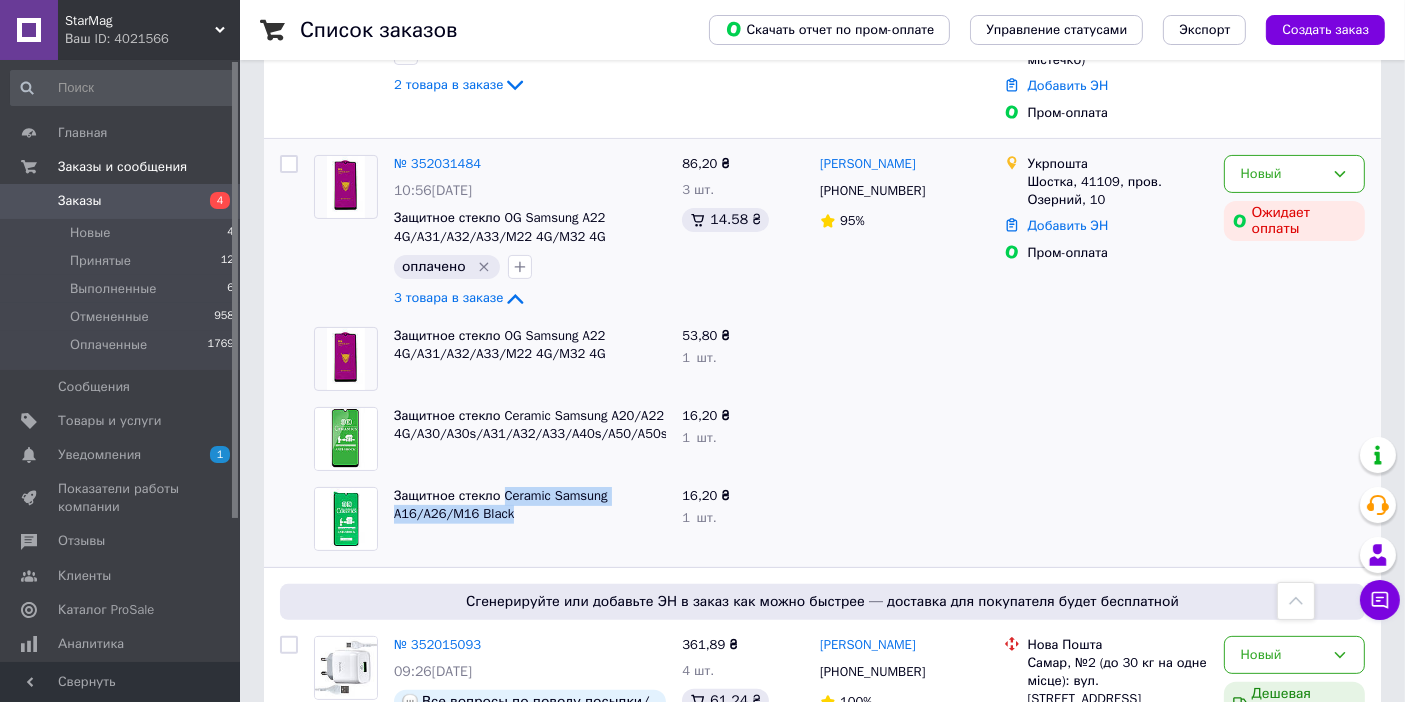 copy on "Ceramic Samsung A16/A26/M16 Black" 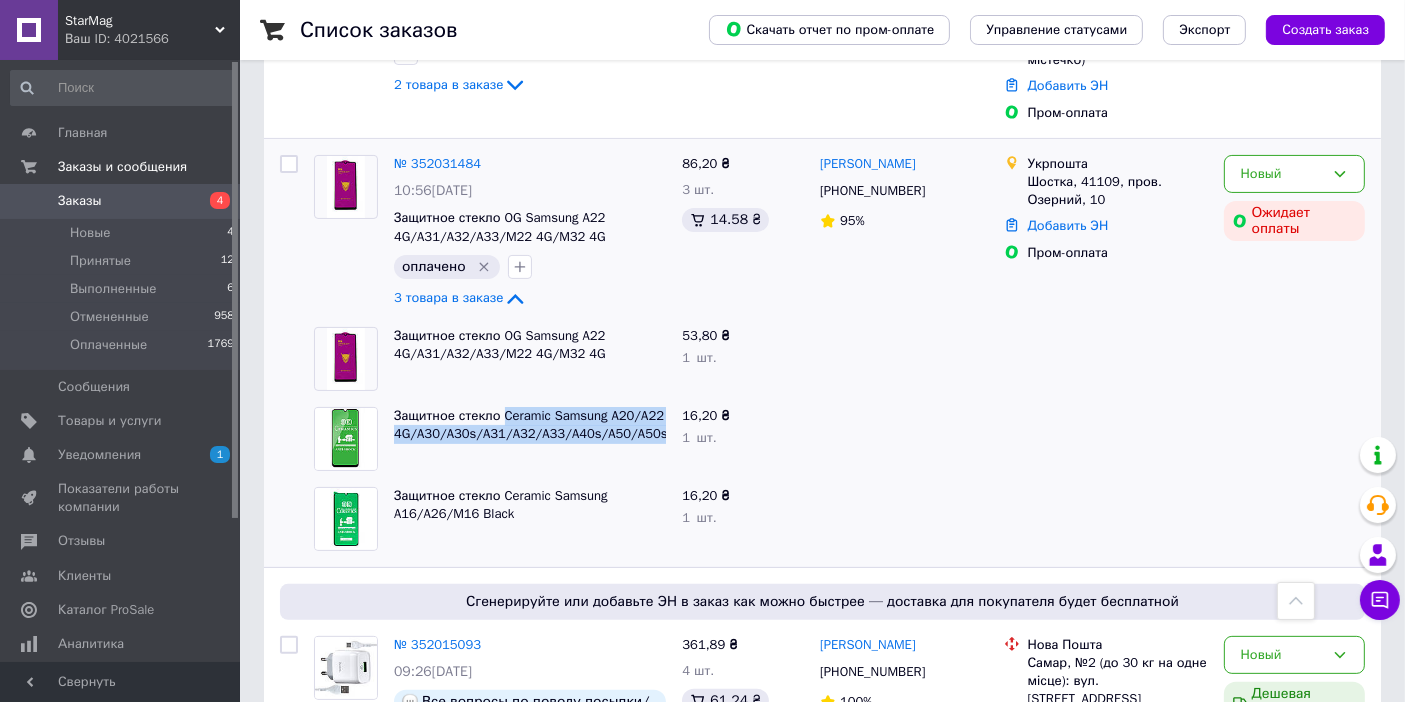 drag, startPoint x: 498, startPoint y: 377, endPoint x: 622, endPoint y: 426, distance: 133.33041 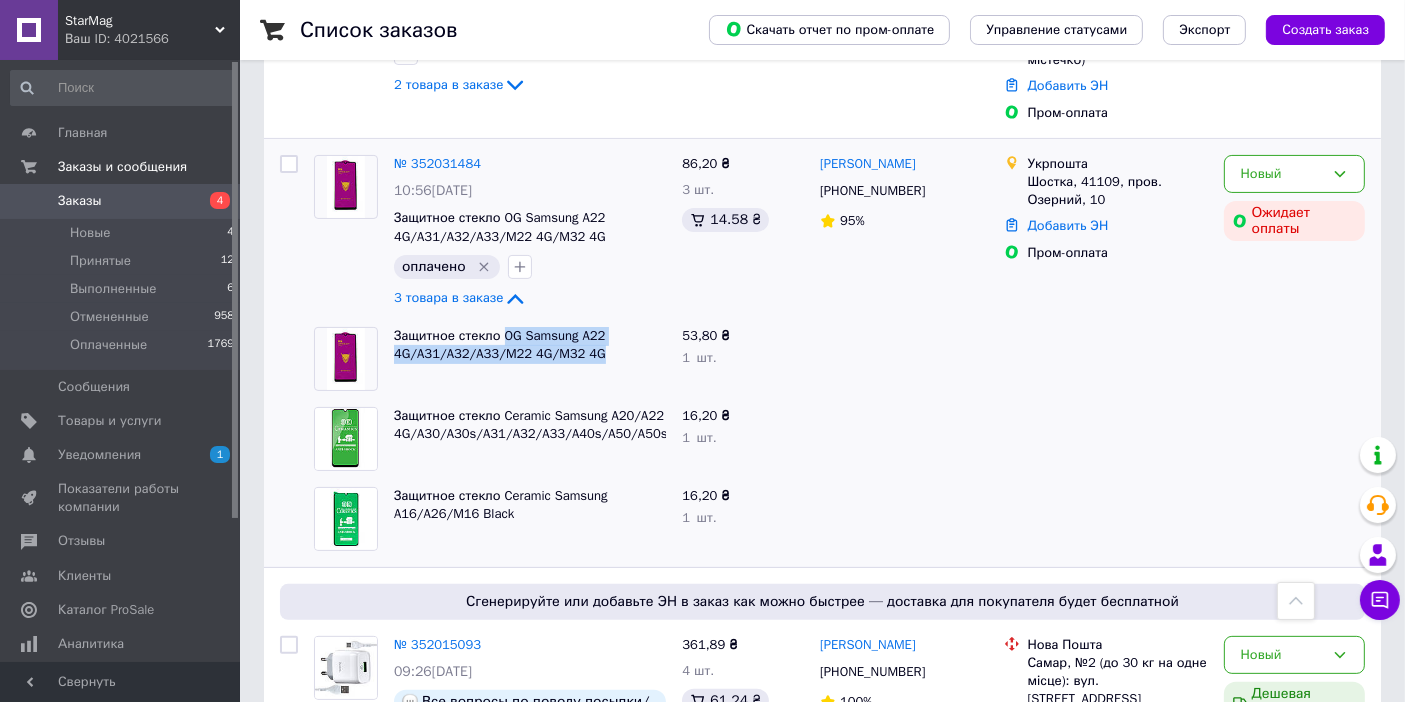 drag, startPoint x: 497, startPoint y: 297, endPoint x: 601, endPoint y: 353, distance: 118.11858 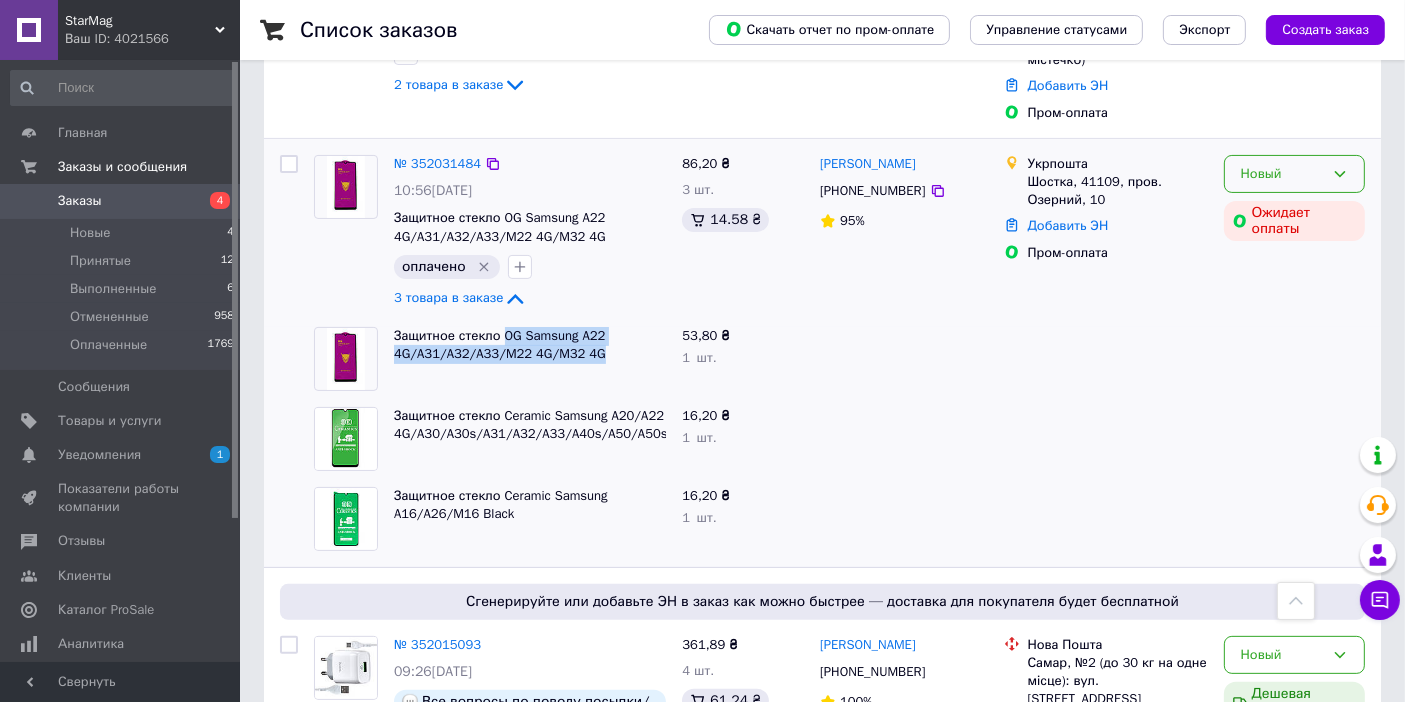 click on "Новый" at bounding box center [1282, 174] 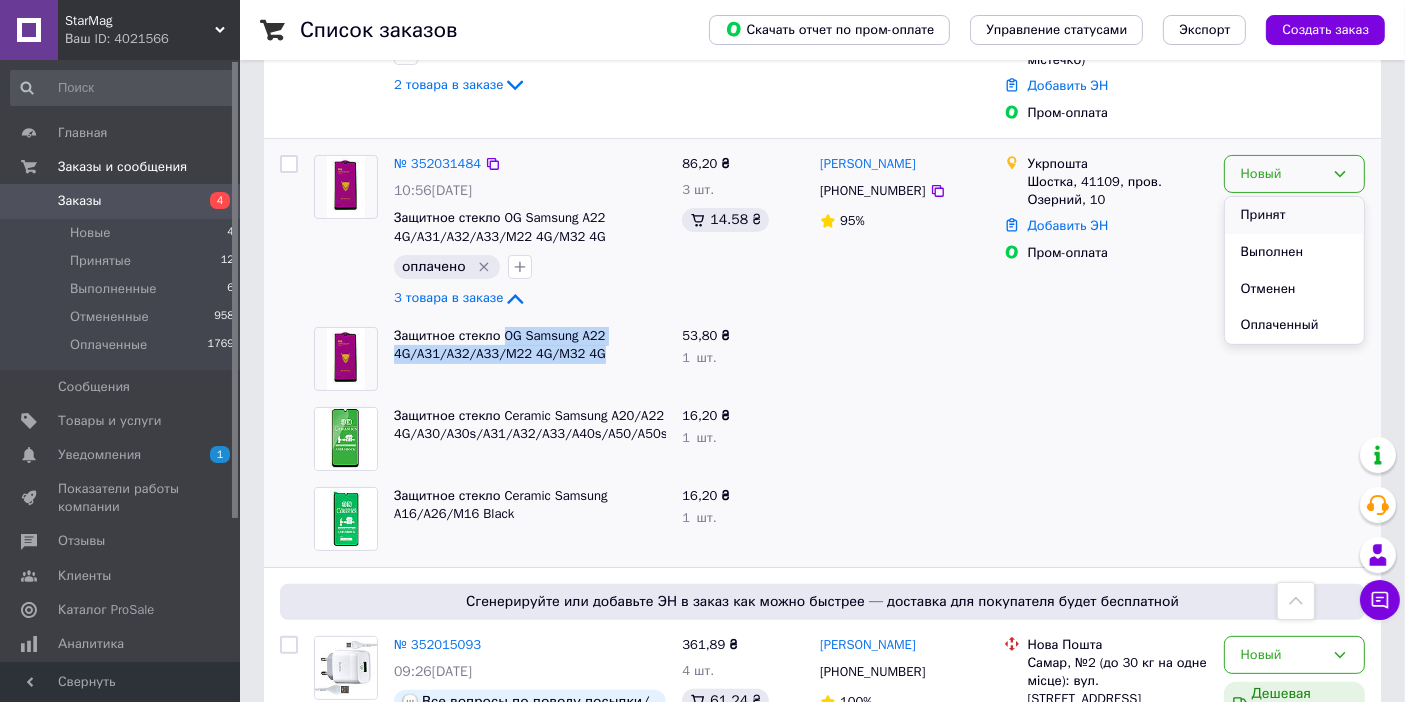 click on "Принят" at bounding box center (1294, 215) 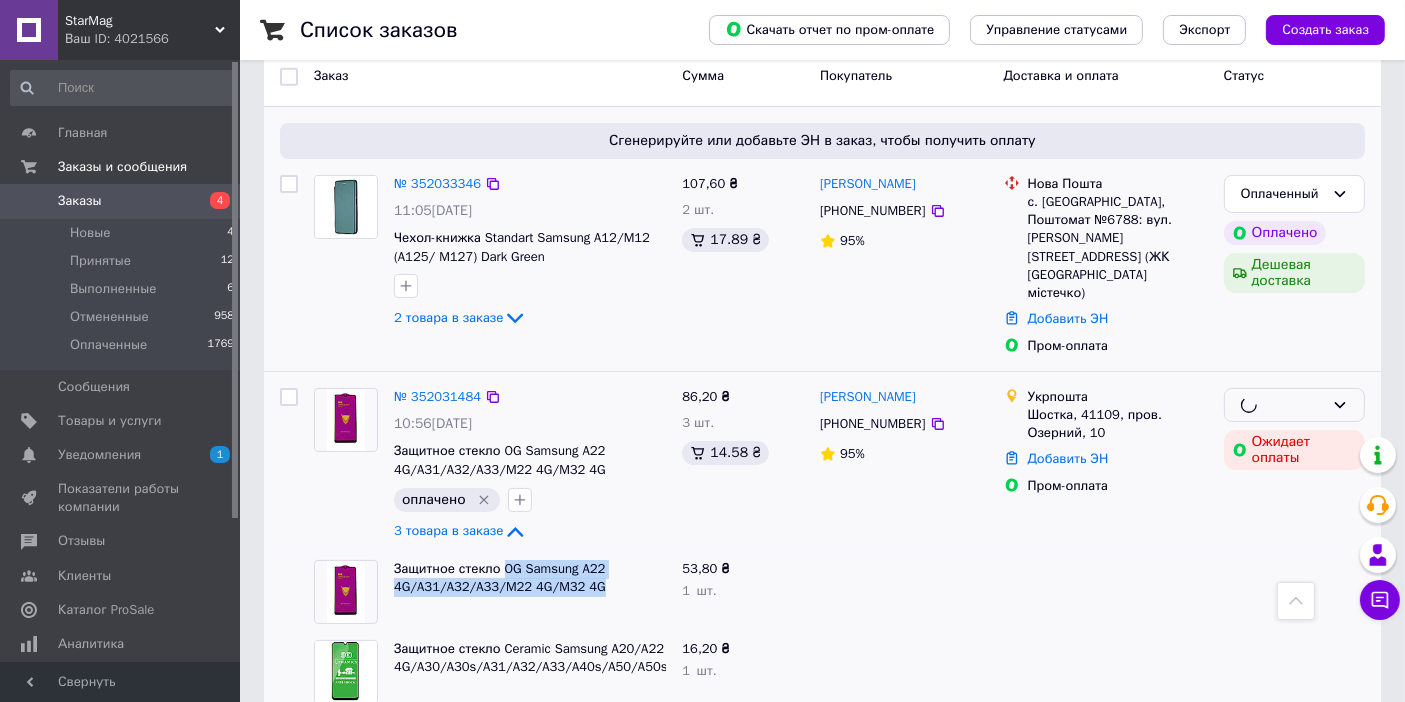 scroll, scrollTop: 111, scrollLeft: 0, axis: vertical 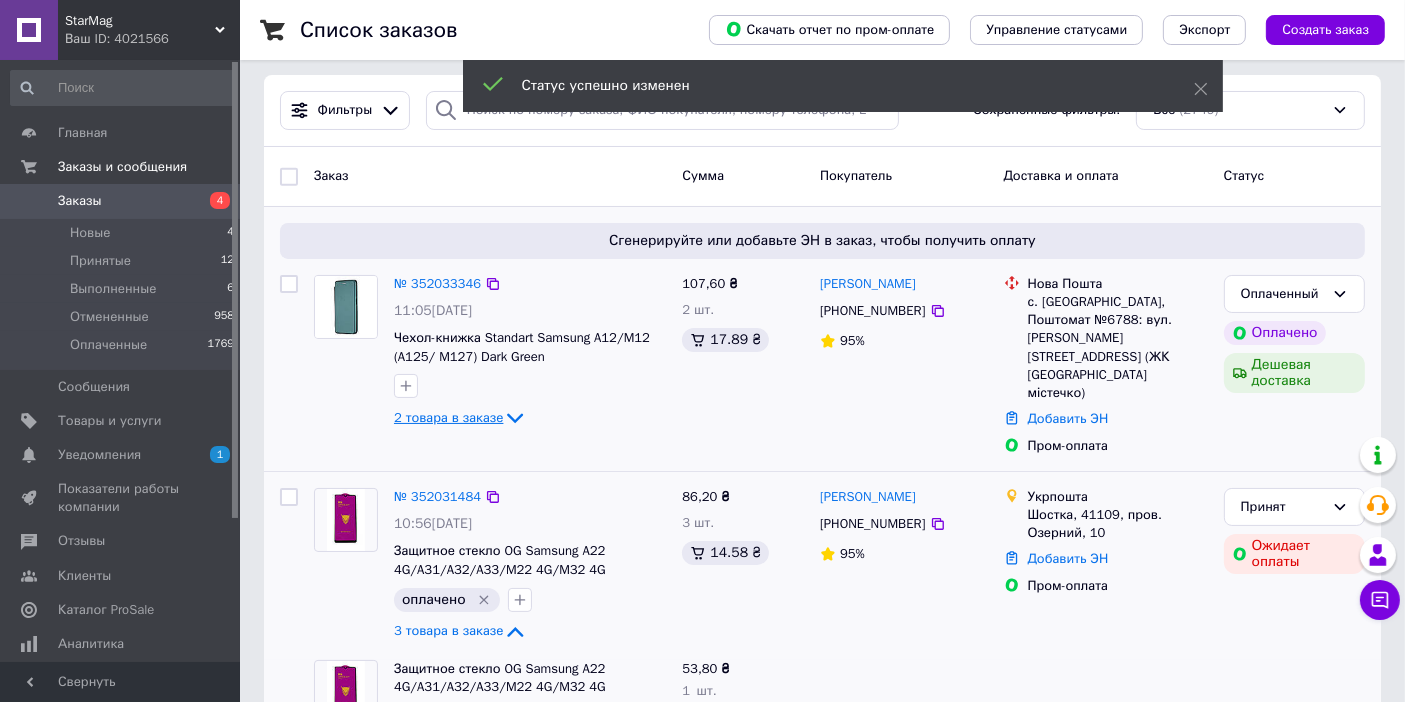 click on "2 товара в заказе" at bounding box center (448, 417) 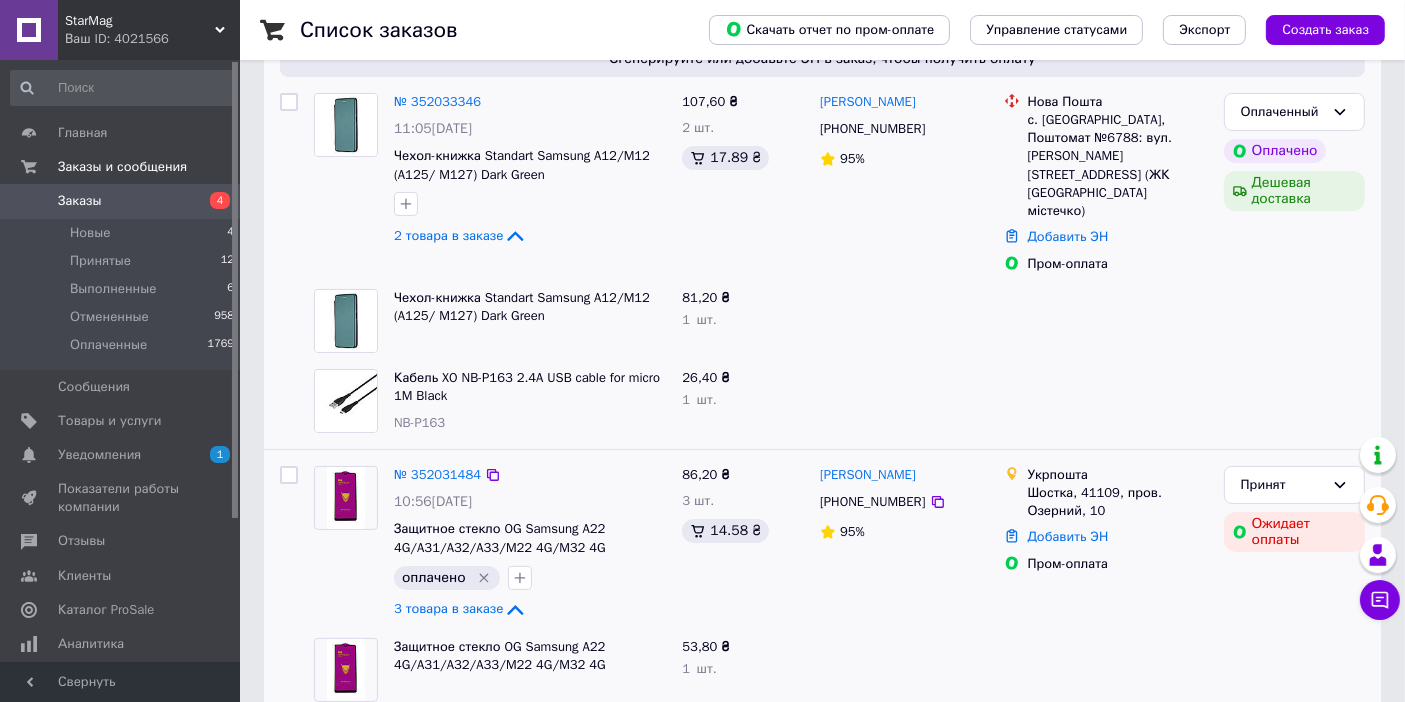 scroll, scrollTop: 333, scrollLeft: 0, axis: vertical 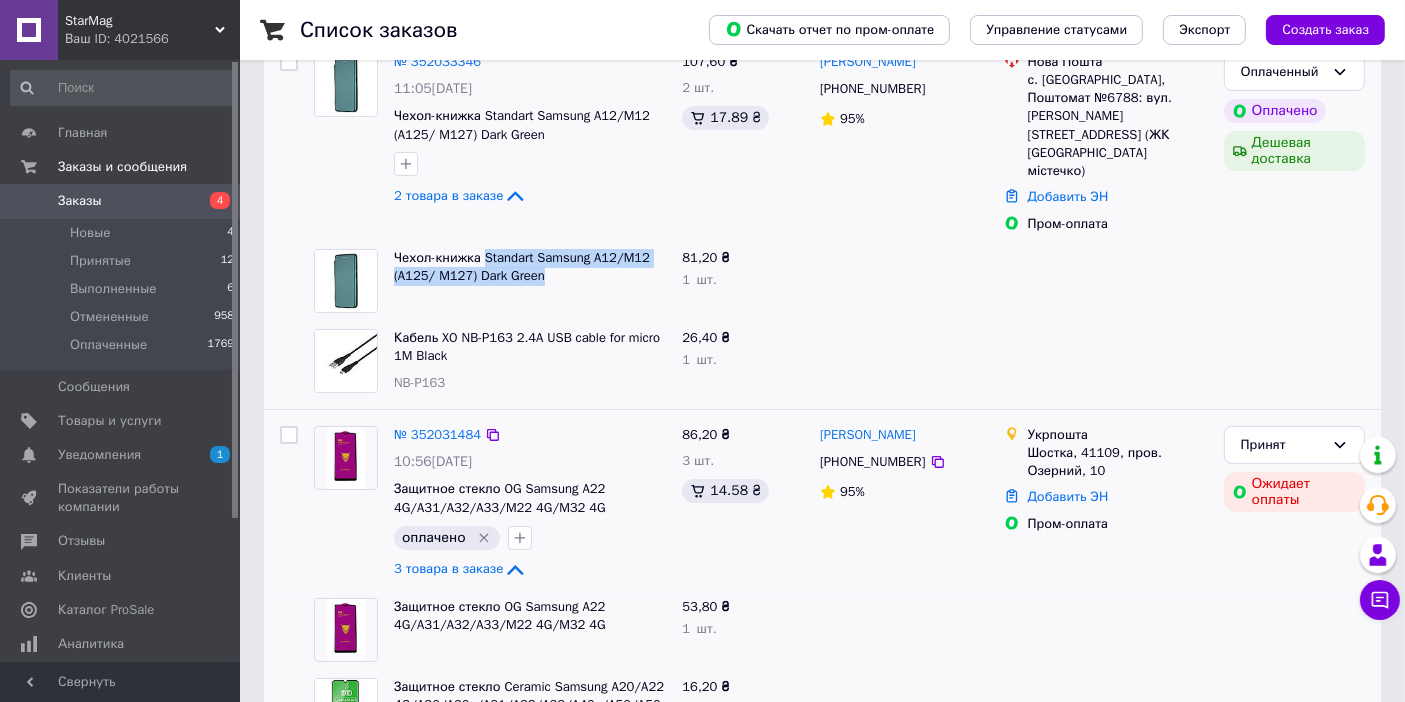 drag, startPoint x: 557, startPoint y: 249, endPoint x: 484, endPoint y: 223, distance: 77.491936 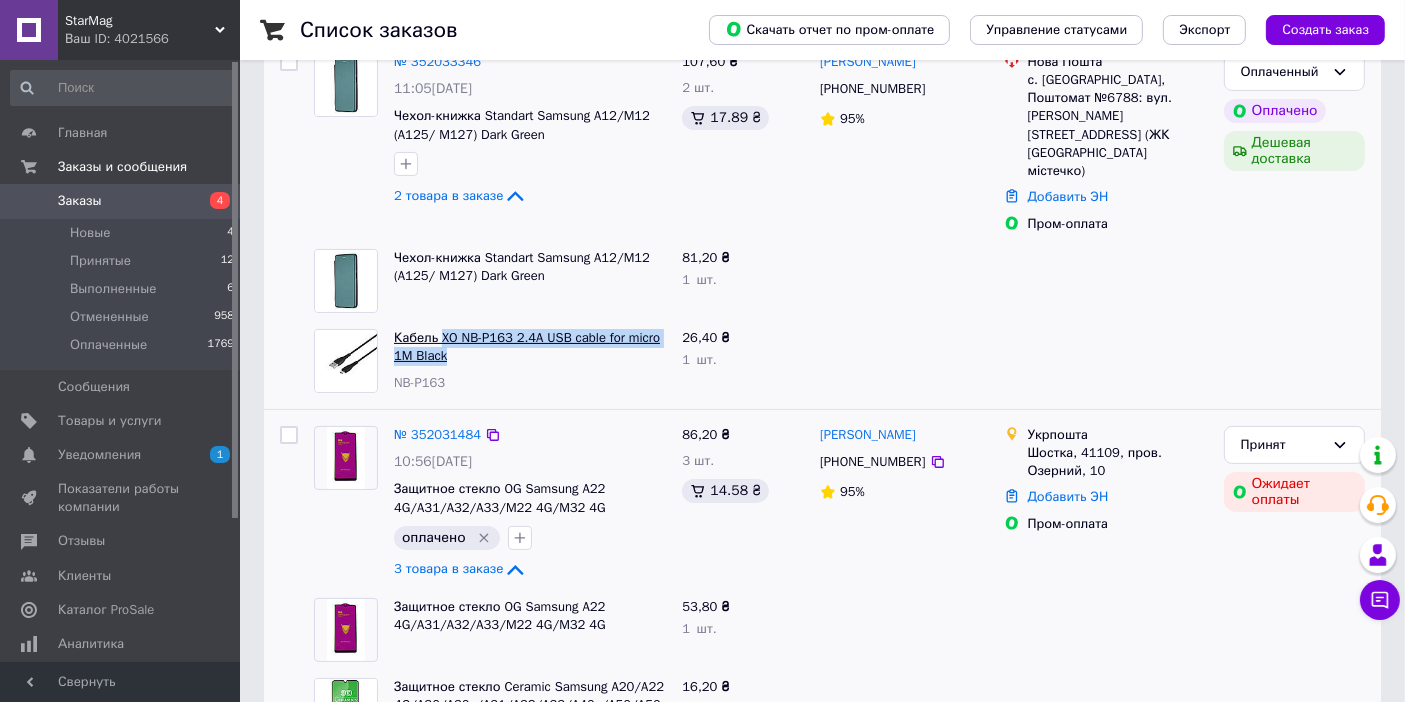 drag, startPoint x: 464, startPoint y: 332, endPoint x: 442, endPoint y: 306, distance: 34.058773 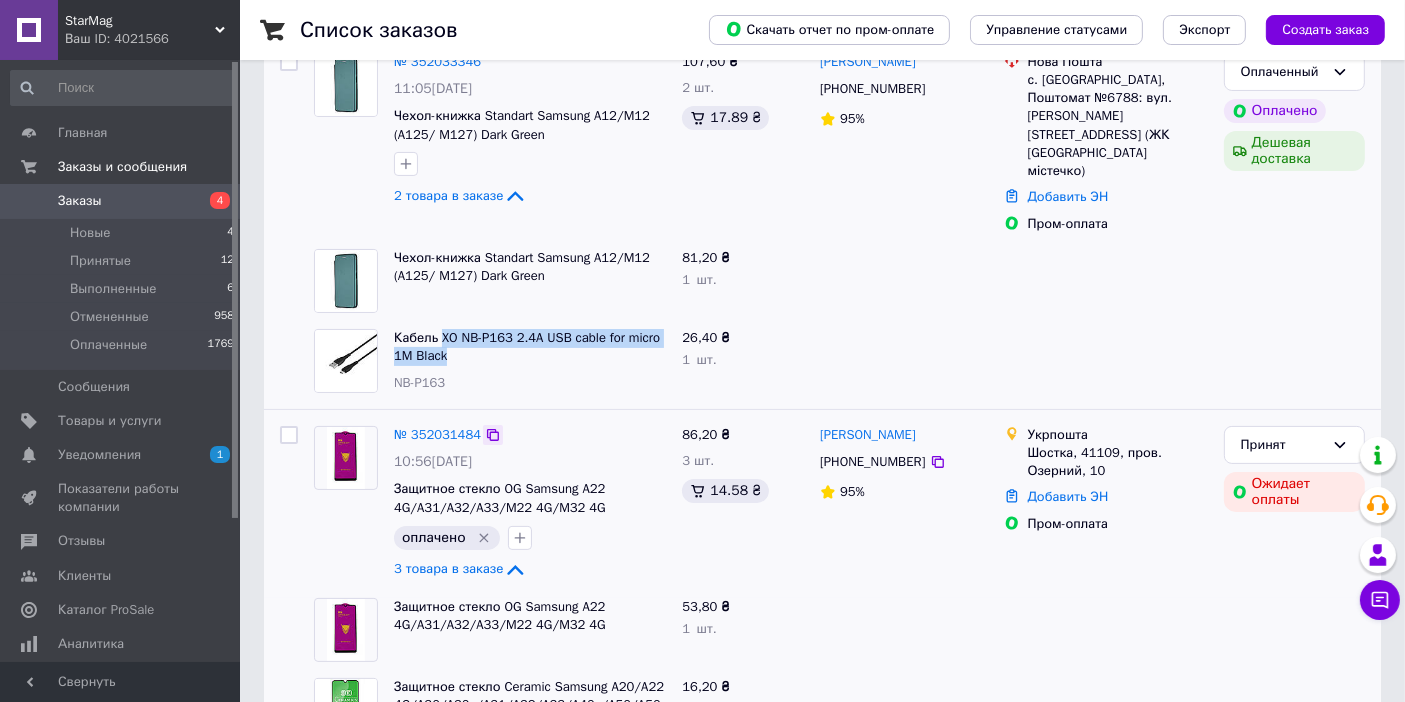 copy on "XO NB-P163  2.4A USB cable for micro 1M Black" 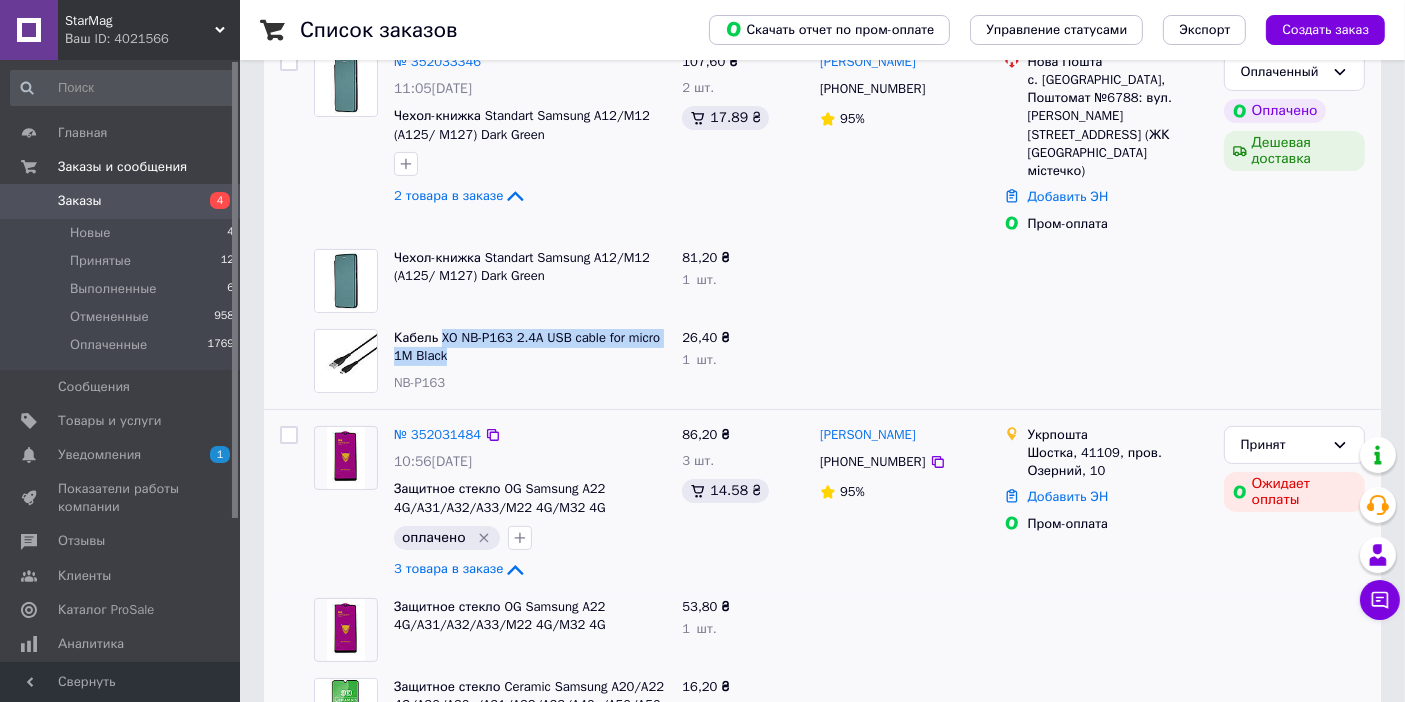 copy on "XO NB-P163  2.4A USB cable for micro 1M Black" 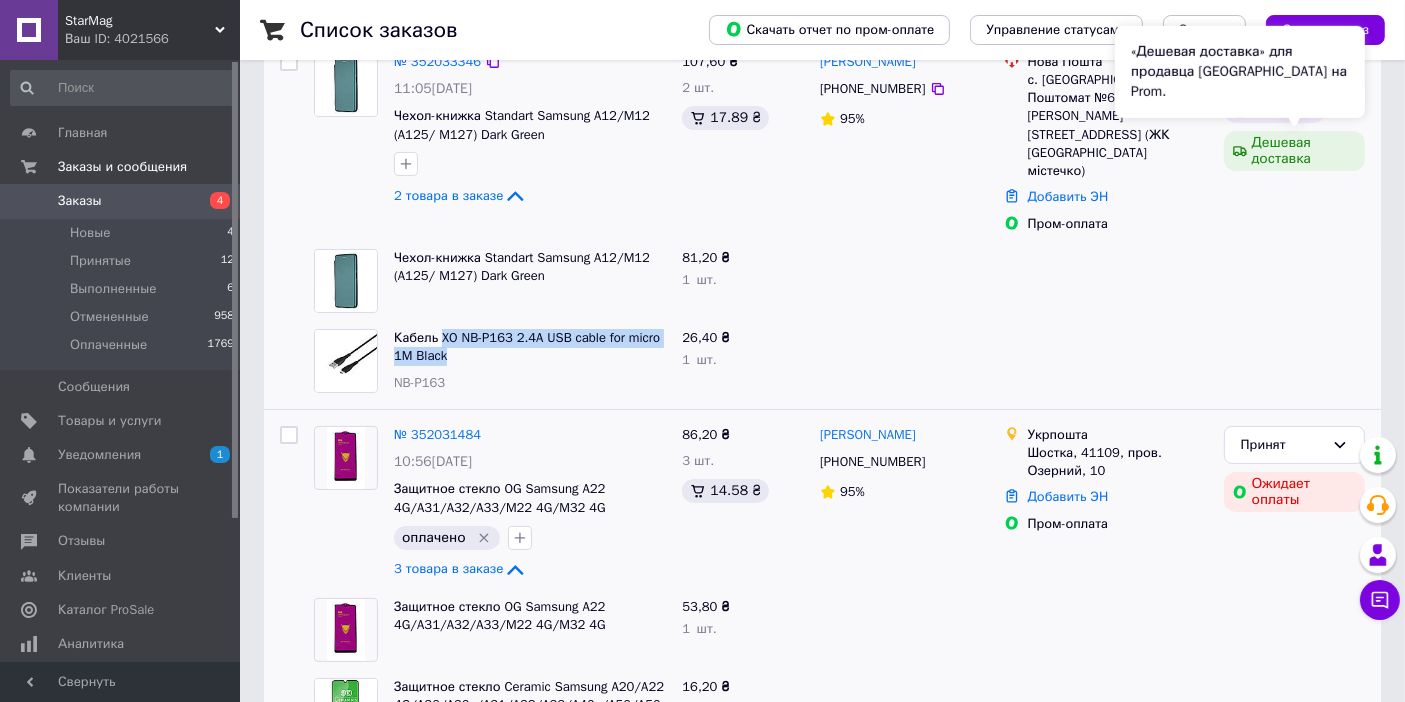 scroll, scrollTop: 111, scrollLeft: 0, axis: vertical 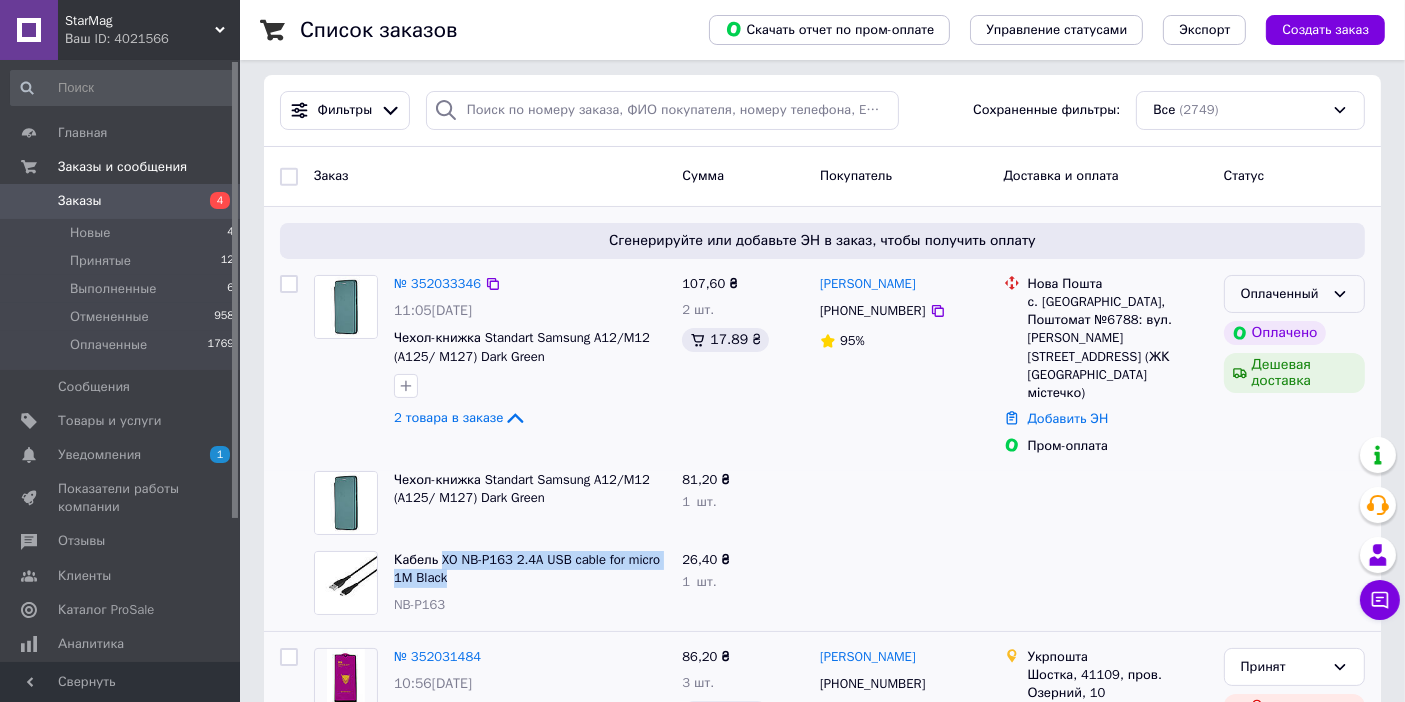 click on "Оплаченный" at bounding box center (1294, 294) 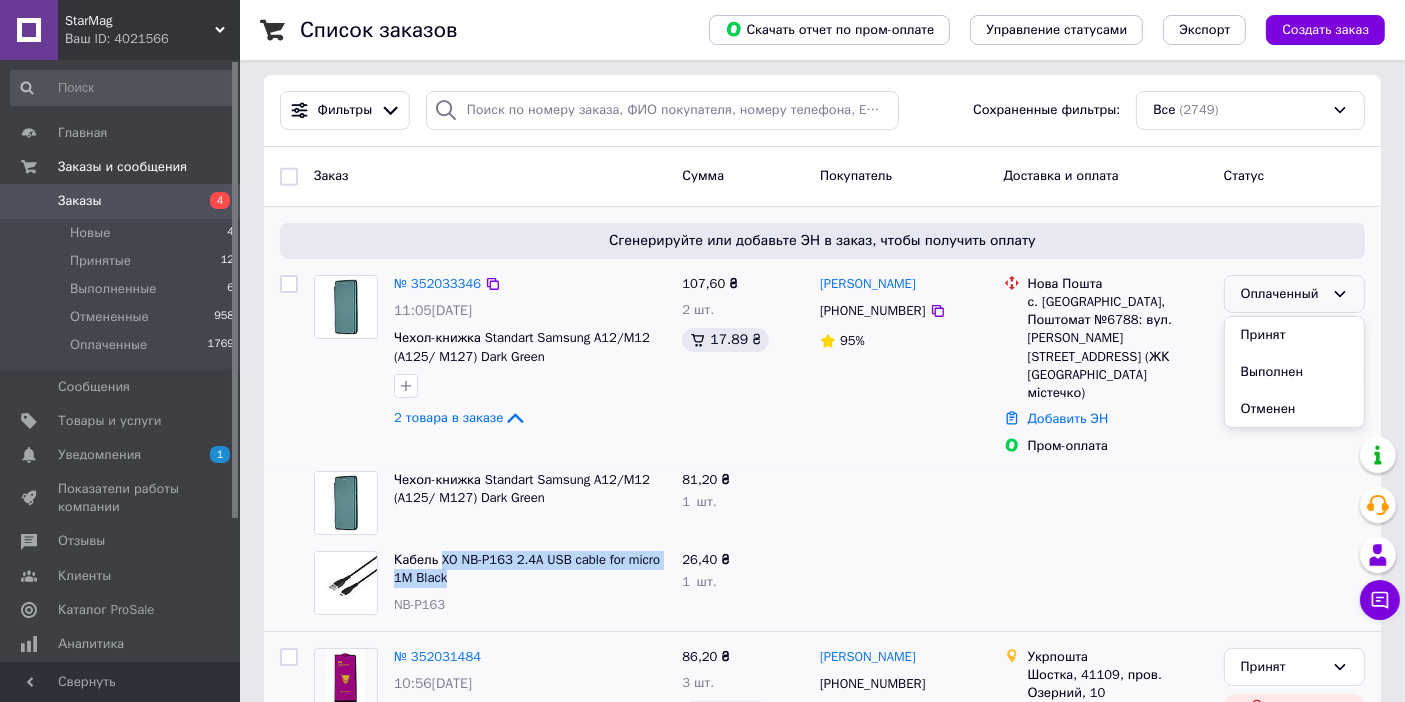 click on "Принят" at bounding box center (1294, 335) 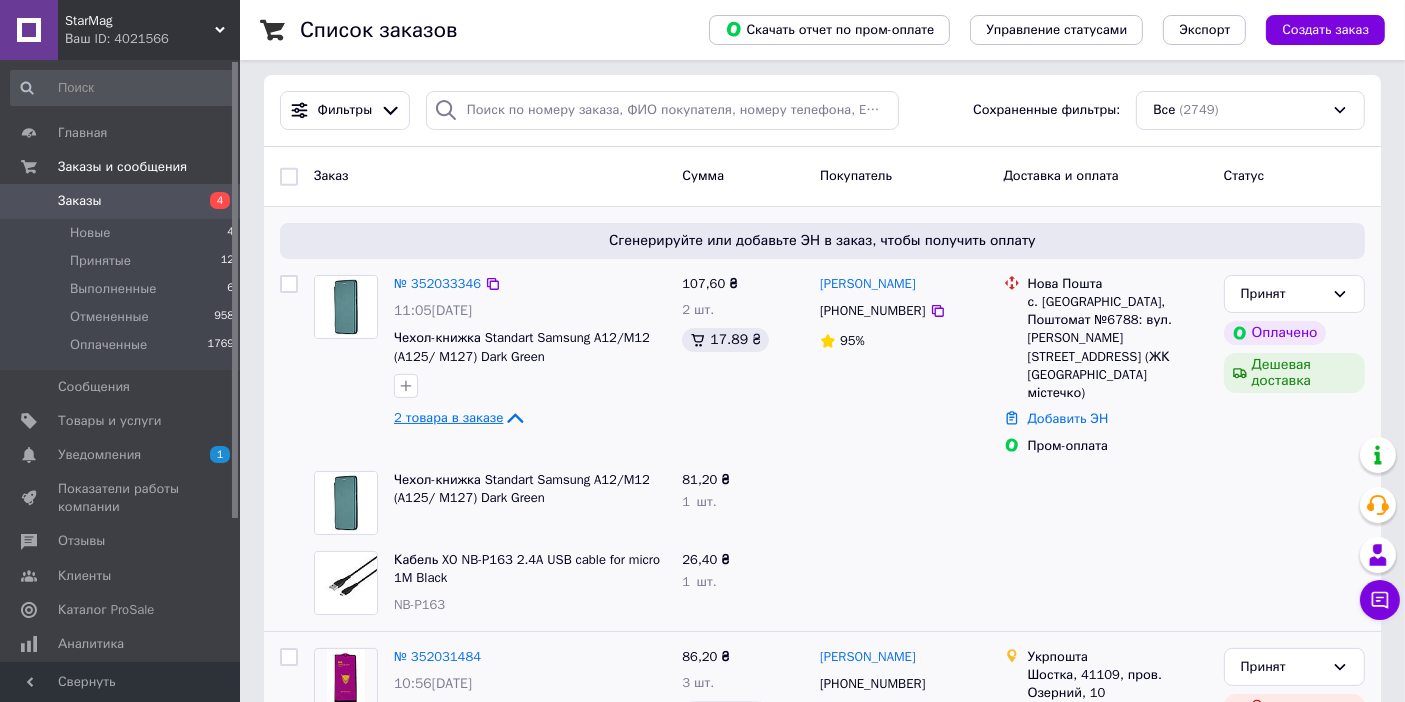 click on "2 товара в заказе" at bounding box center [448, 417] 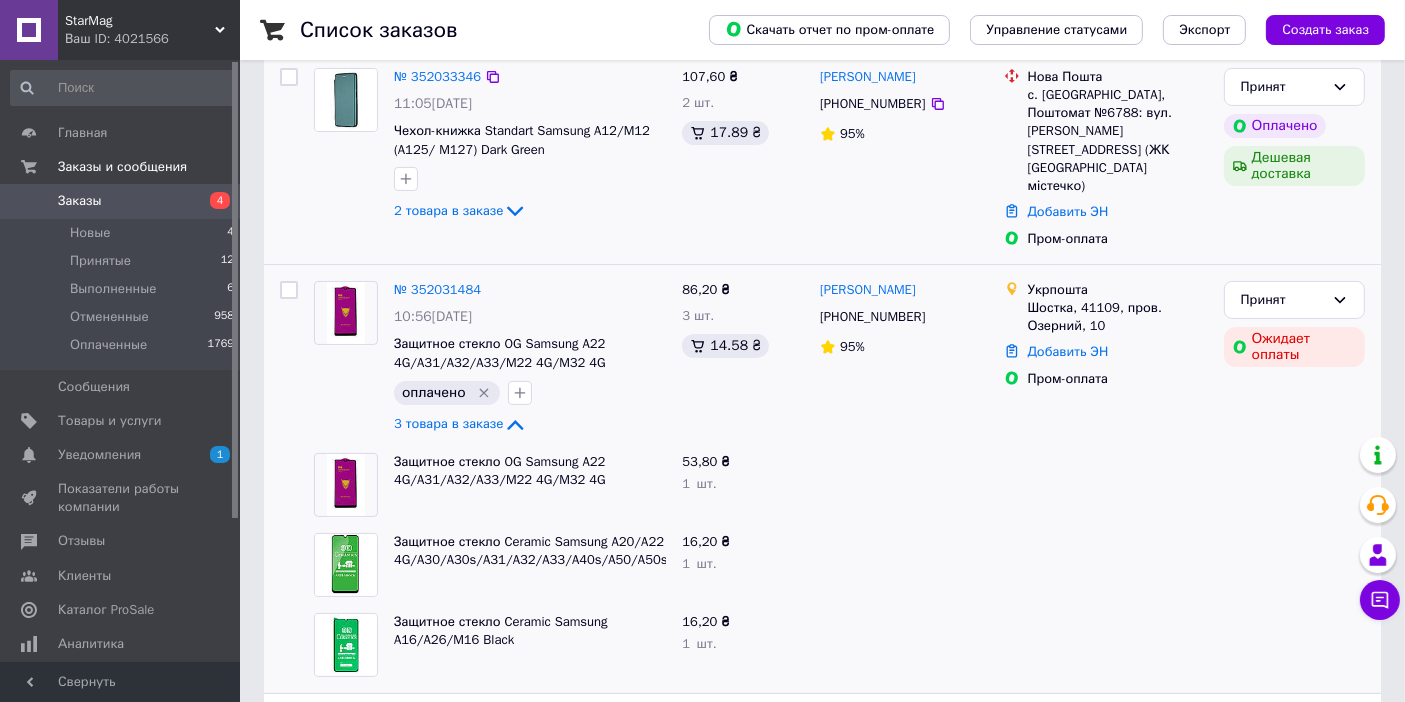 scroll, scrollTop: 333, scrollLeft: 0, axis: vertical 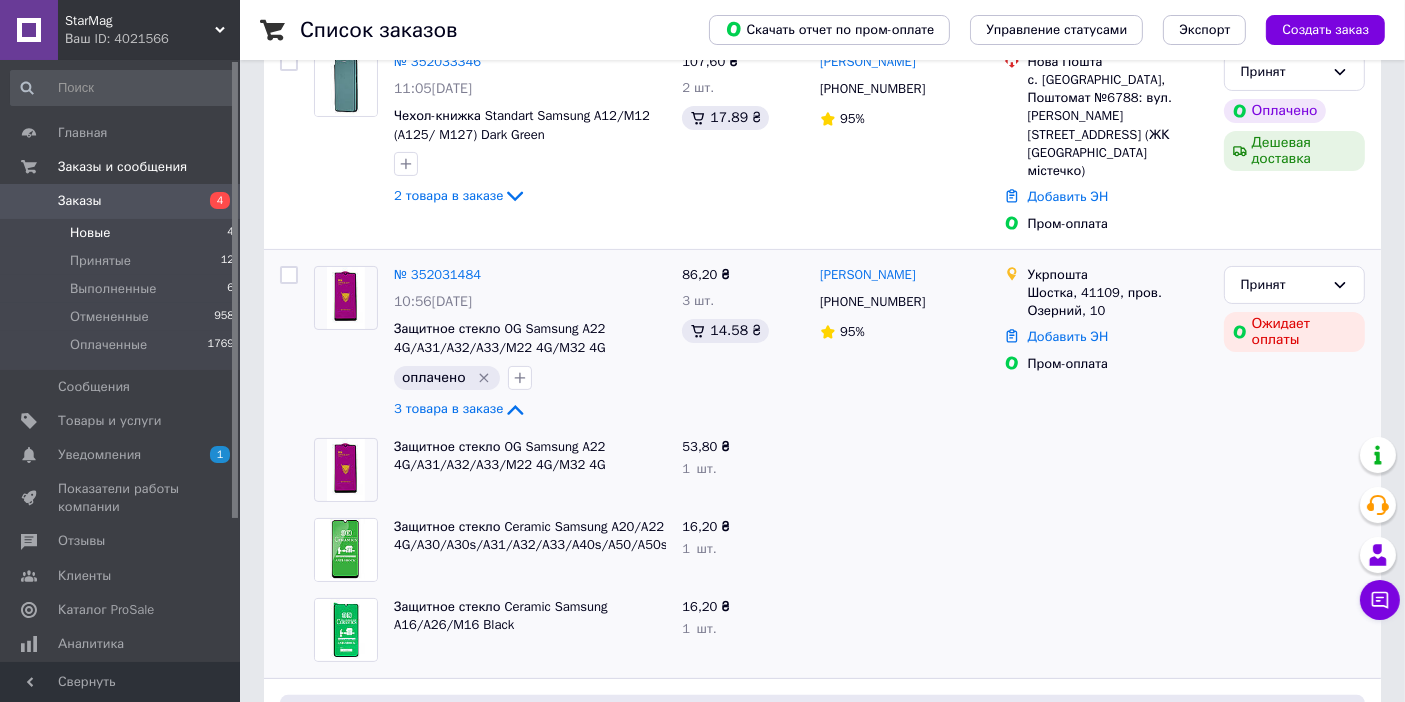 click on "Новые 4" at bounding box center [123, 233] 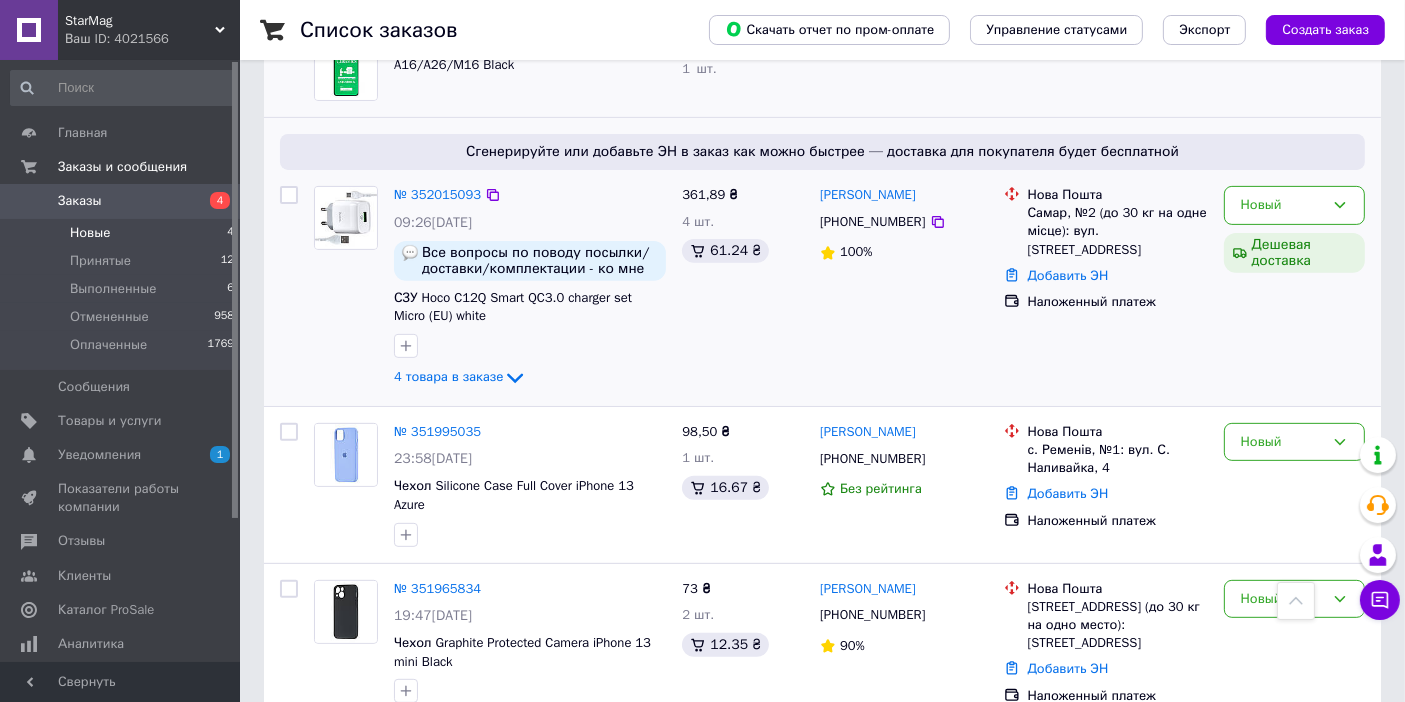 scroll, scrollTop: 725, scrollLeft: 0, axis: vertical 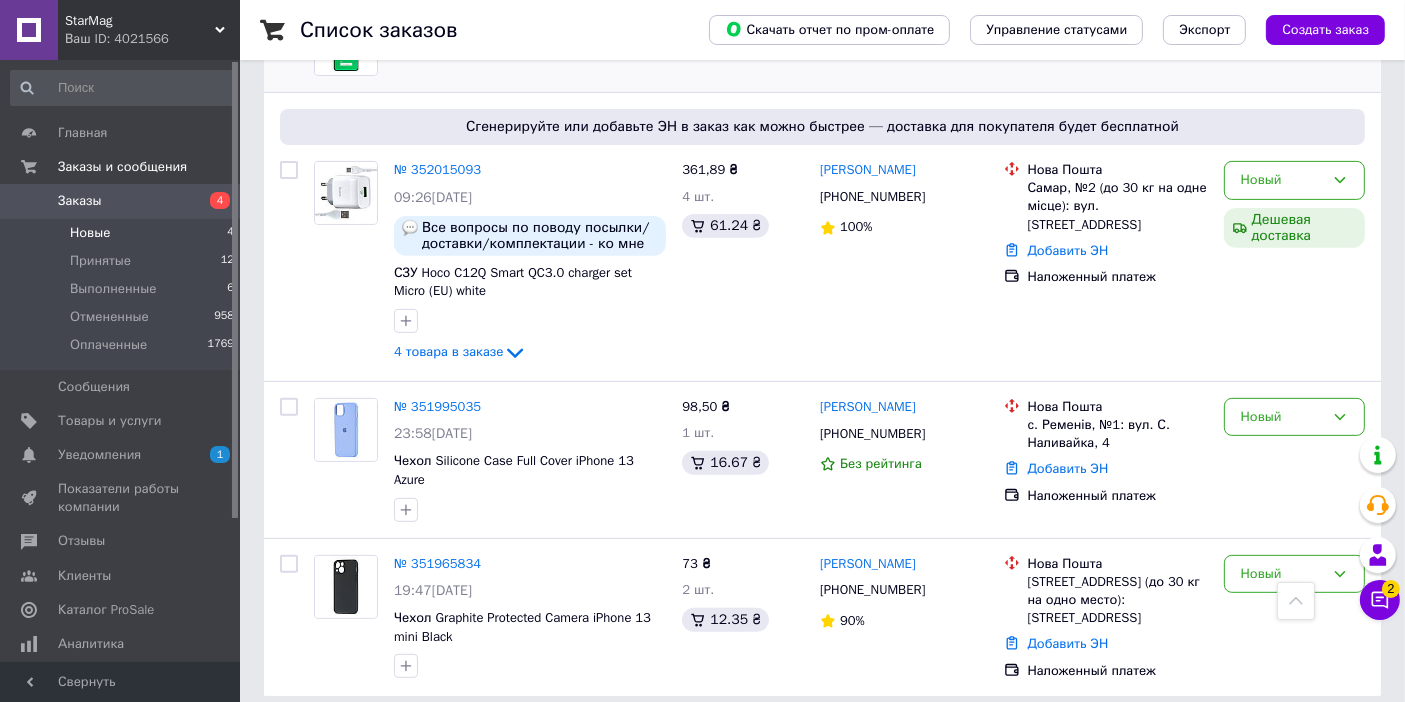 click on "Заказы" at bounding box center [121, 201] 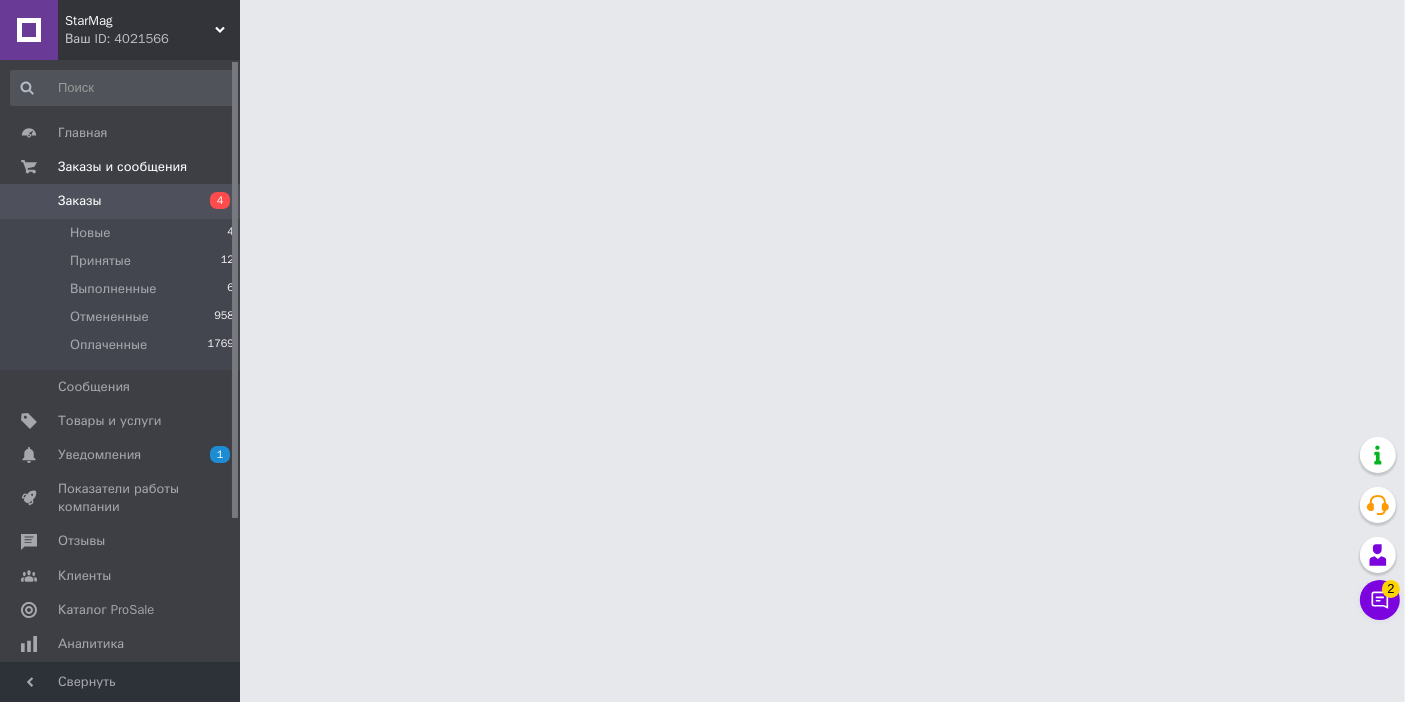 scroll, scrollTop: 0, scrollLeft: 0, axis: both 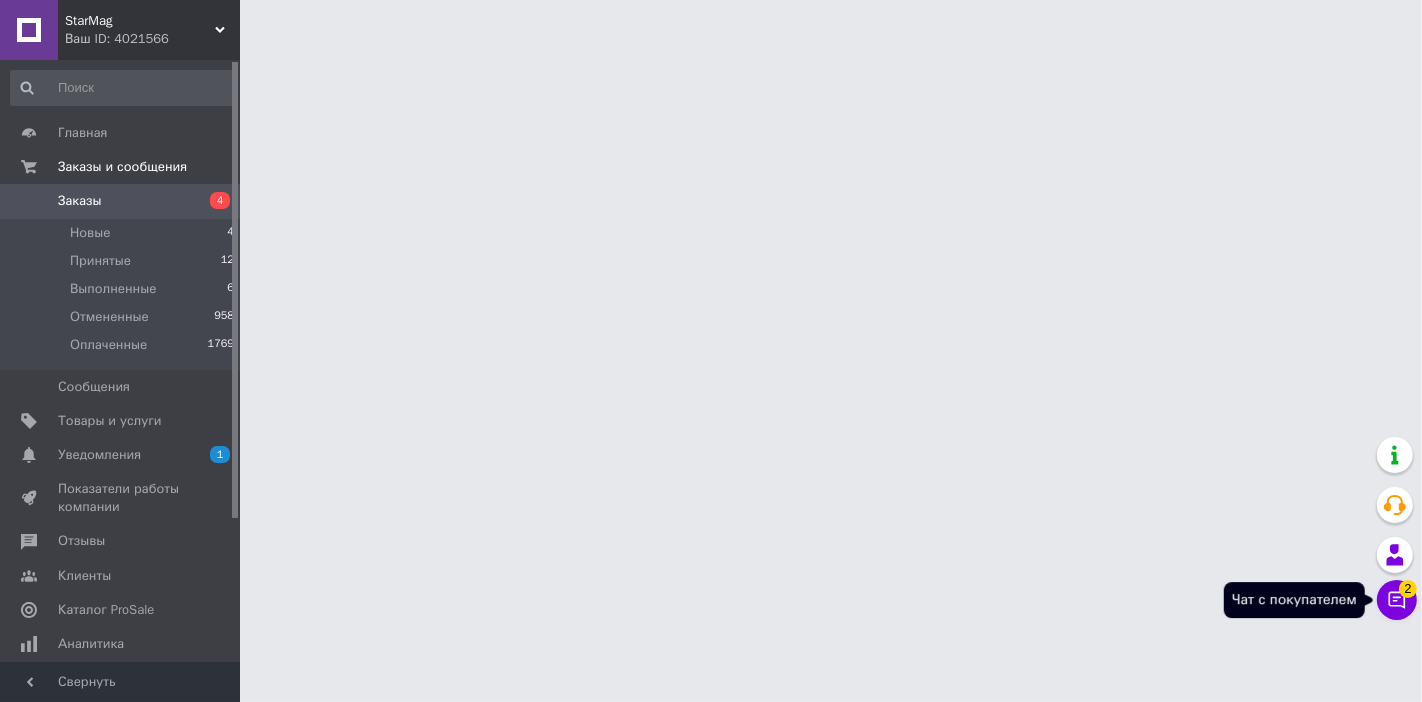 click 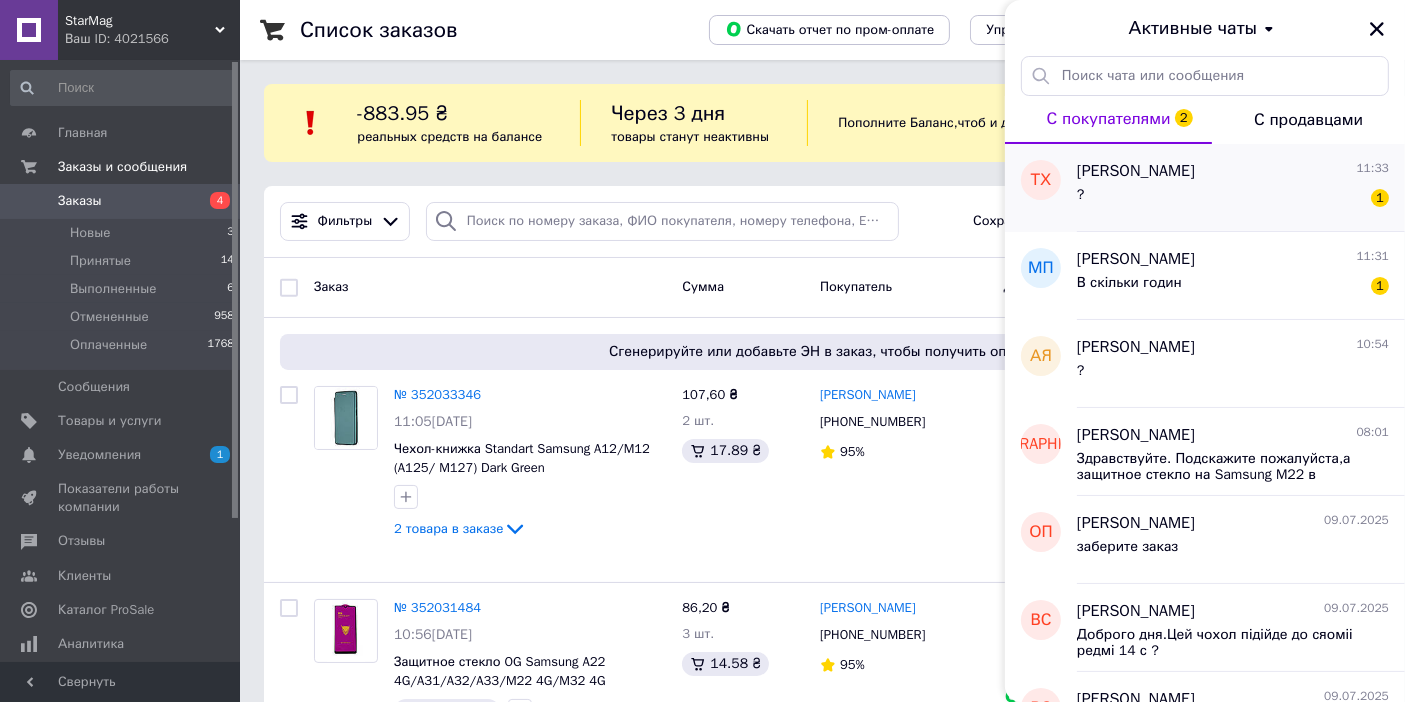 click on "Таня Хмільовська" at bounding box center (1136, 171) 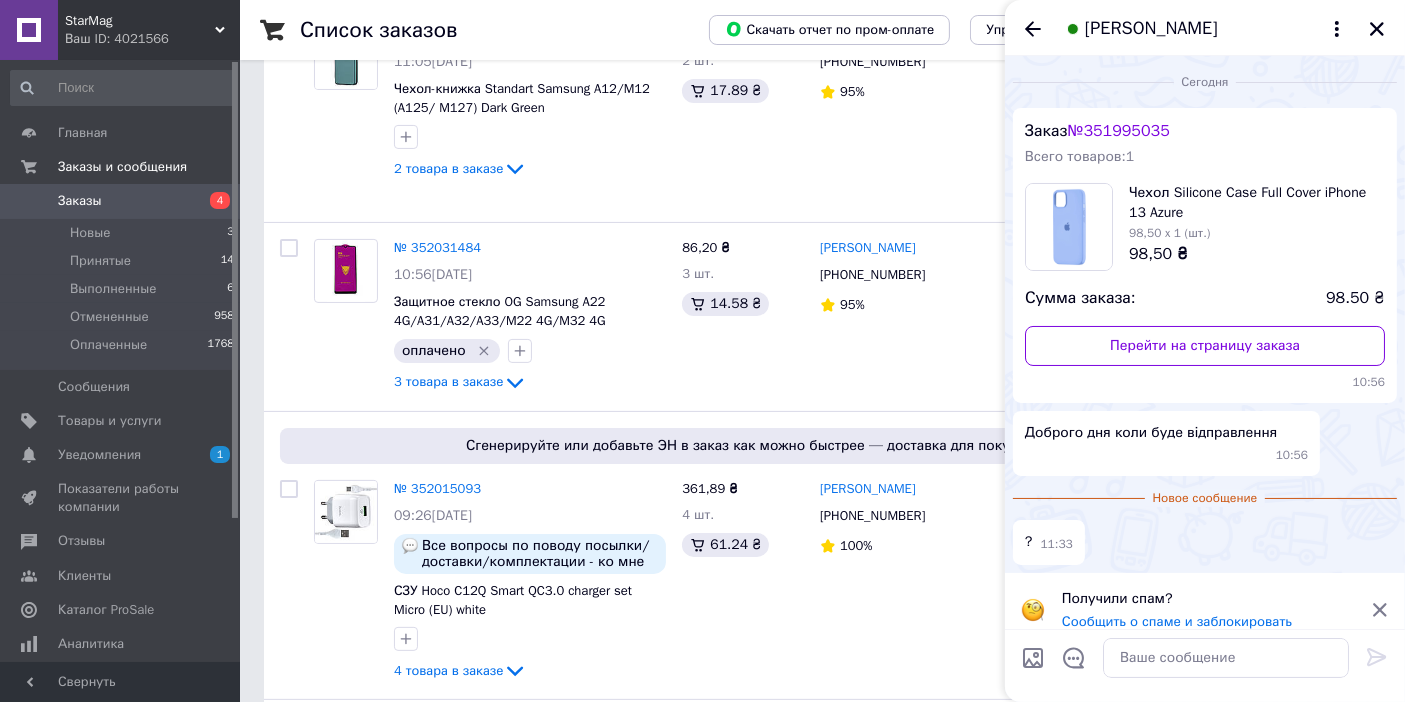 scroll, scrollTop: 222, scrollLeft: 0, axis: vertical 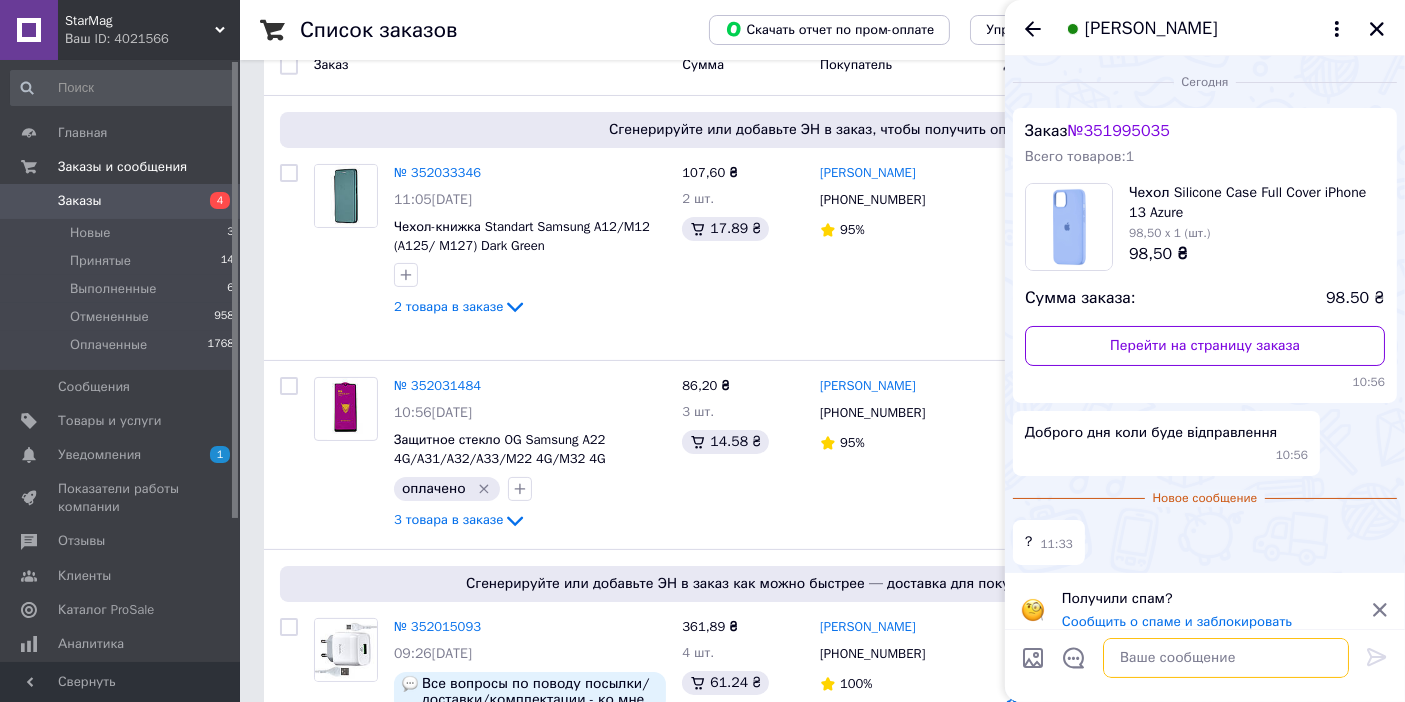 click at bounding box center (1226, 658) 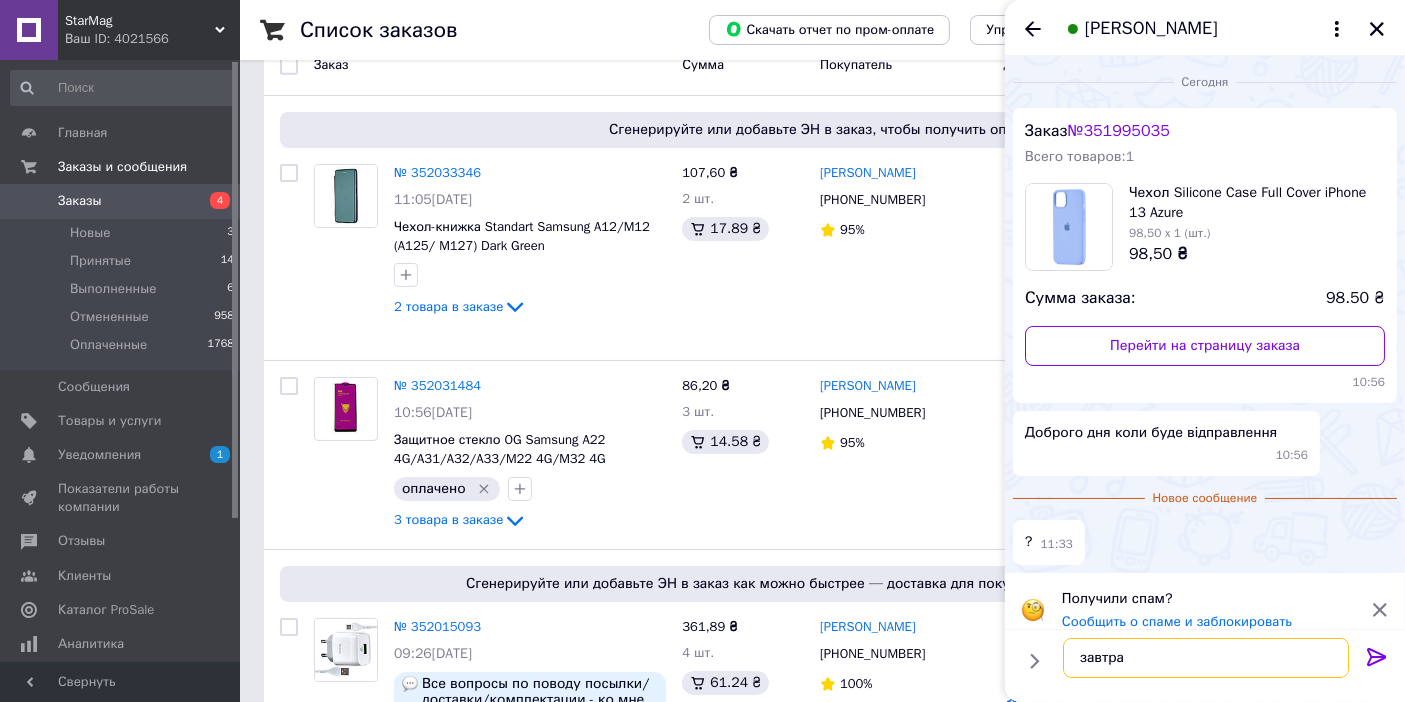 type on "завтра" 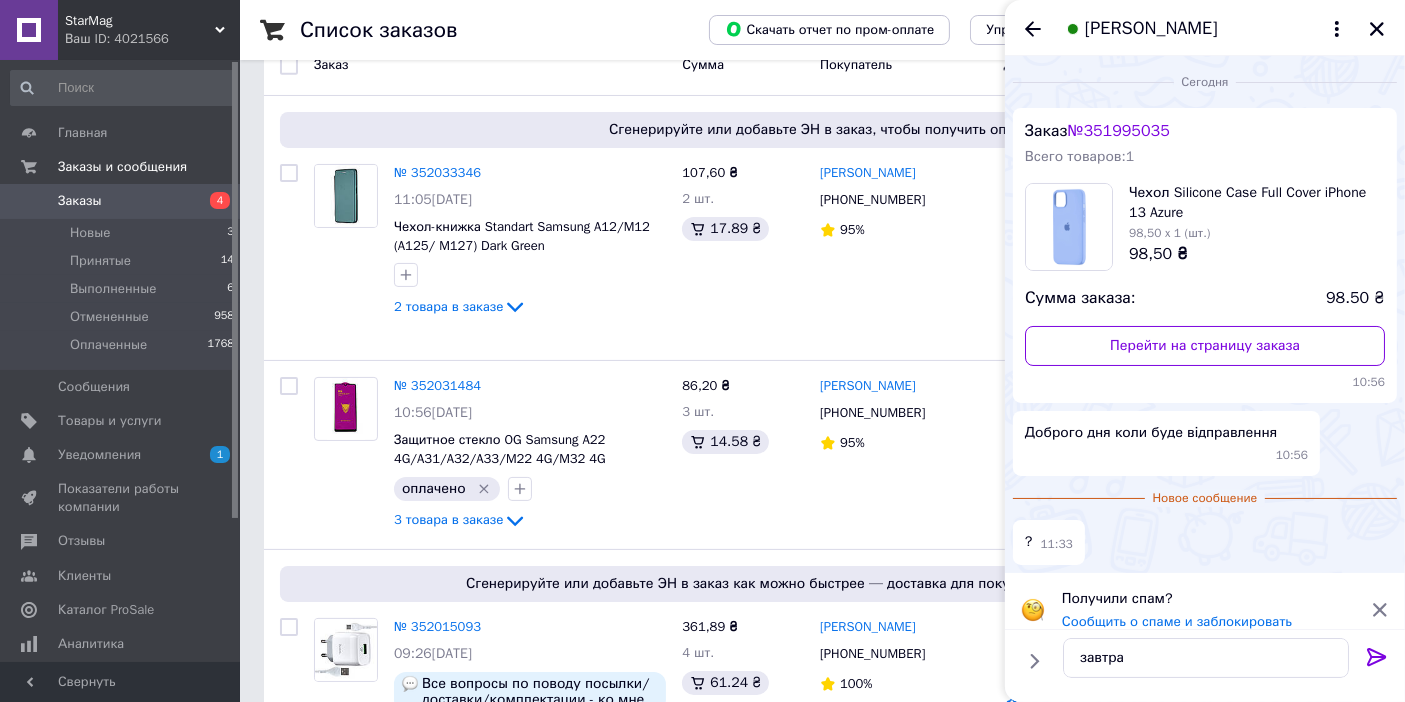 click 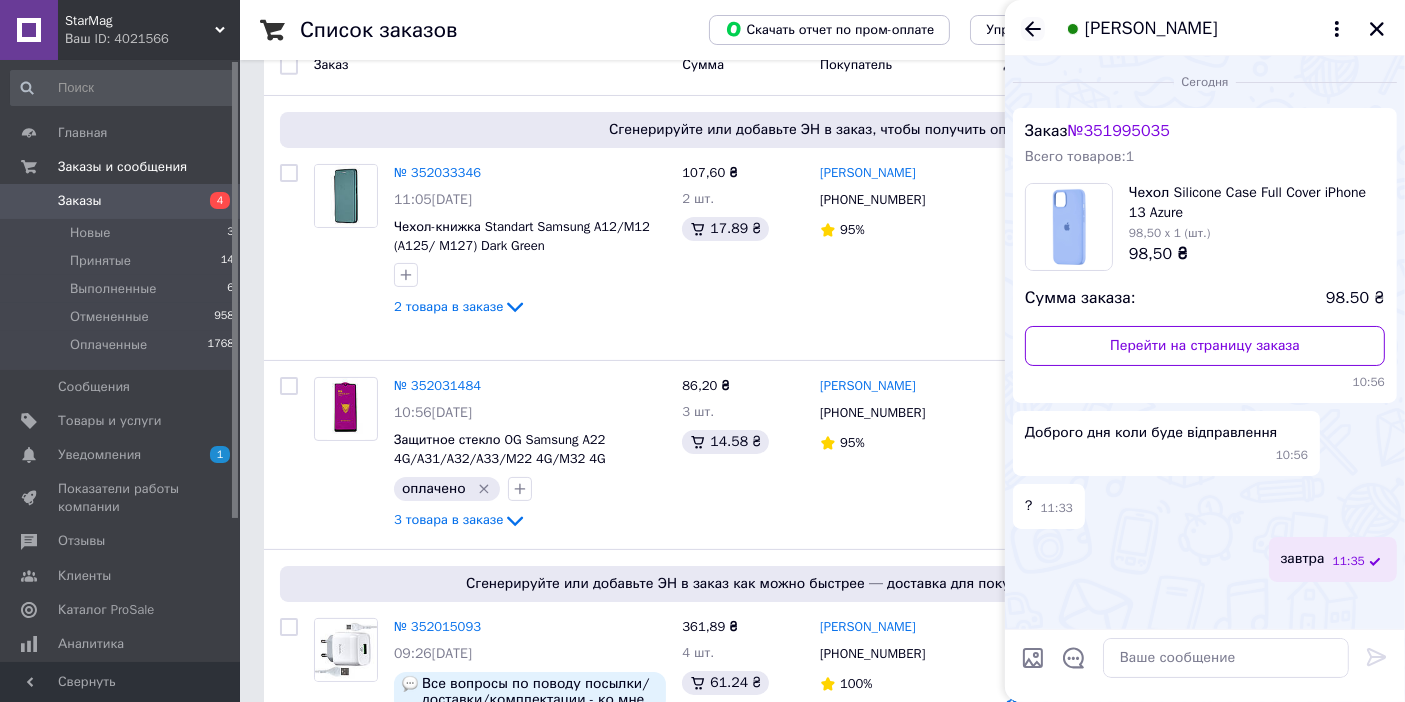 click 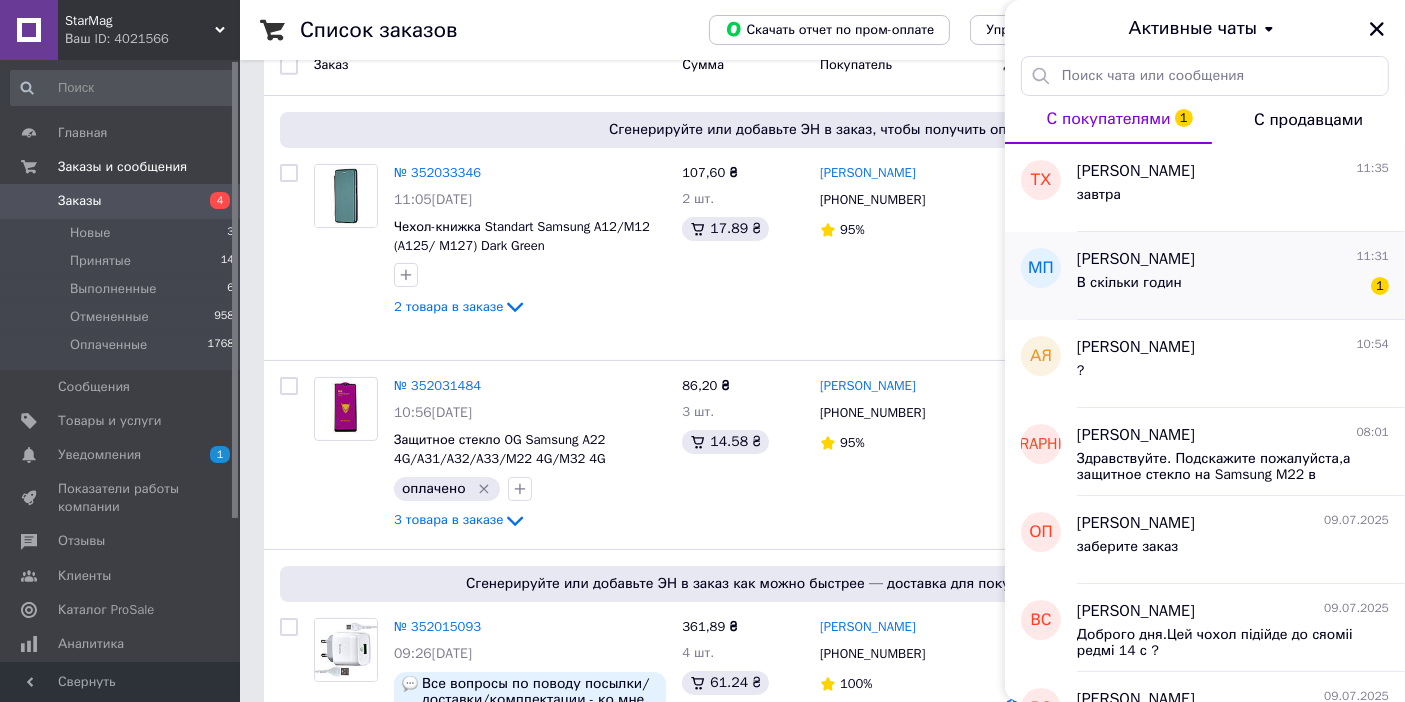 click on "В скільки годин 1" at bounding box center (1233, 287) 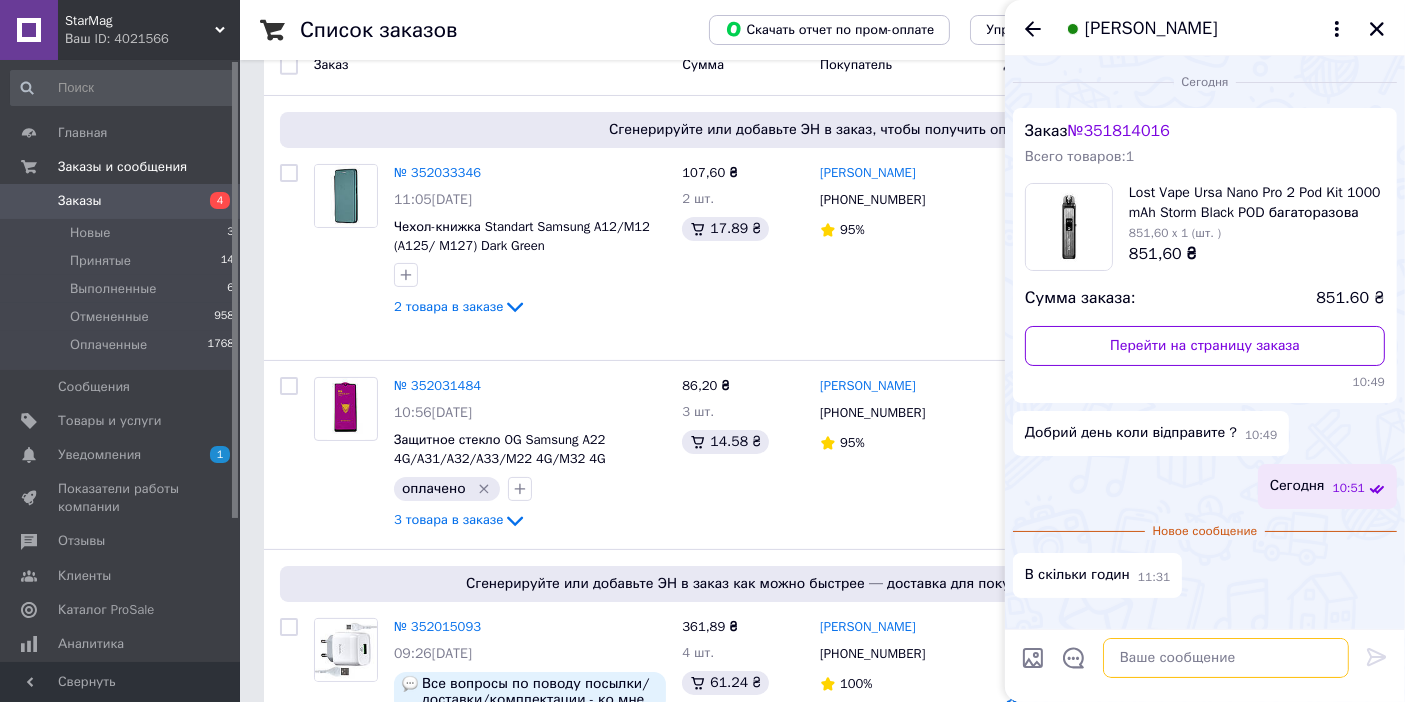 click at bounding box center (1226, 658) 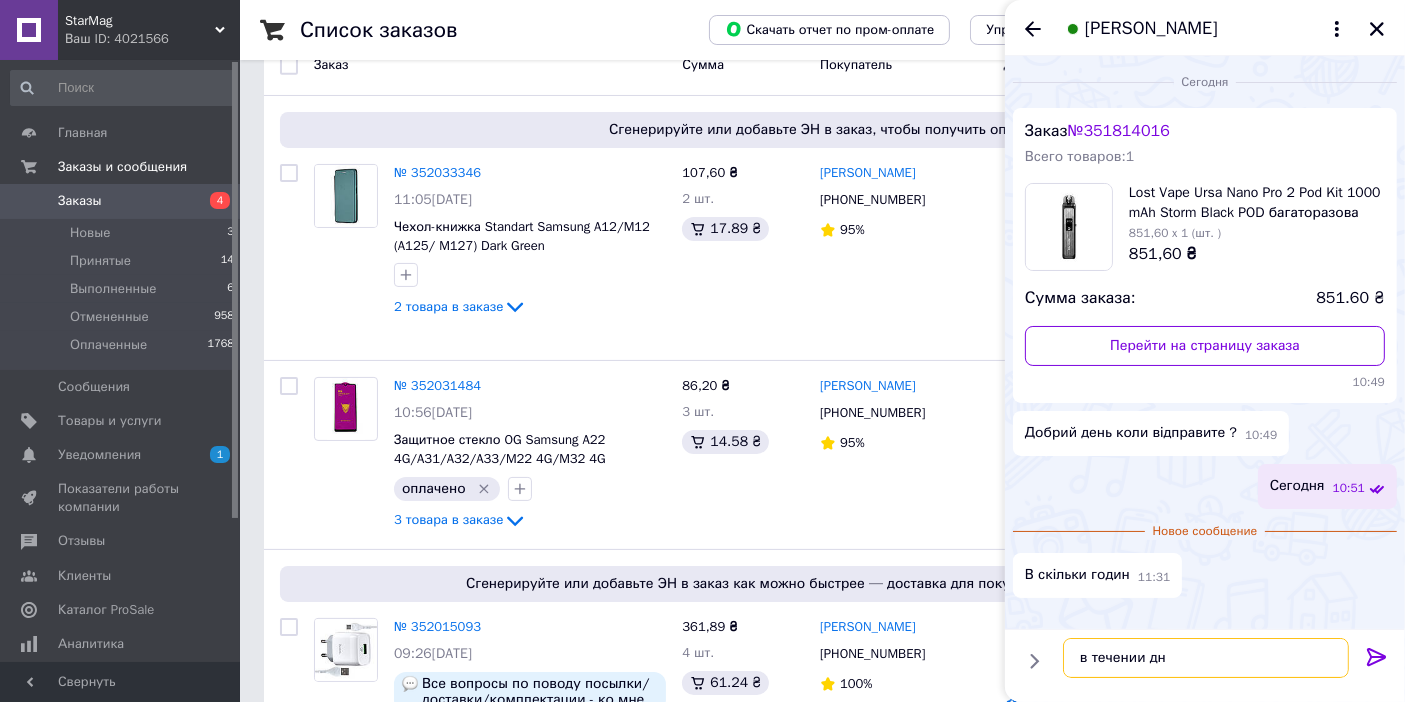 type on "в течении дня" 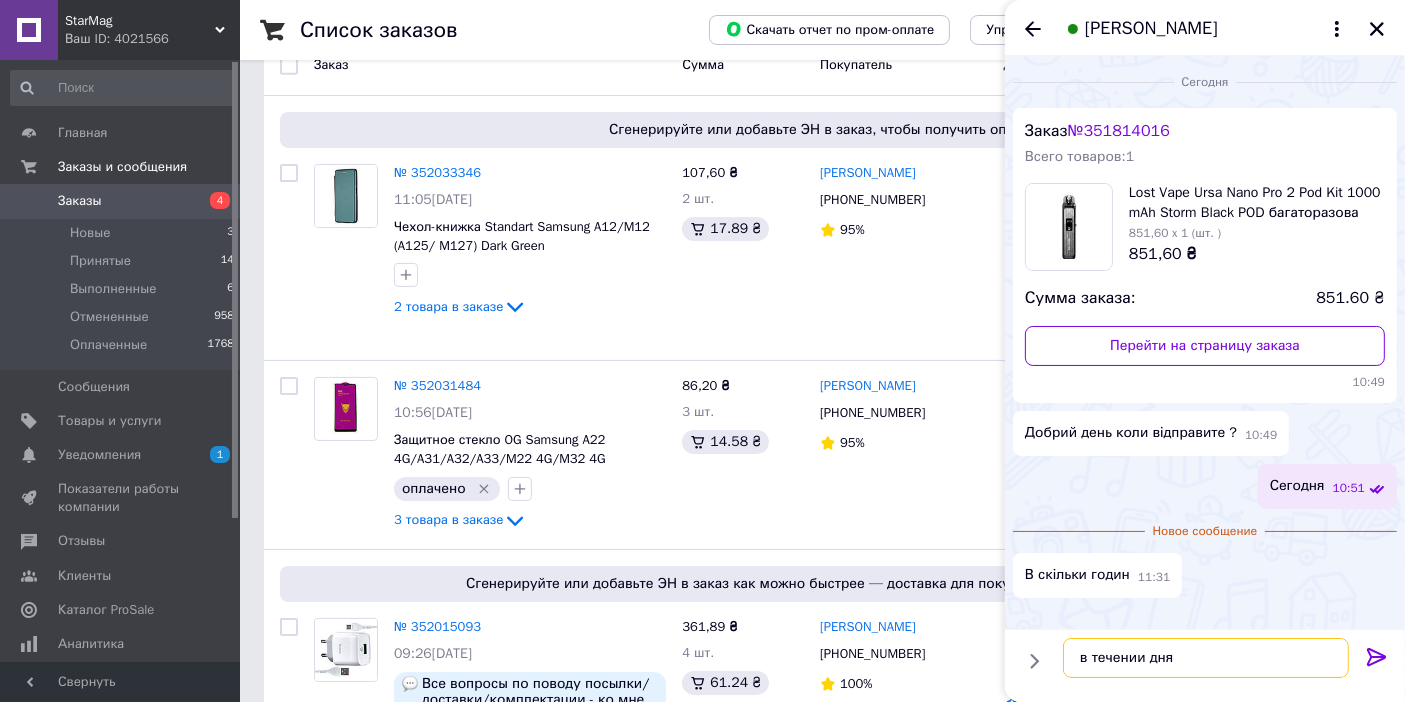 type 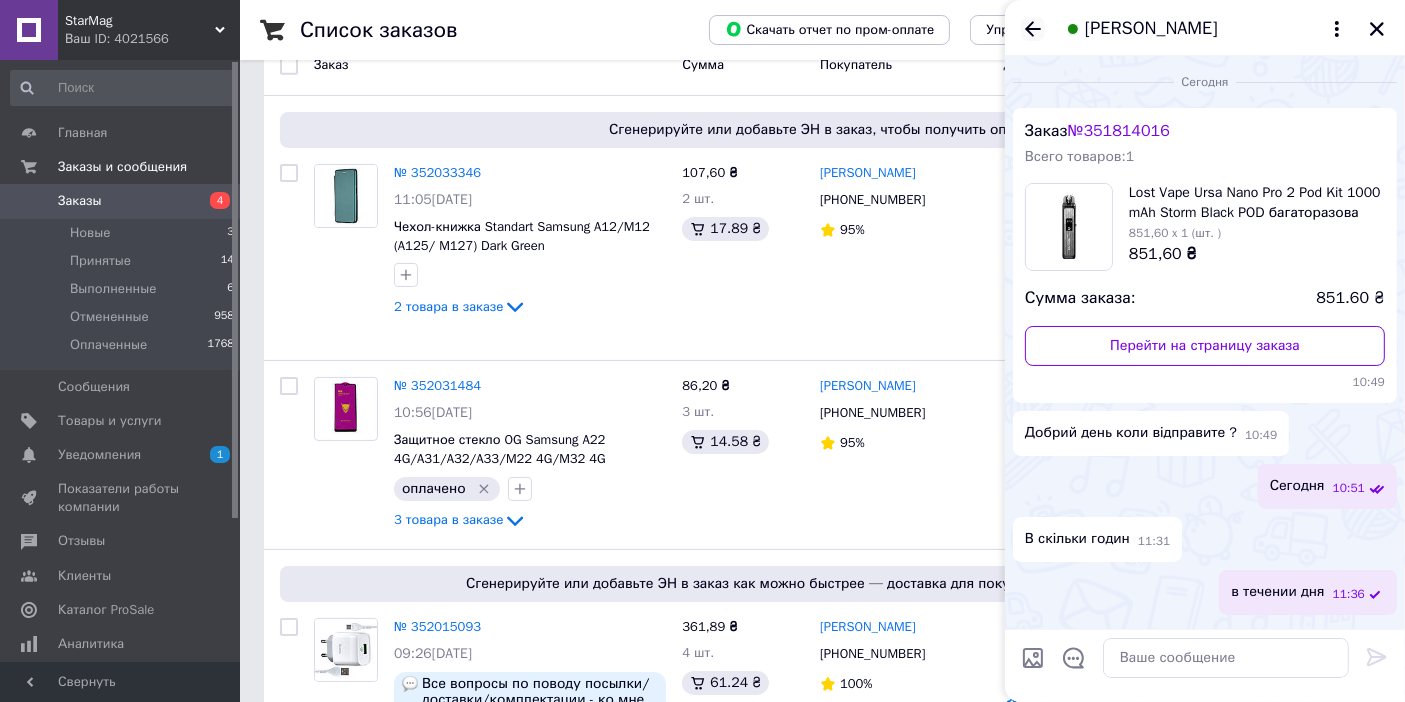 click 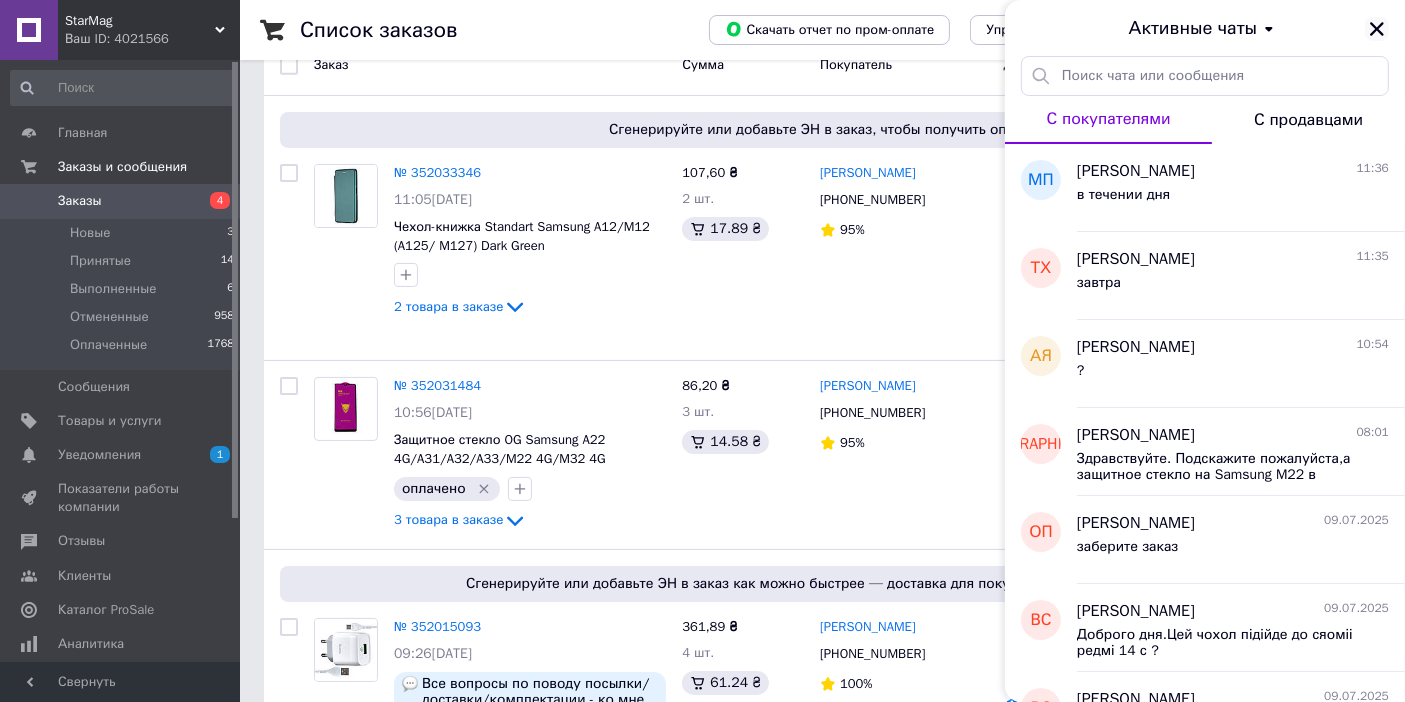 click 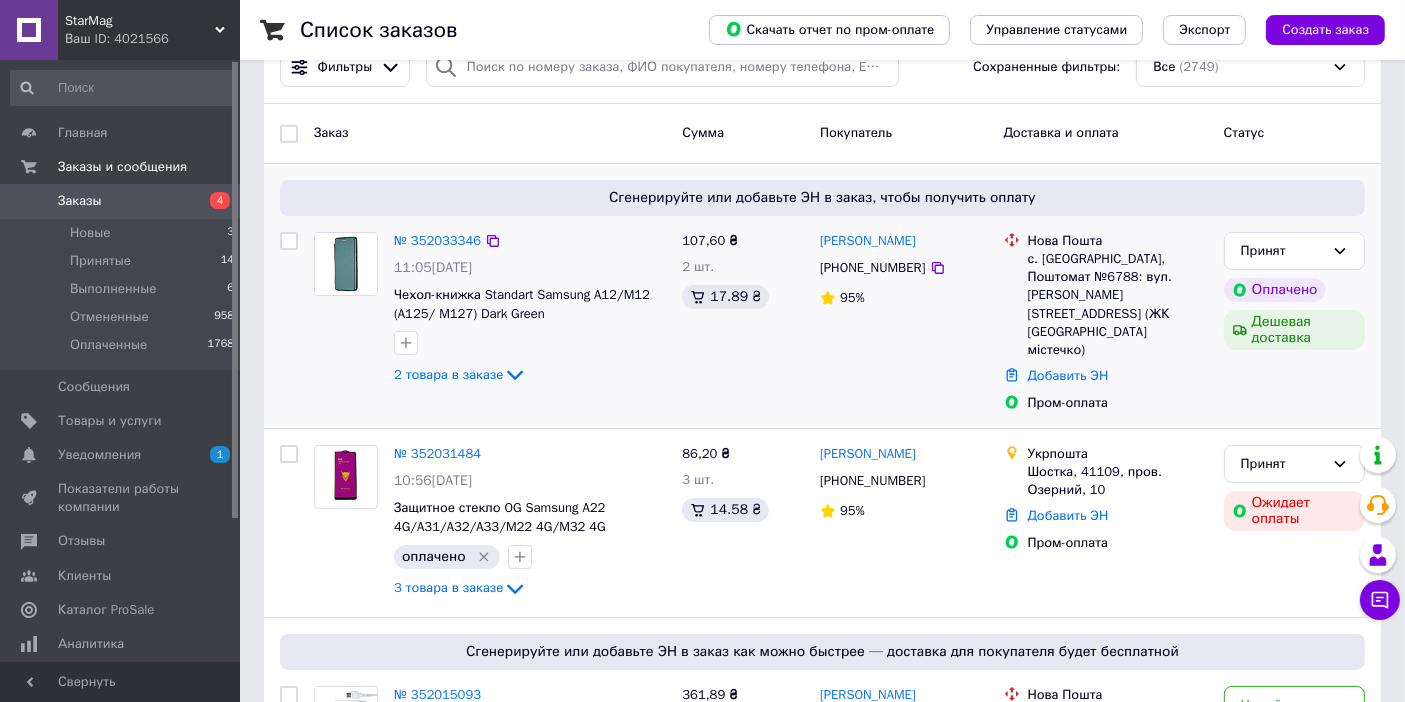 scroll, scrollTop: 0, scrollLeft: 0, axis: both 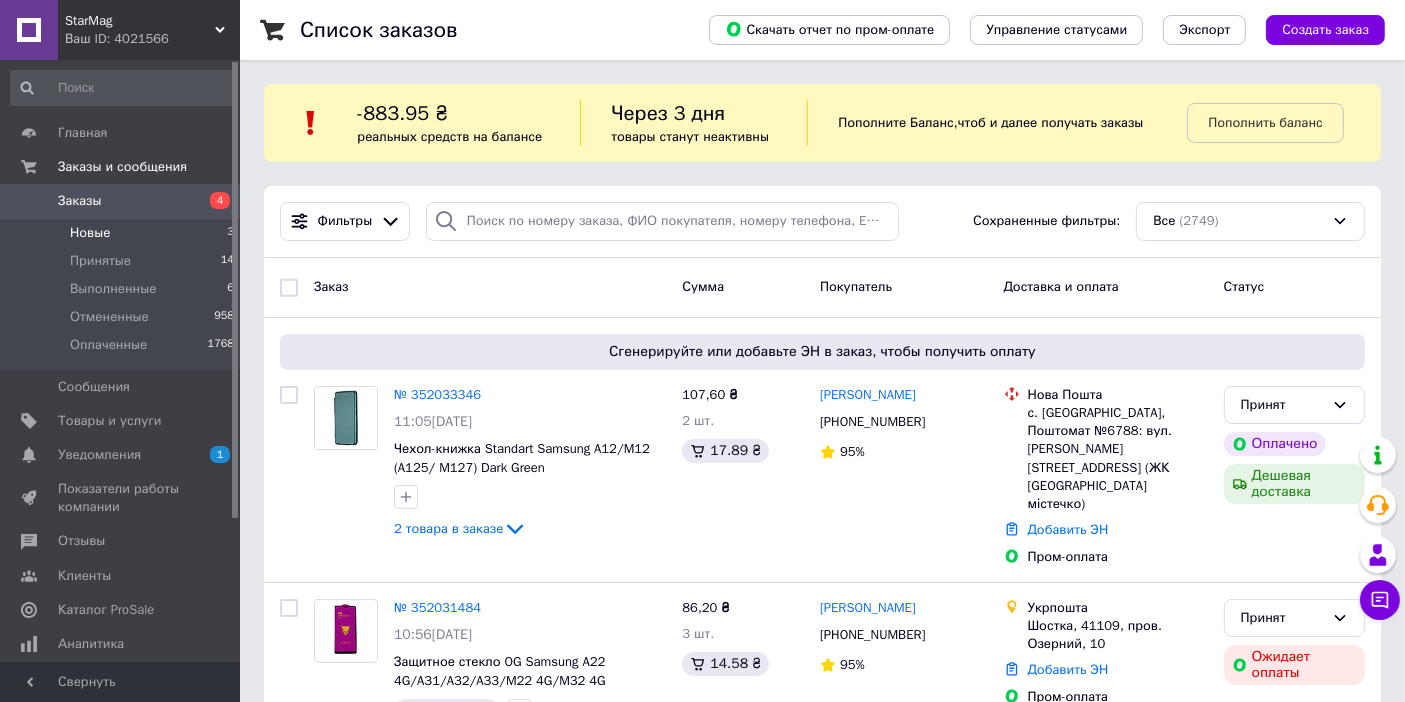 click on "Новые 3" at bounding box center [123, 233] 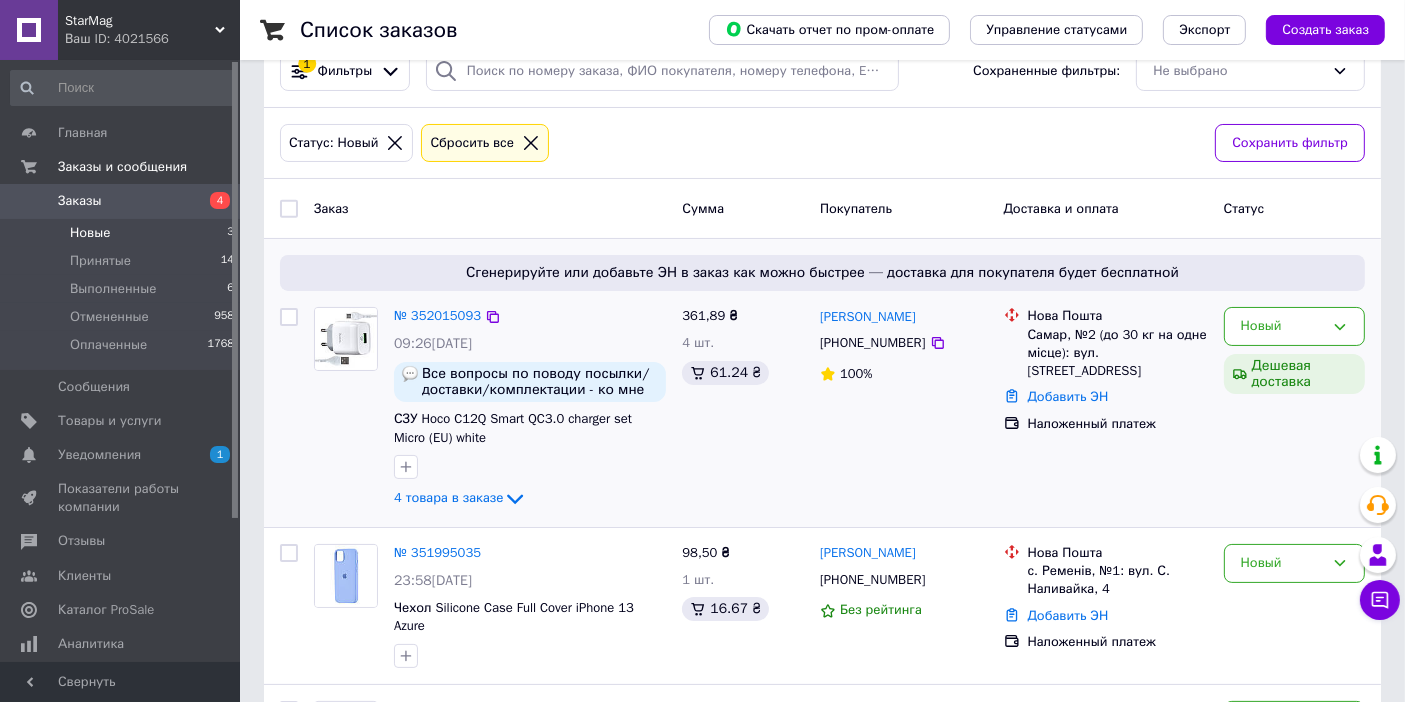 scroll, scrollTop: 296, scrollLeft: 0, axis: vertical 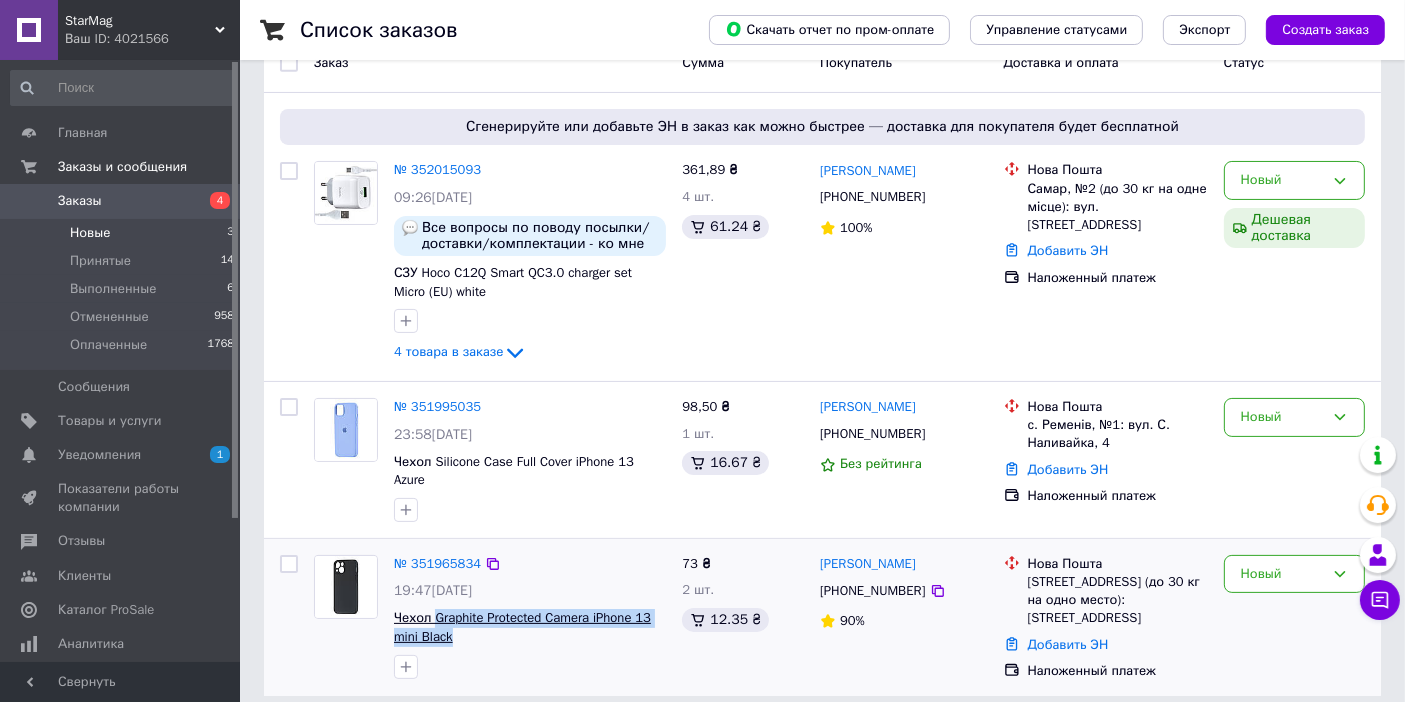 drag, startPoint x: 476, startPoint y: 619, endPoint x: 440, endPoint y: 597, distance: 42.190044 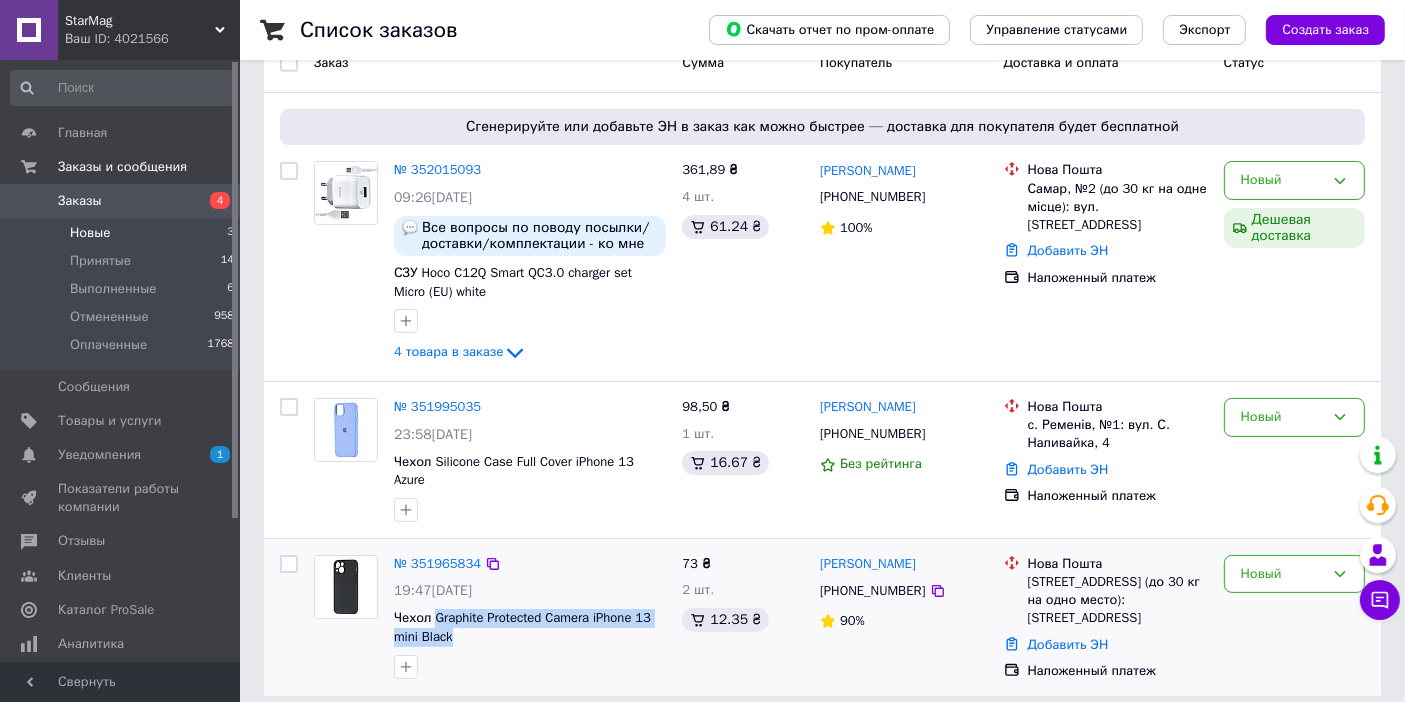 copy on "Graphite Protected Camera iPhone 13 mini Black" 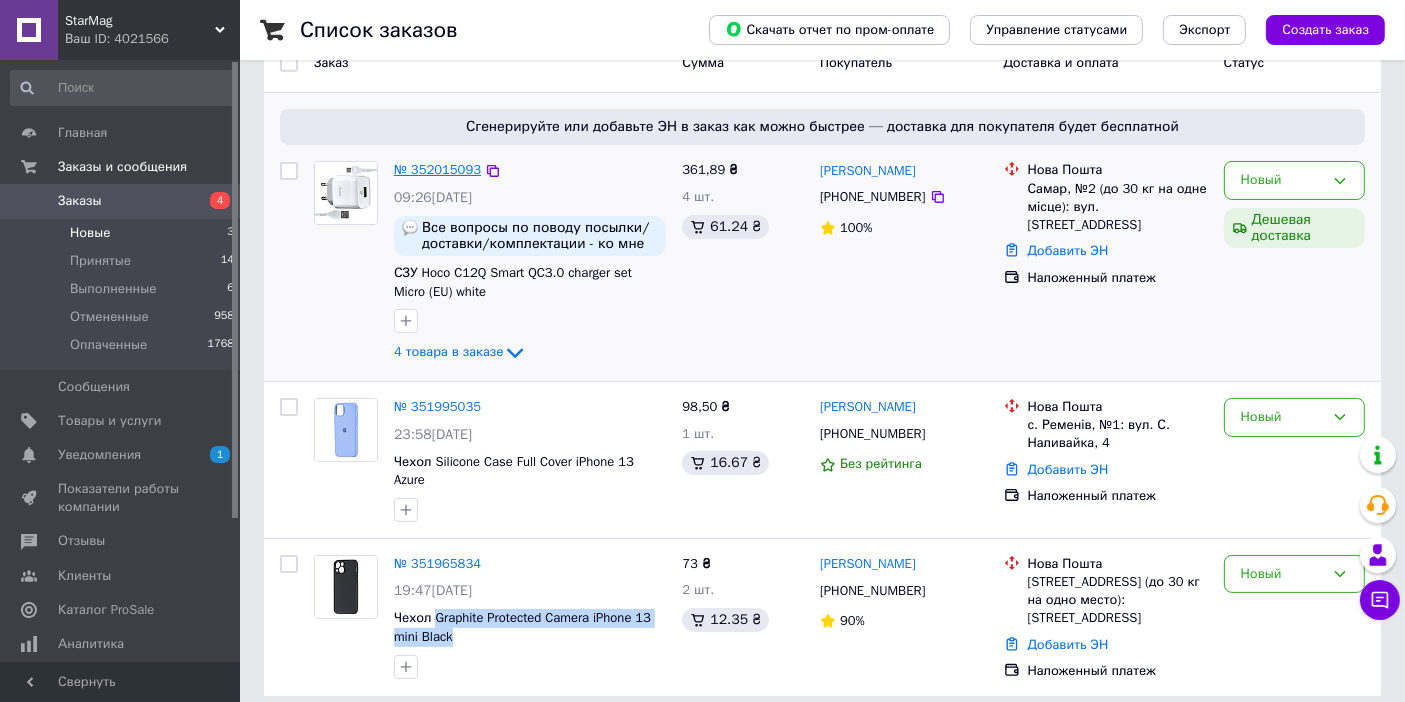 click on "№ 352015093" at bounding box center (437, 169) 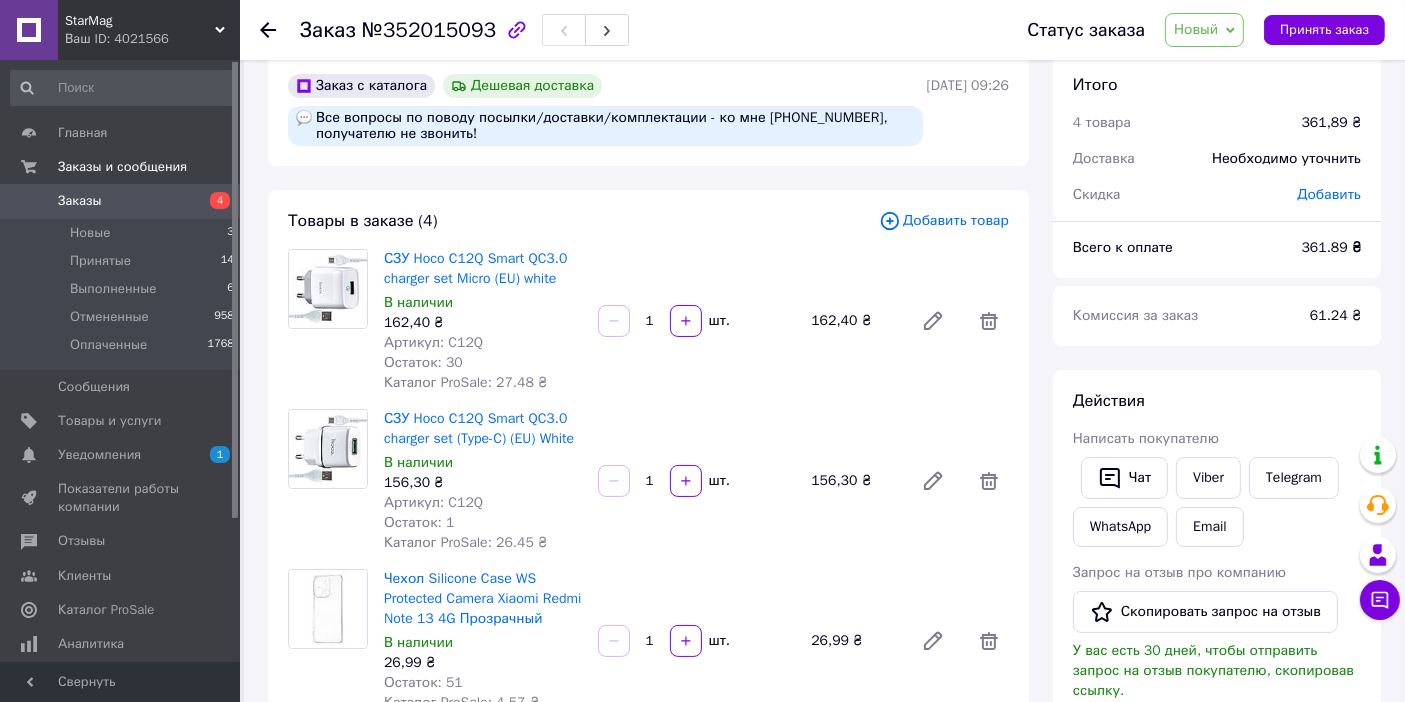 scroll, scrollTop: 0, scrollLeft: 0, axis: both 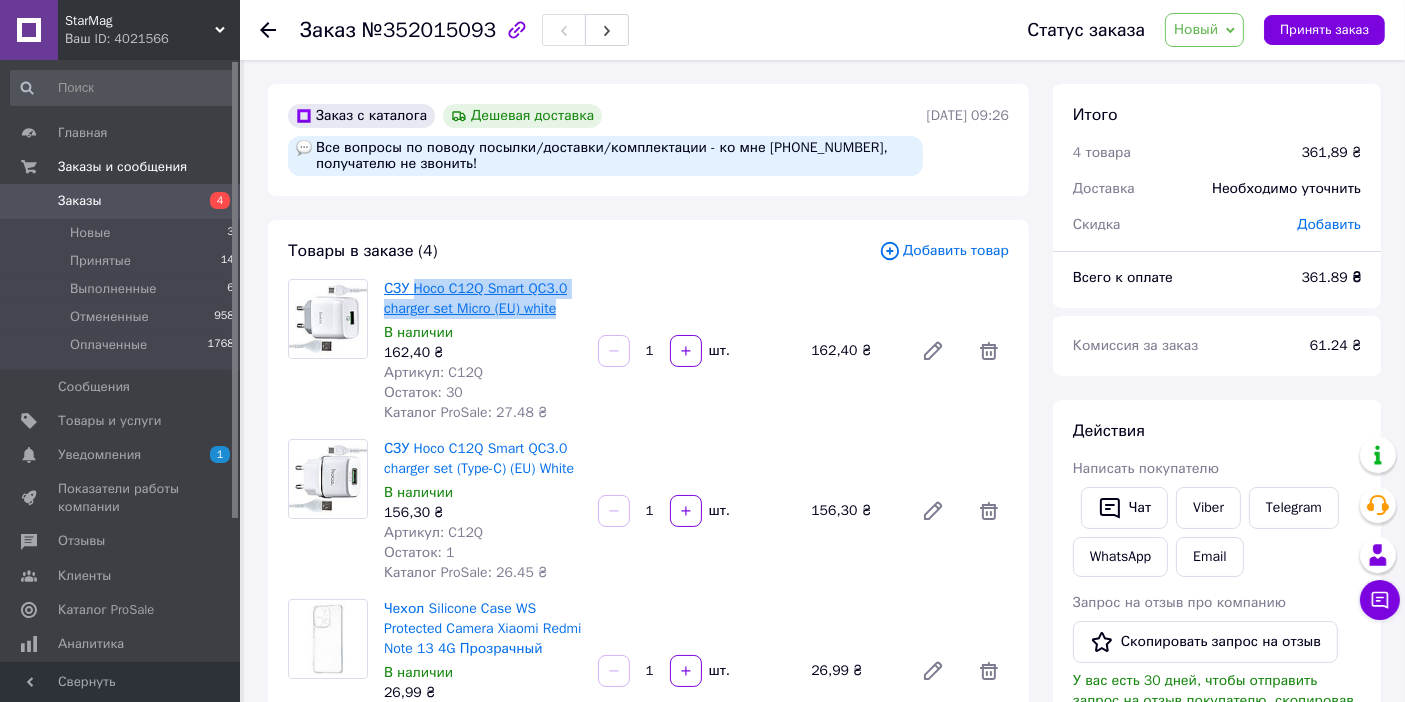 drag, startPoint x: 566, startPoint y: 307, endPoint x: 411, endPoint y: 310, distance: 155.02902 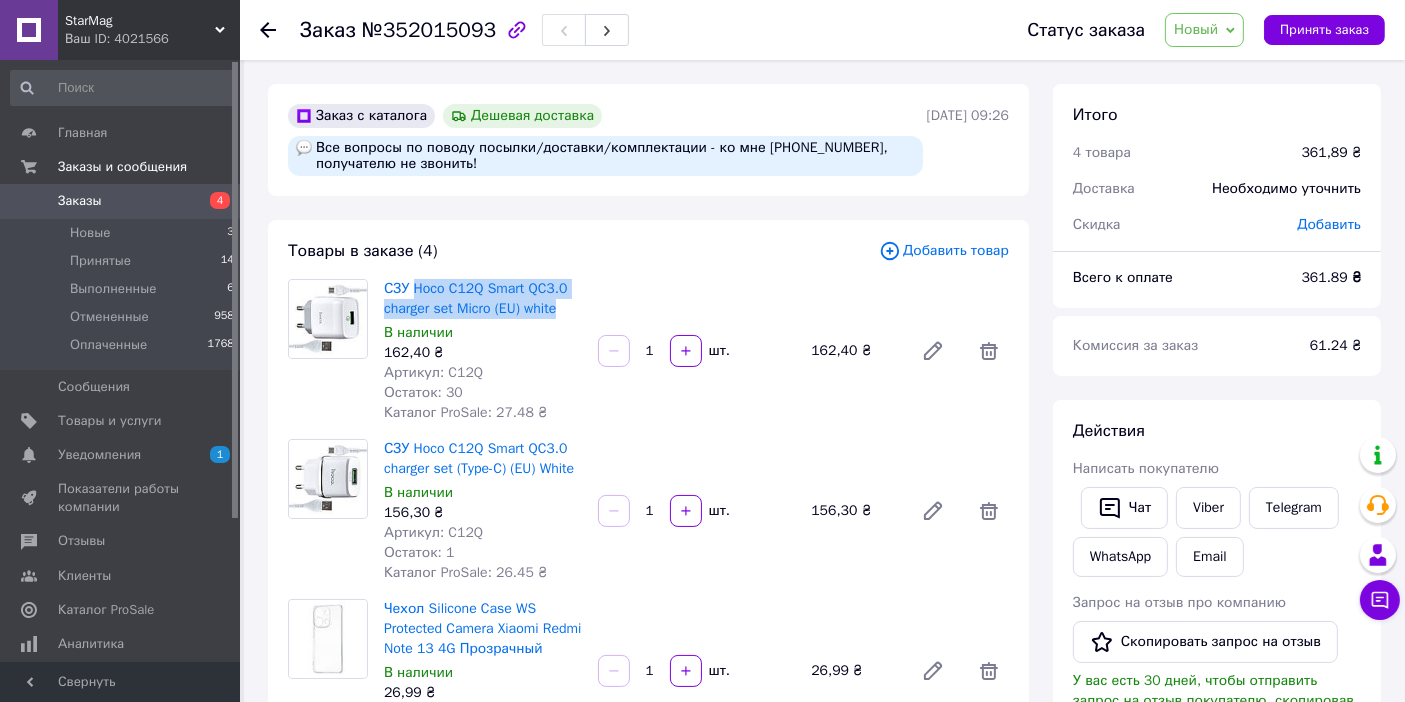copy on "Hoco C12Q Smart QC3.0 charger set Micro (EU) white" 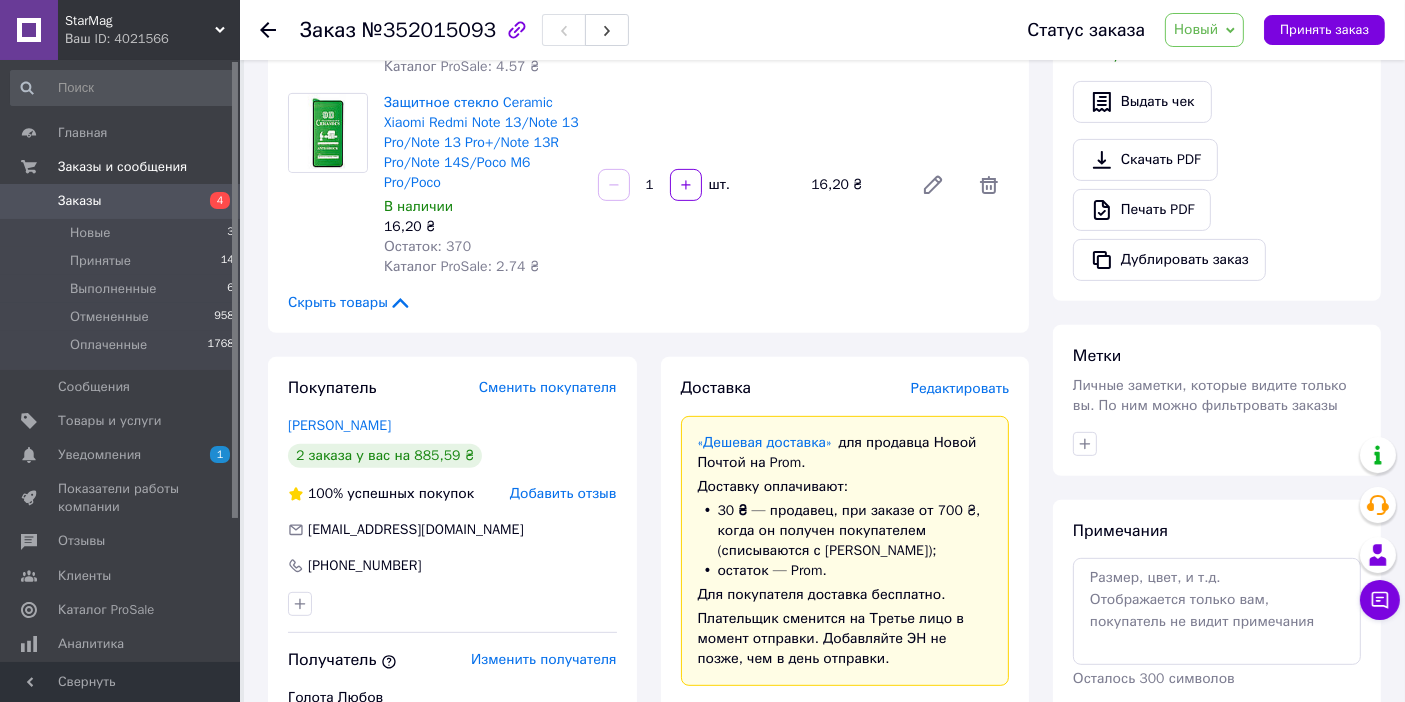 scroll, scrollTop: 111, scrollLeft: 0, axis: vertical 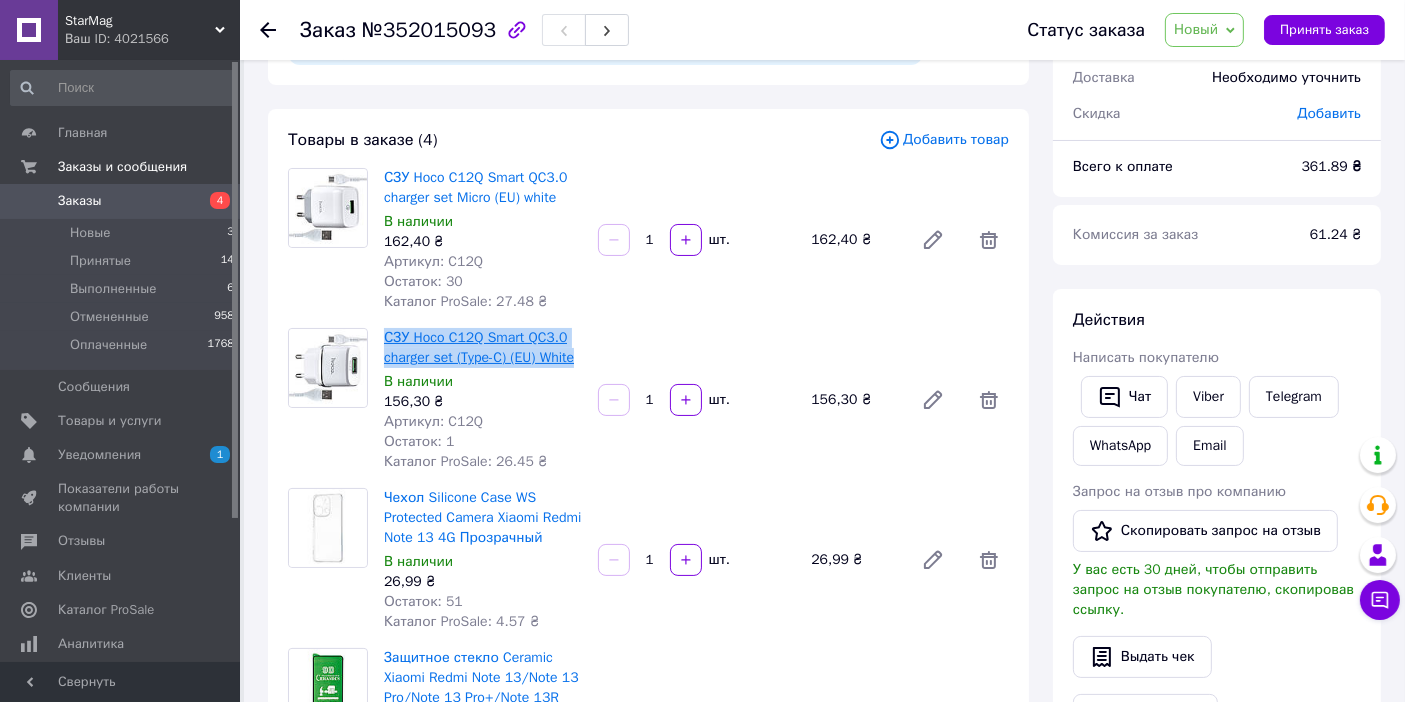 drag, startPoint x: 585, startPoint y: 359, endPoint x: 405, endPoint y: 349, distance: 180.27756 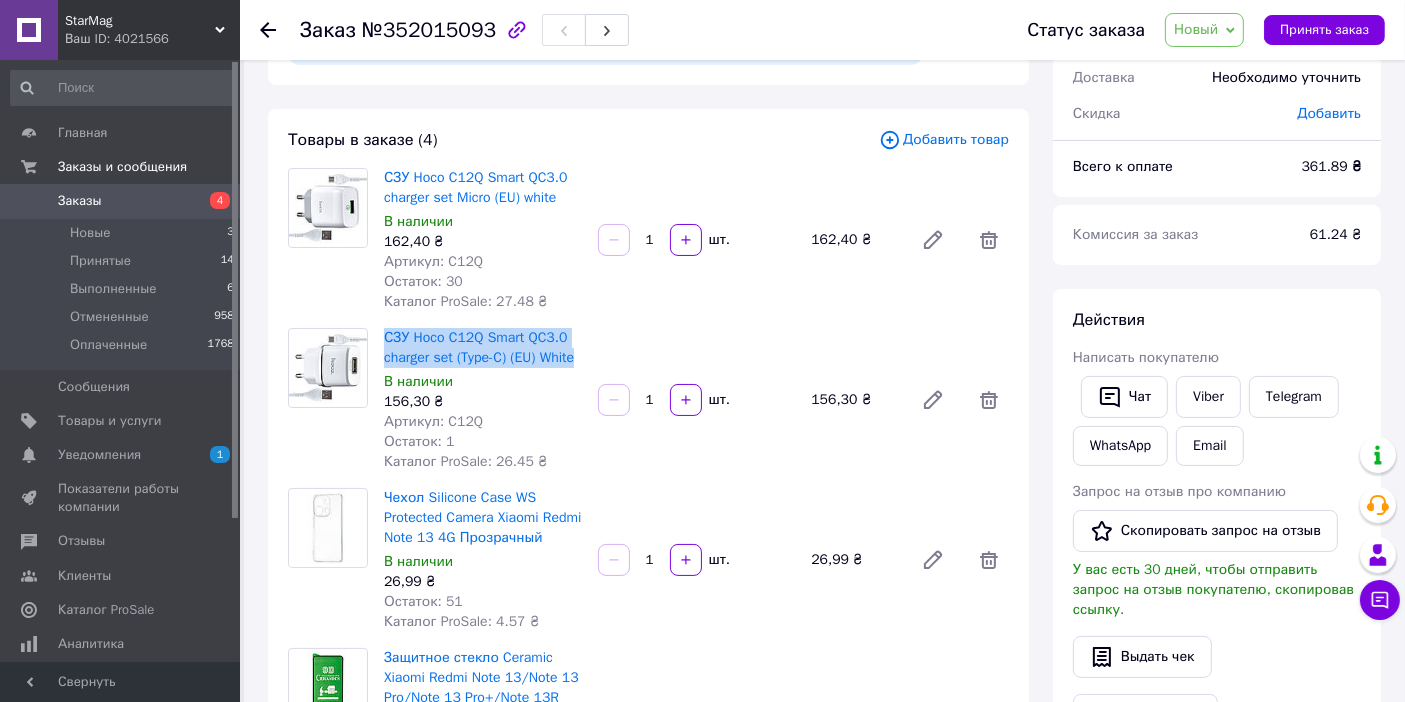 copy on "СЗУ Hoco C12Q Smart QC3.0 charger set (Type-C) (EU) White" 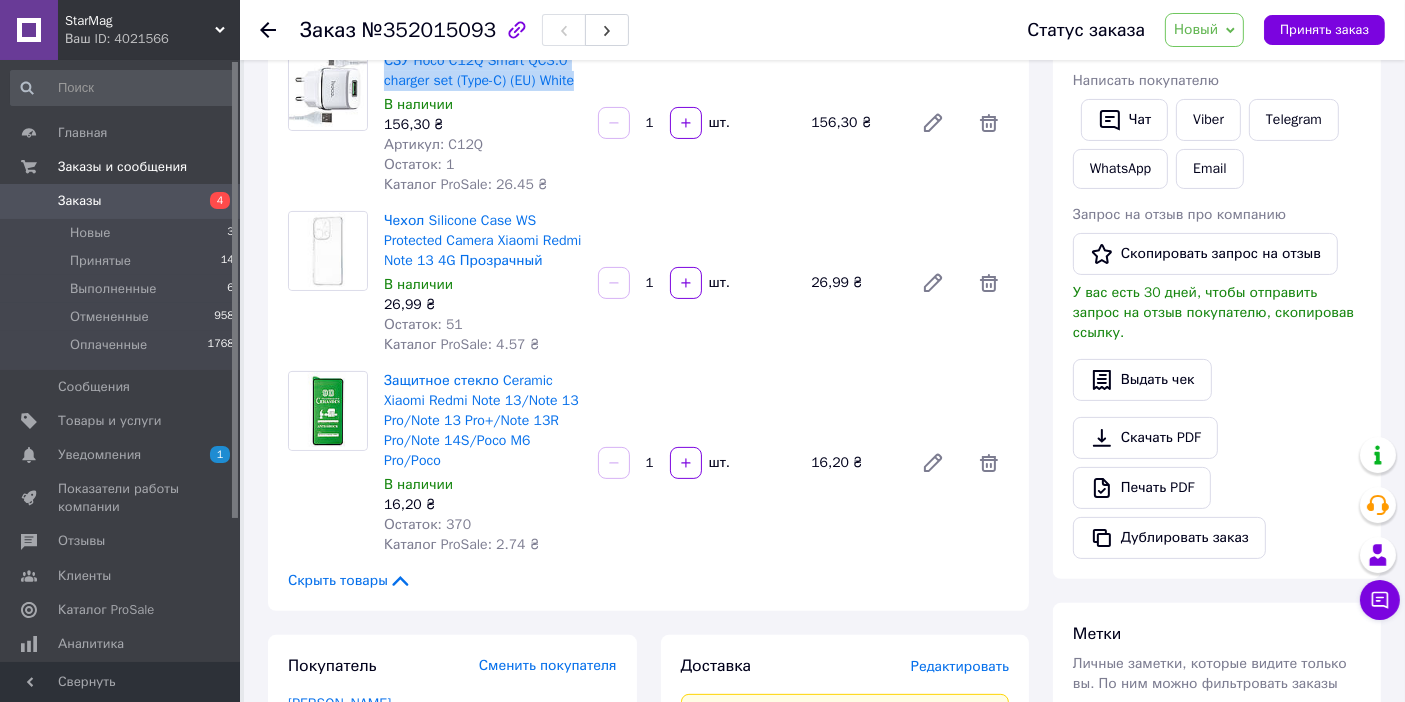 scroll, scrollTop: 444, scrollLeft: 0, axis: vertical 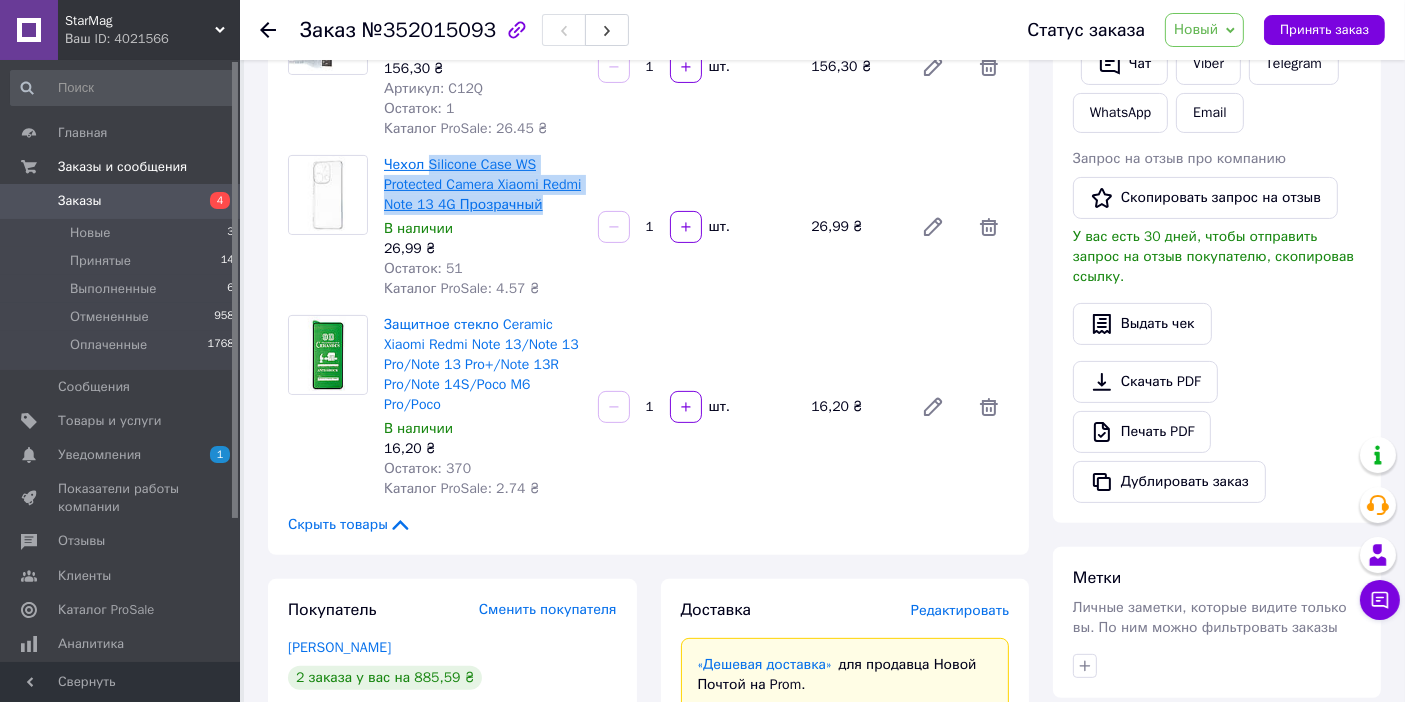 drag, startPoint x: 488, startPoint y: 215, endPoint x: 430, endPoint y: 195, distance: 61.351448 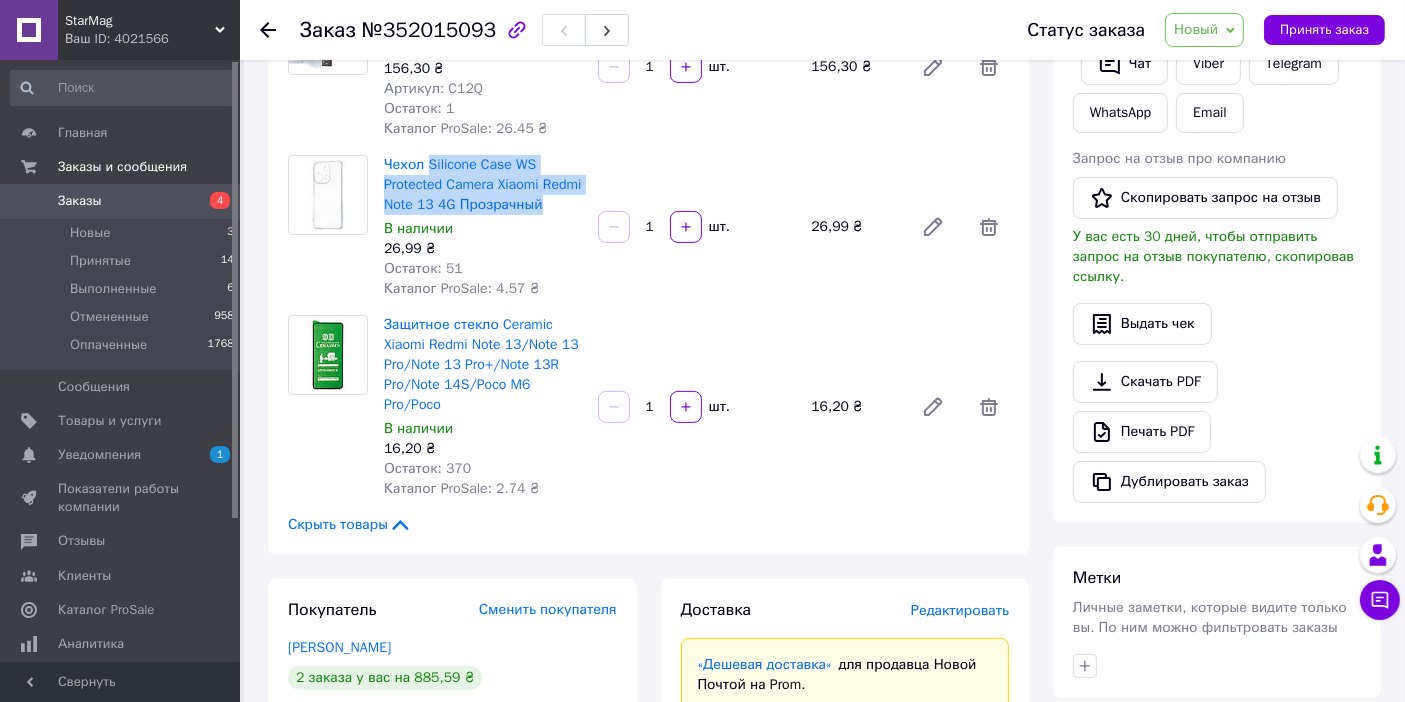 copy on "Silicone Case WS Protected Camera Xiaomi Redmi Note 13 4G Прозрачный" 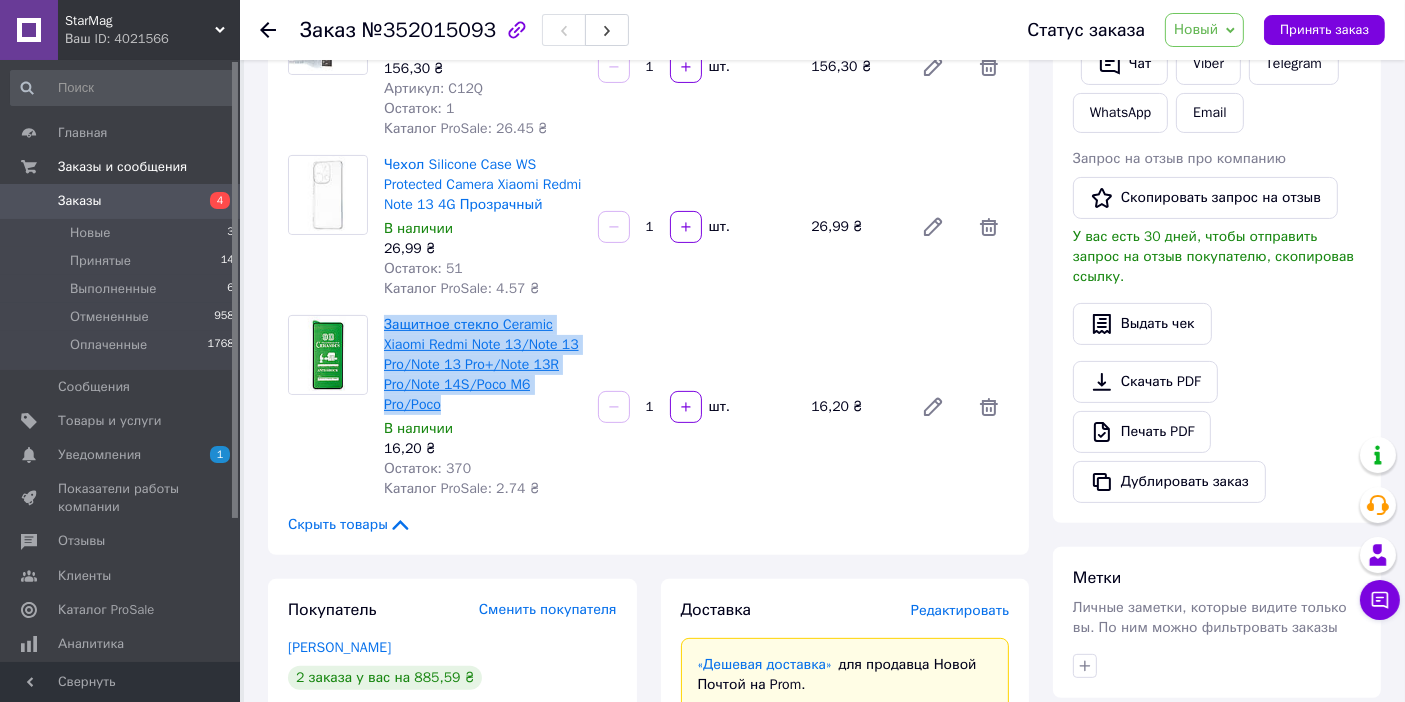 drag, startPoint x: 491, startPoint y: 424, endPoint x: 396, endPoint y: 355, distance: 117.413795 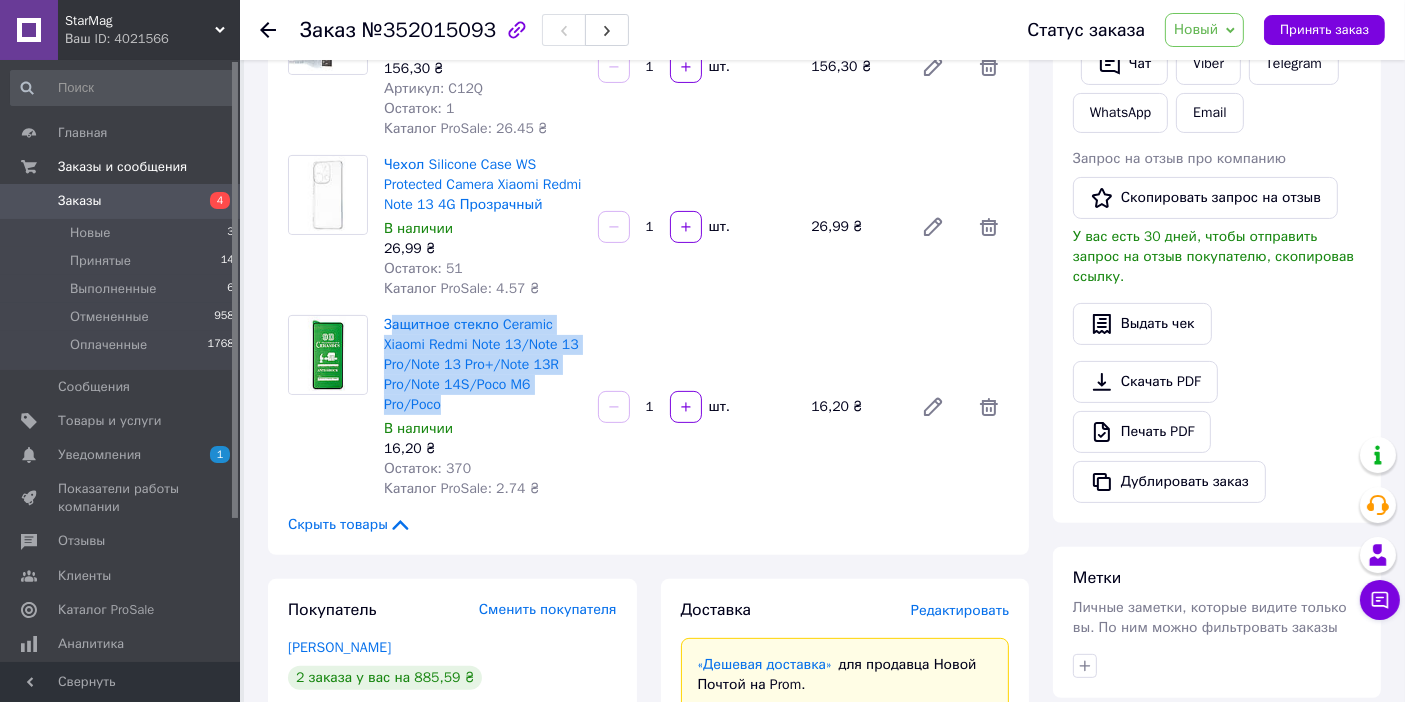 click on "Новый" at bounding box center (1196, 29) 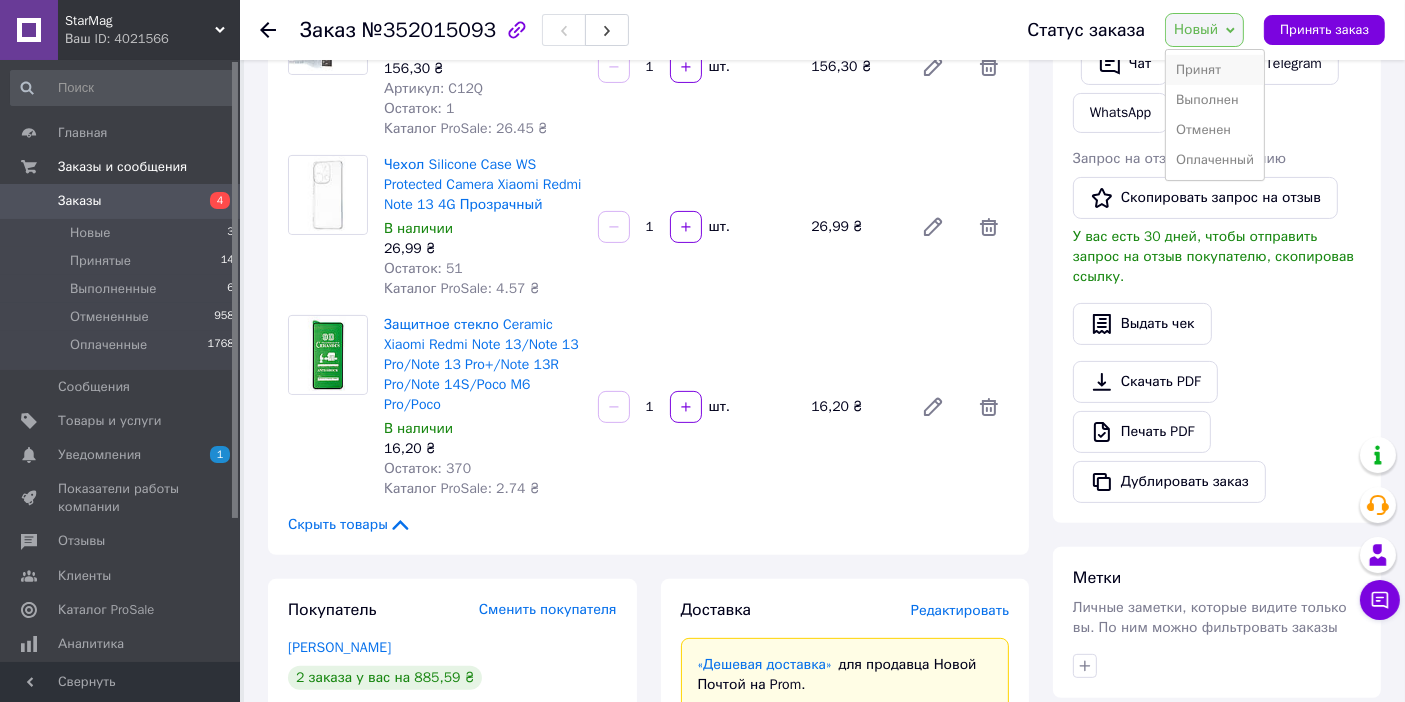 click on "Принят" at bounding box center (1215, 70) 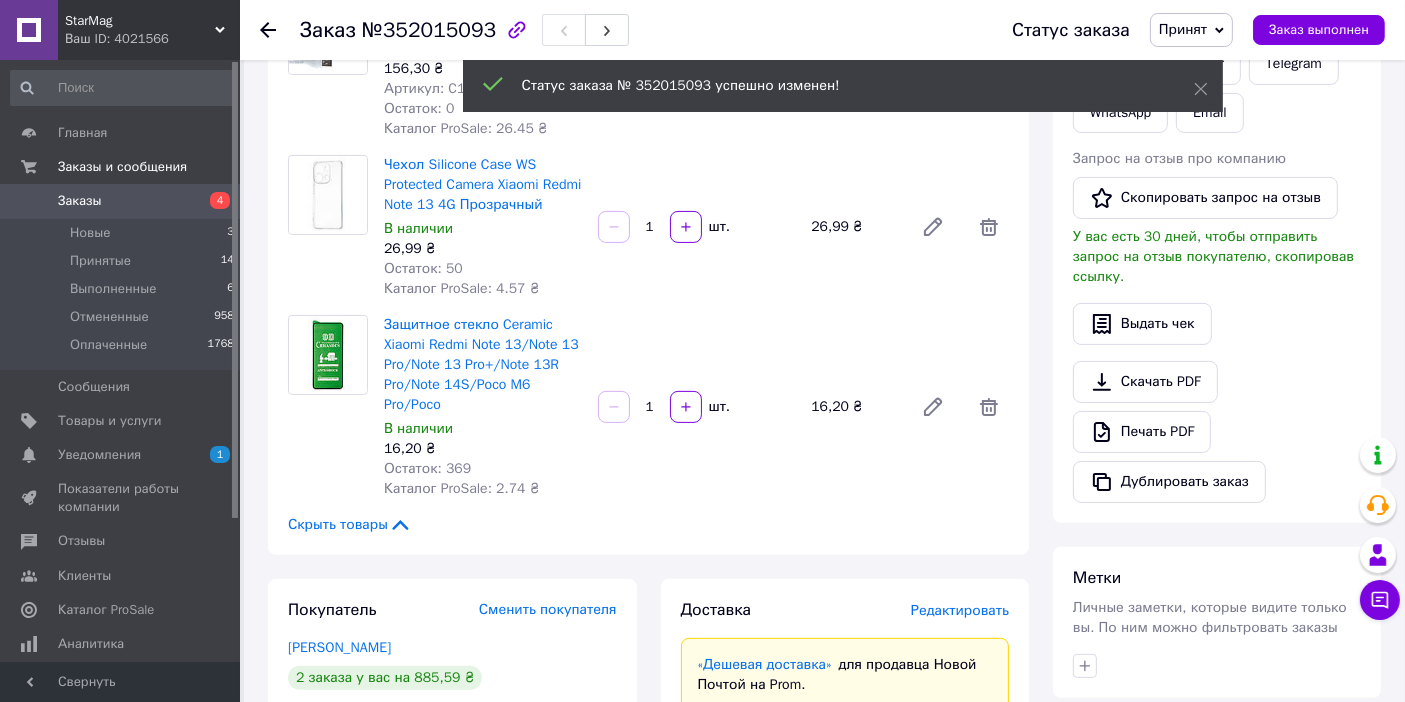 click 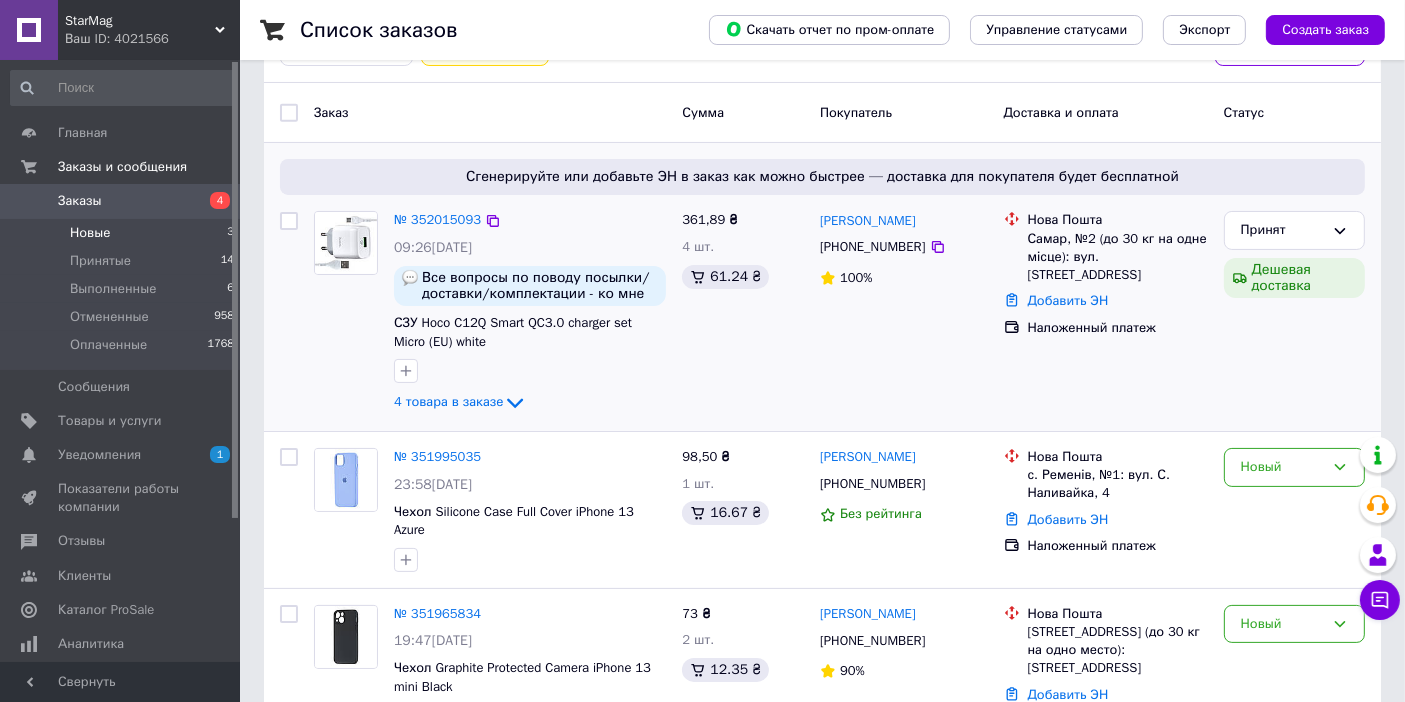 scroll, scrollTop: 296, scrollLeft: 0, axis: vertical 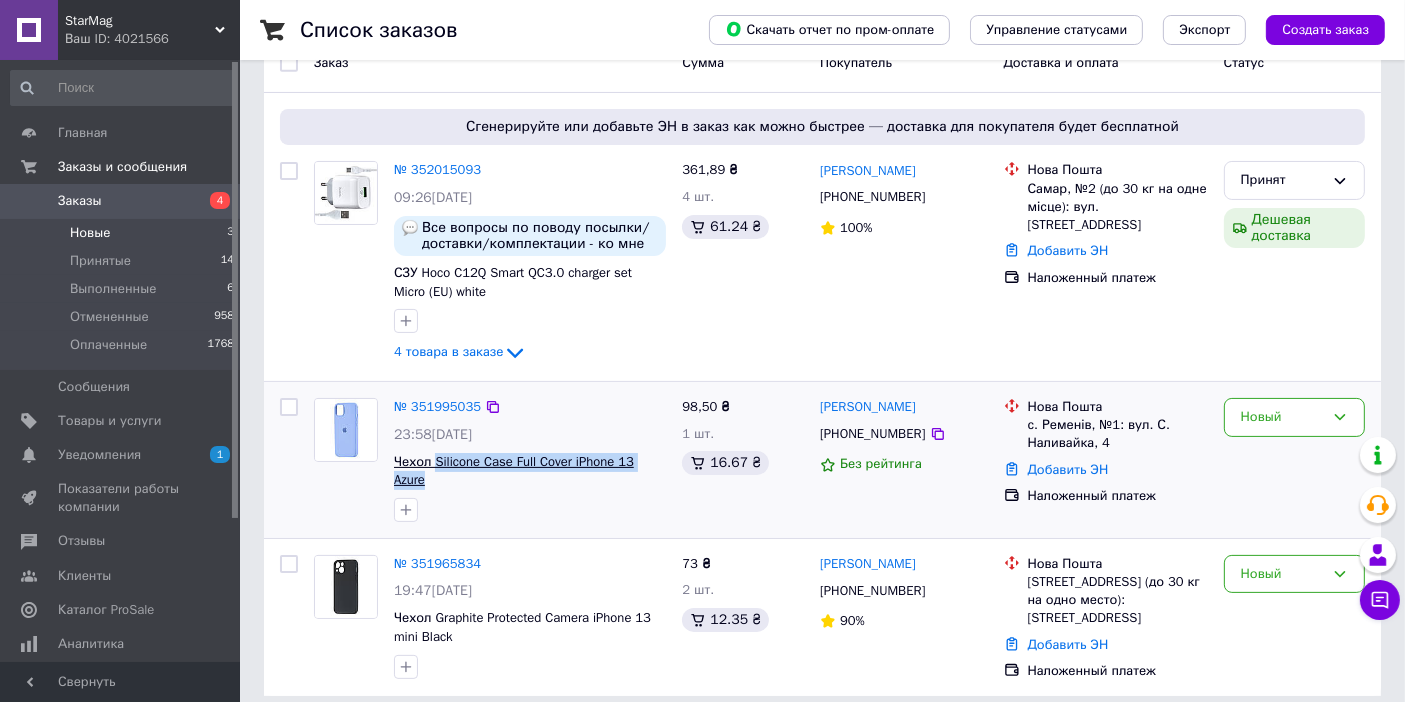 drag, startPoint x: 671, startPoint y: 457, endPoint x: 439, endPoint y: 461, distance: 232.03448 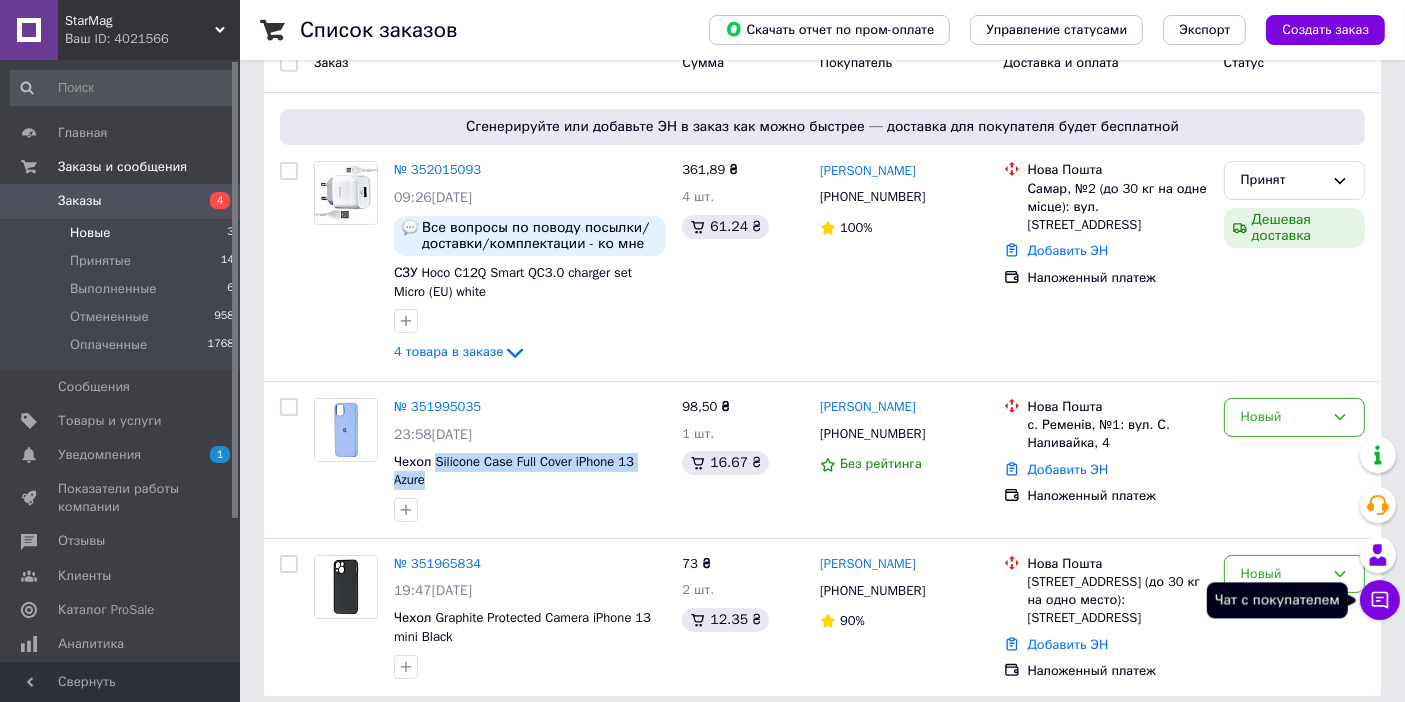 click 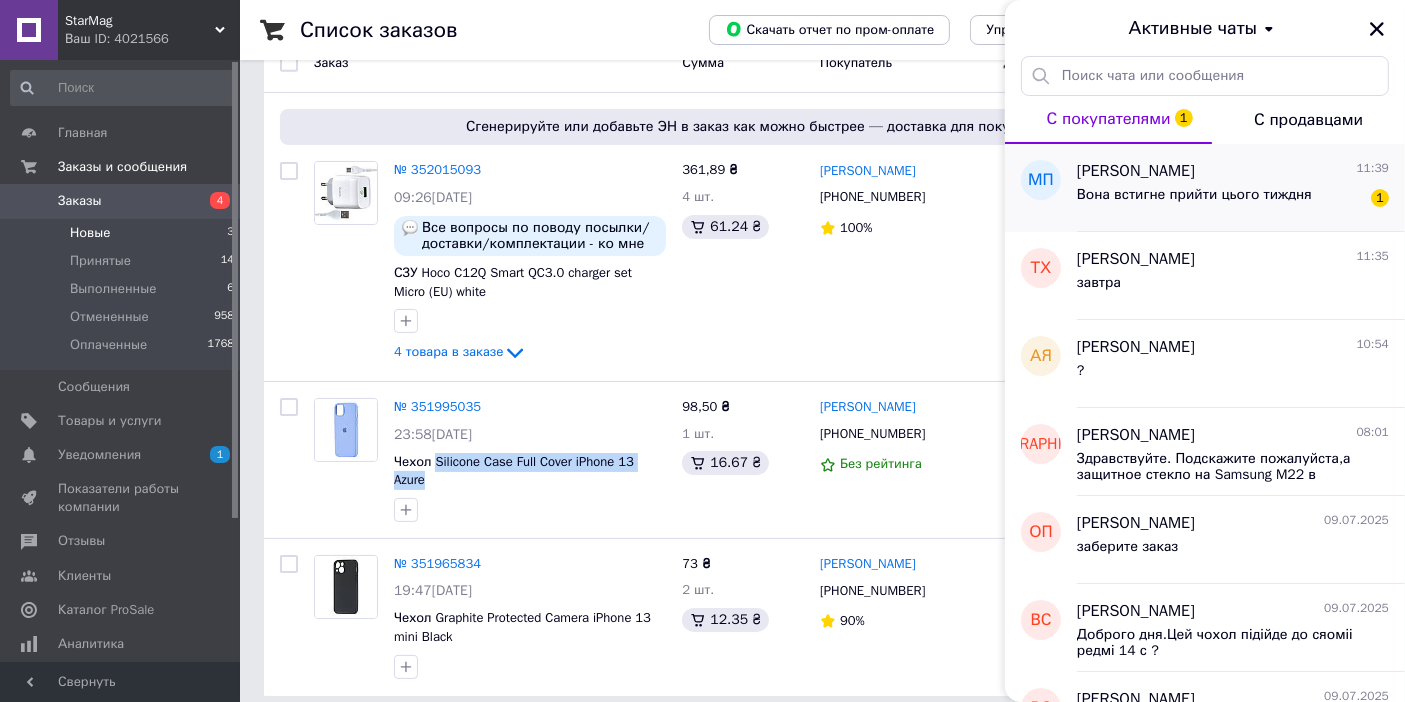click on "Вона встигне прийти цього тиждня" at bounding box center (1194, 195) 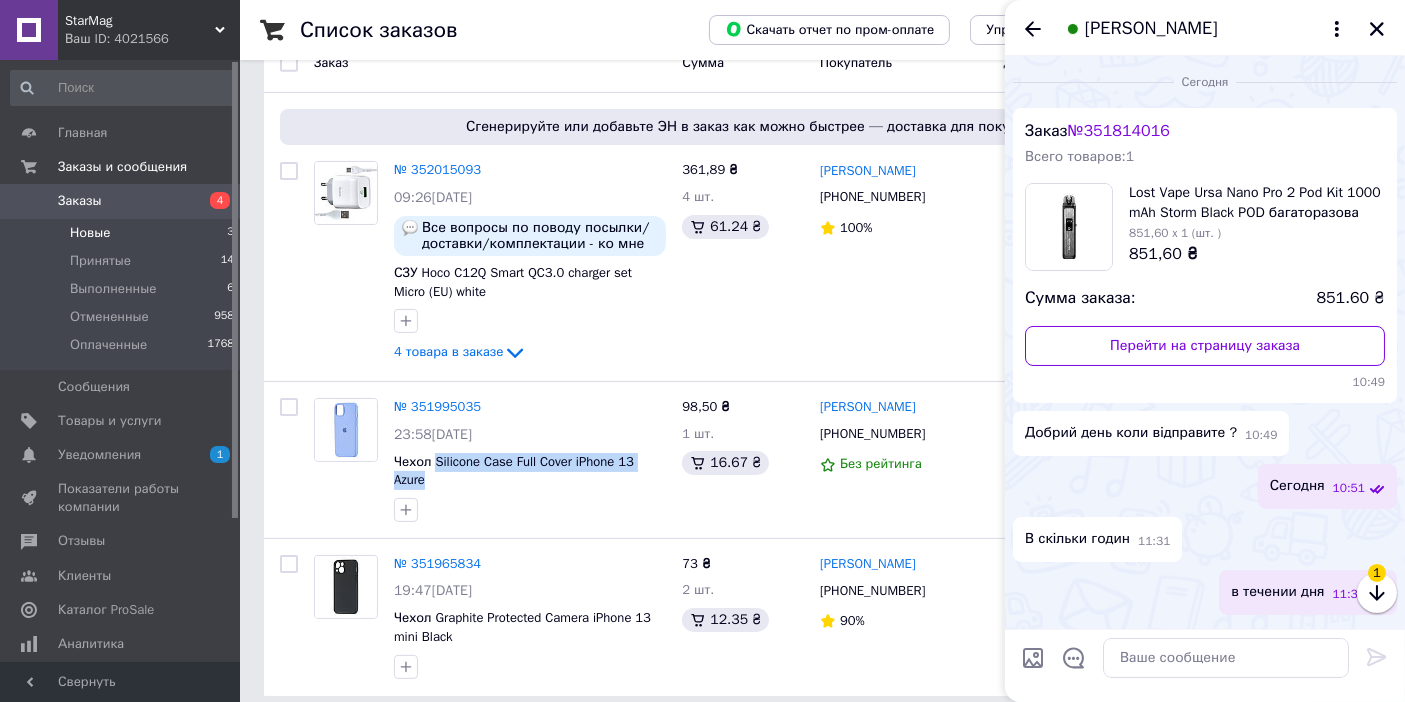 scroll, scrollTop: 82, scrollLeft: 0, axis: vertical 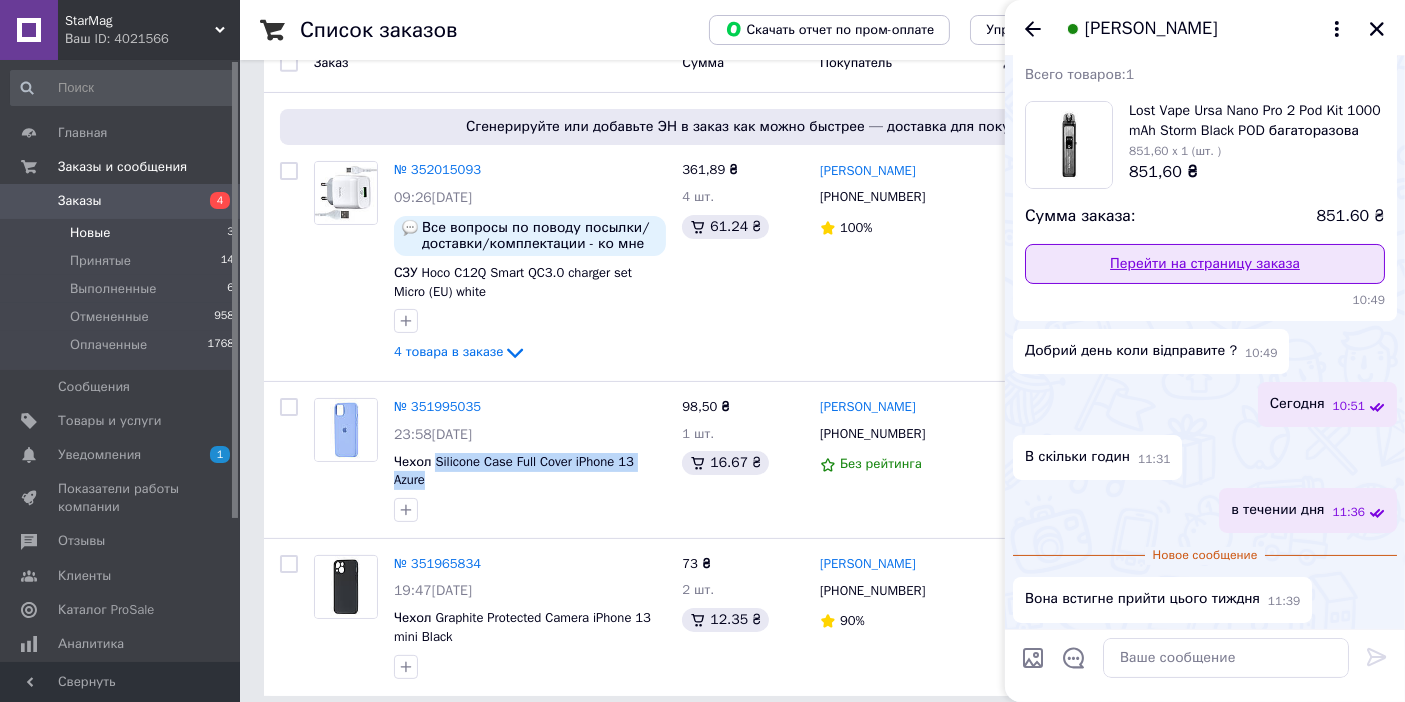 click on "Перейти на страницу заказа" at bounding box center [1205, 264] 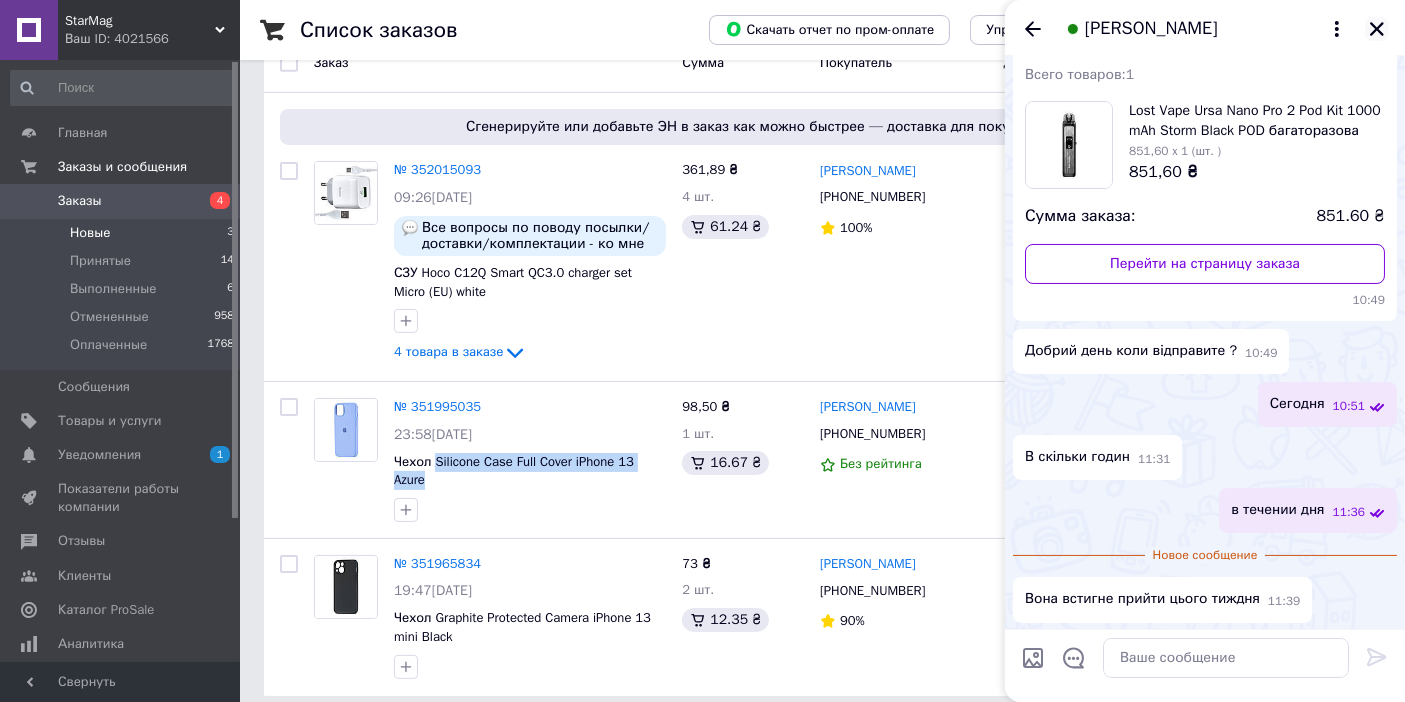 click 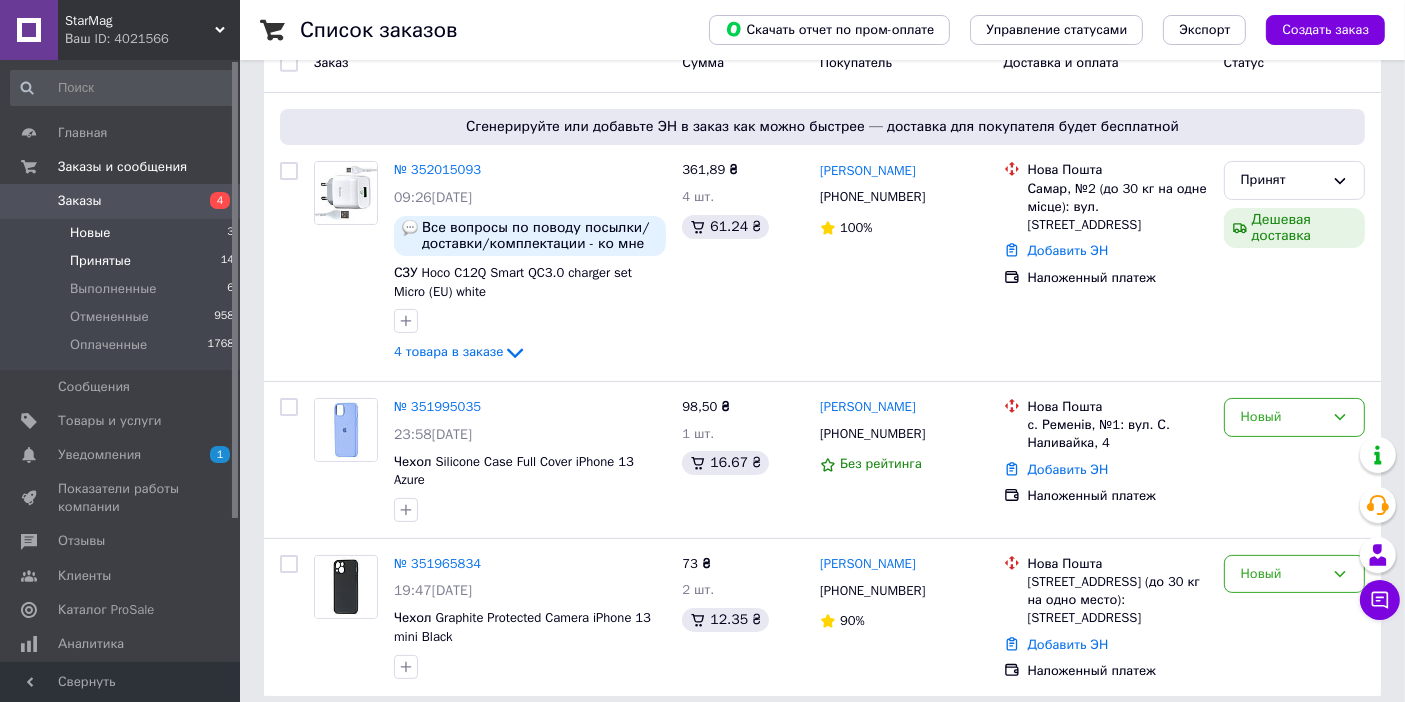 click on "Принятые" at bounding box center [100, 261] 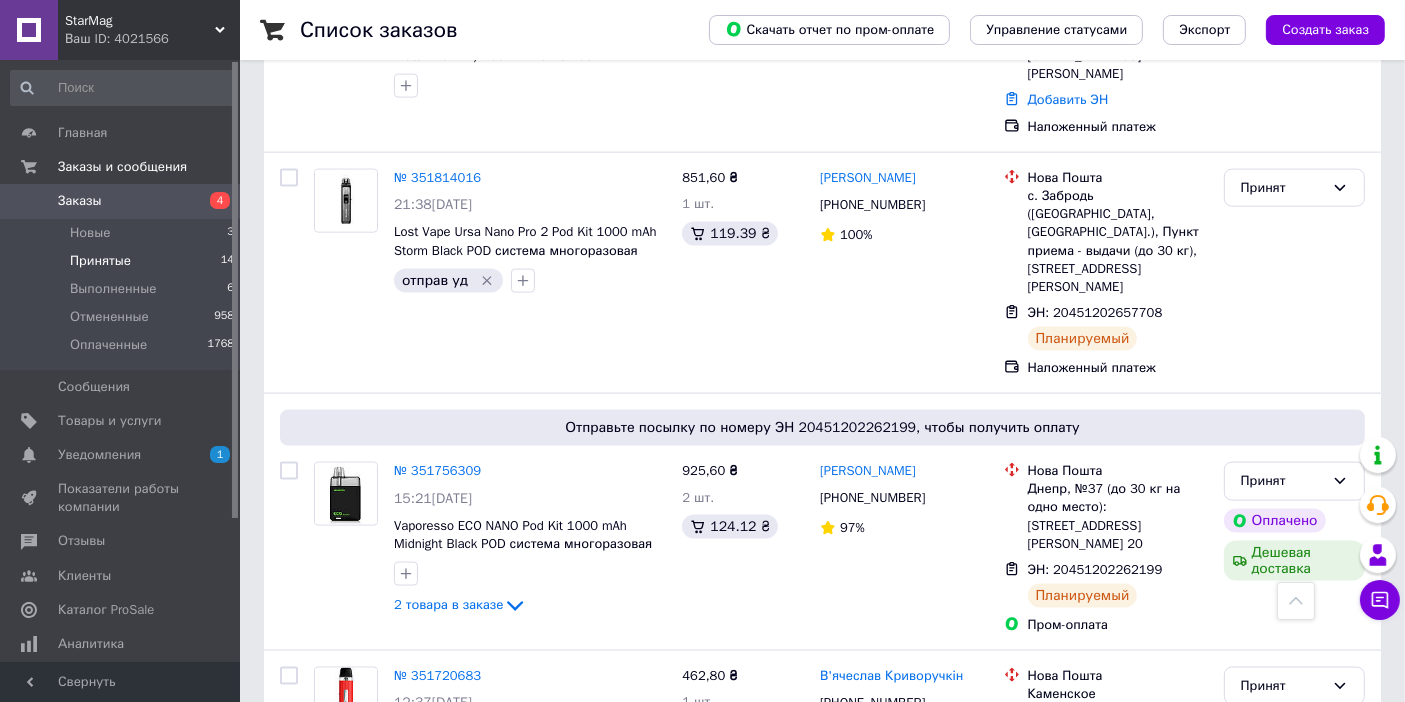 scroll, scrollTop: 3012, scrollLeft: 0, axis: vertical 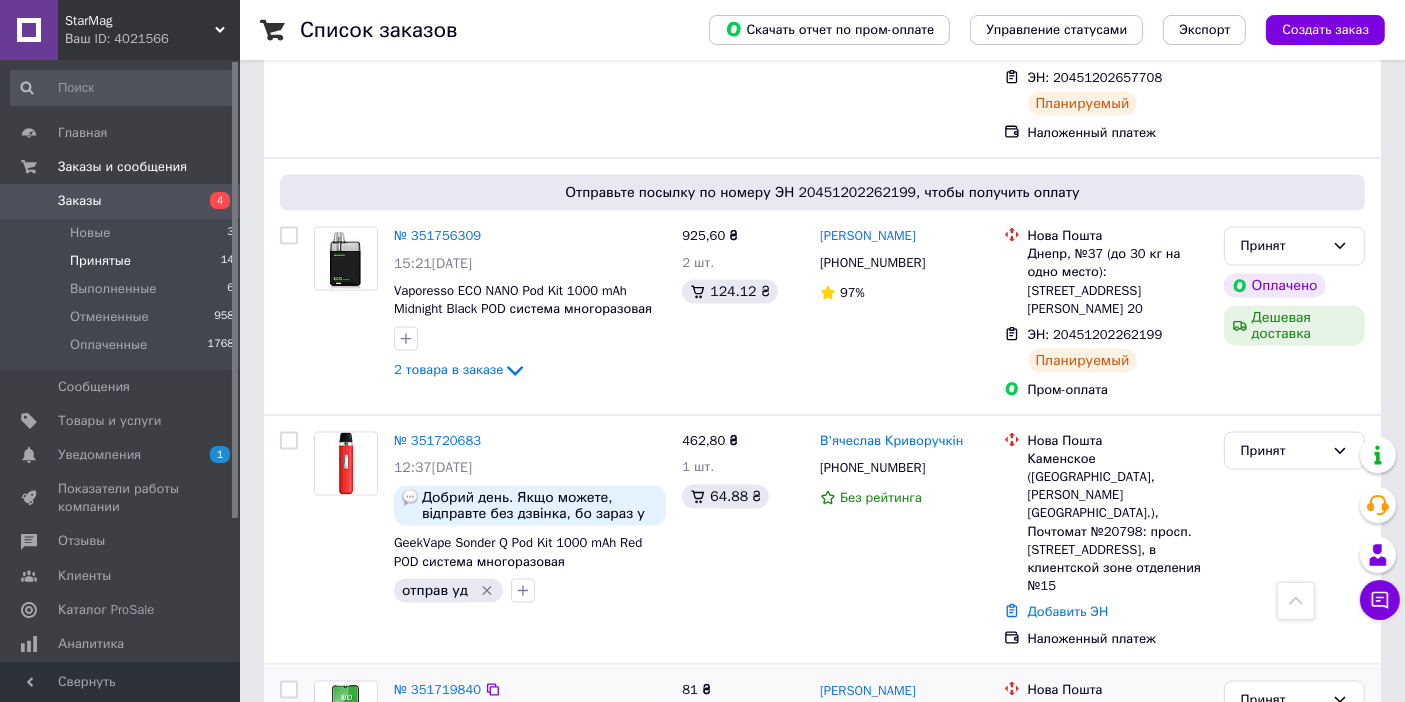 click 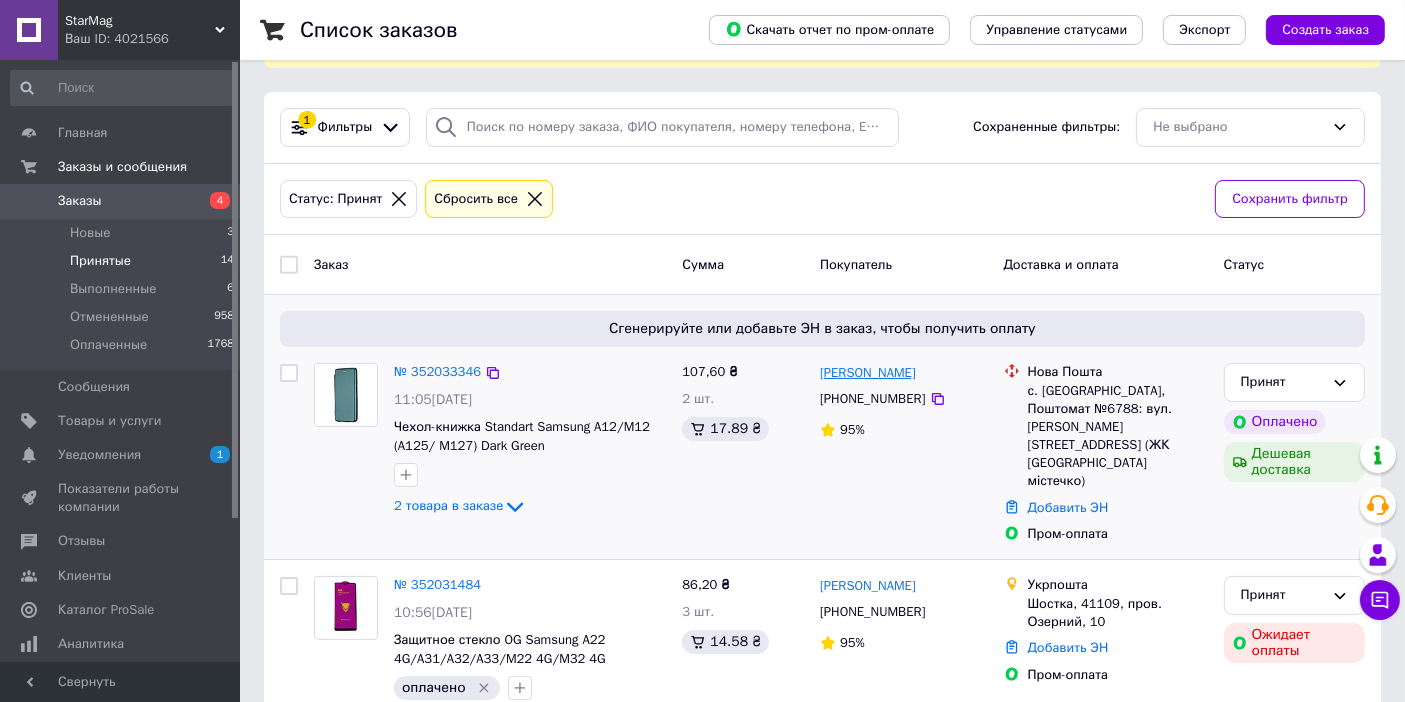 scroll, scrollTop: 0, scrollLeft: 0, axis: both 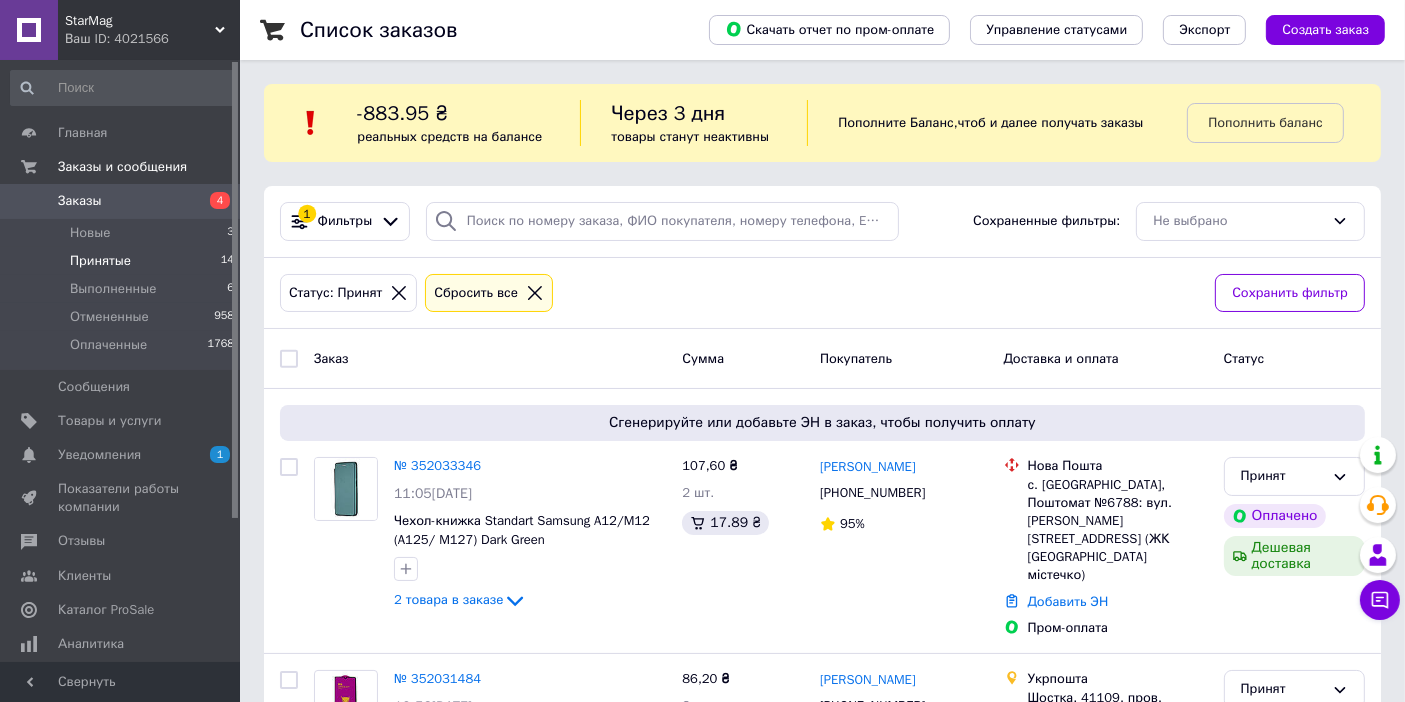 click on "Пополнить баланс" at bounding box center (1265, 122) 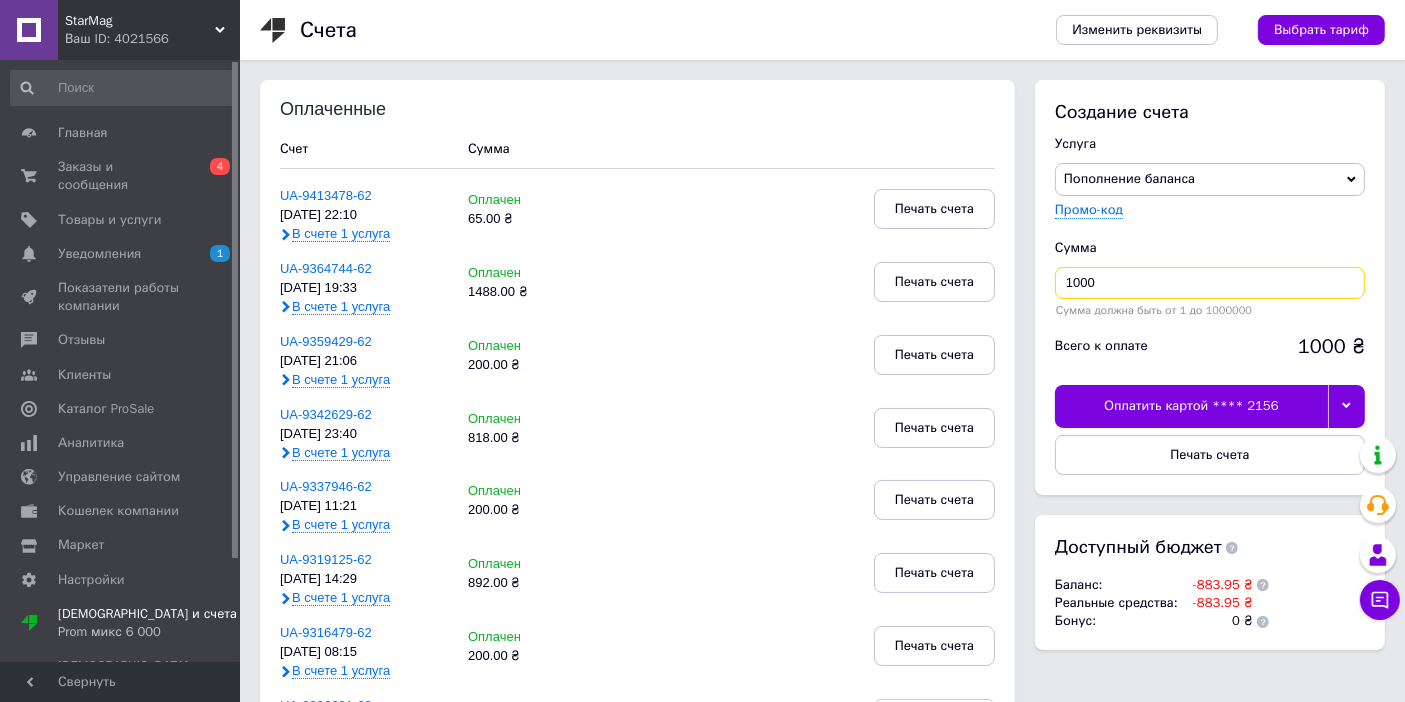 click on "1000" at bounding box center (1210, 283) 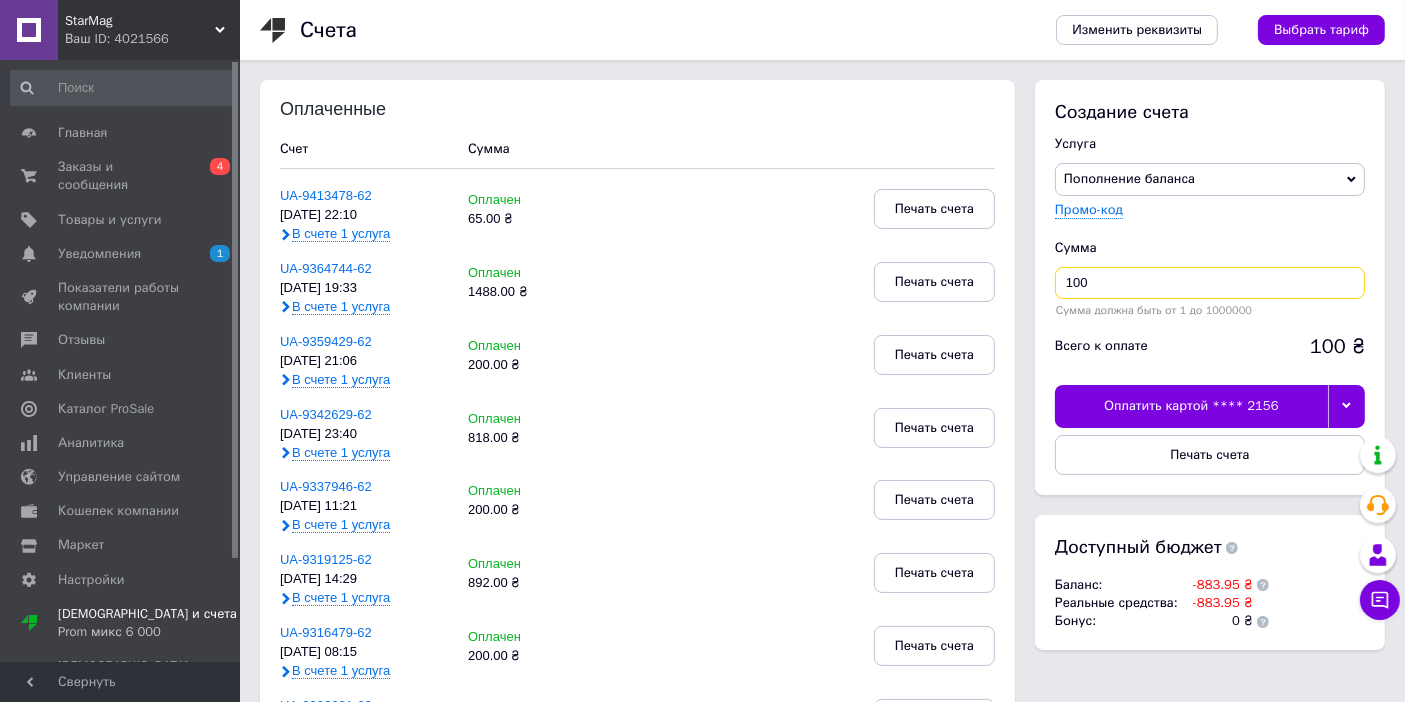 type on "100" 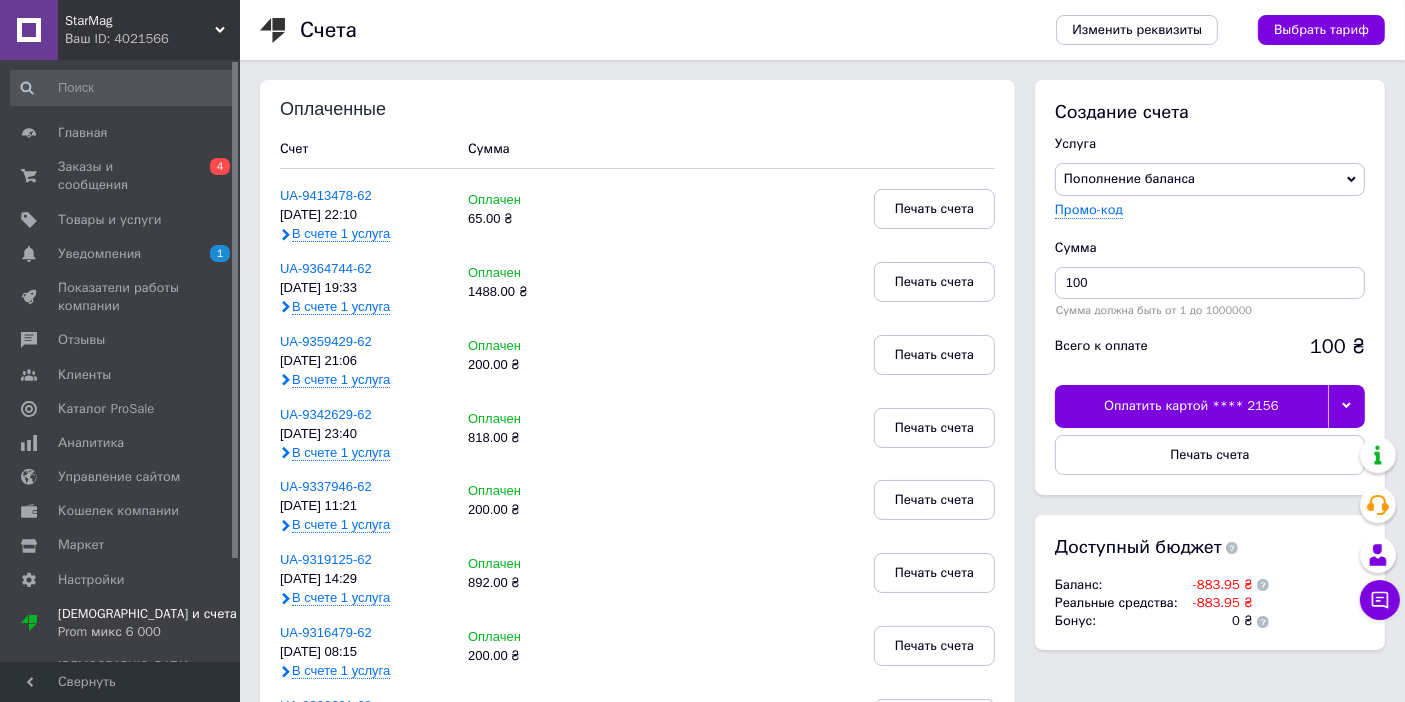 click on "Оплатить картой  **** 2156" at bounding box center (1210, 405) 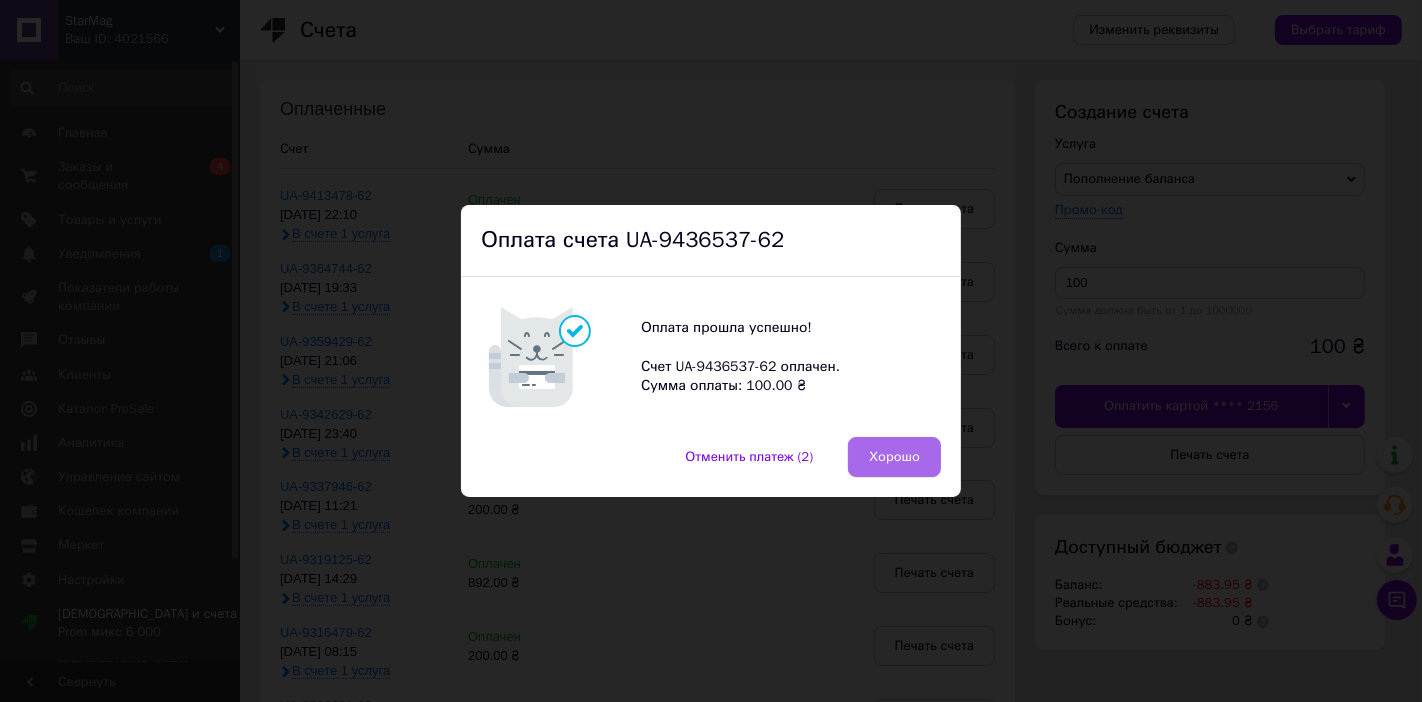 click on "Хорошо" at bounding box center (894, 457) 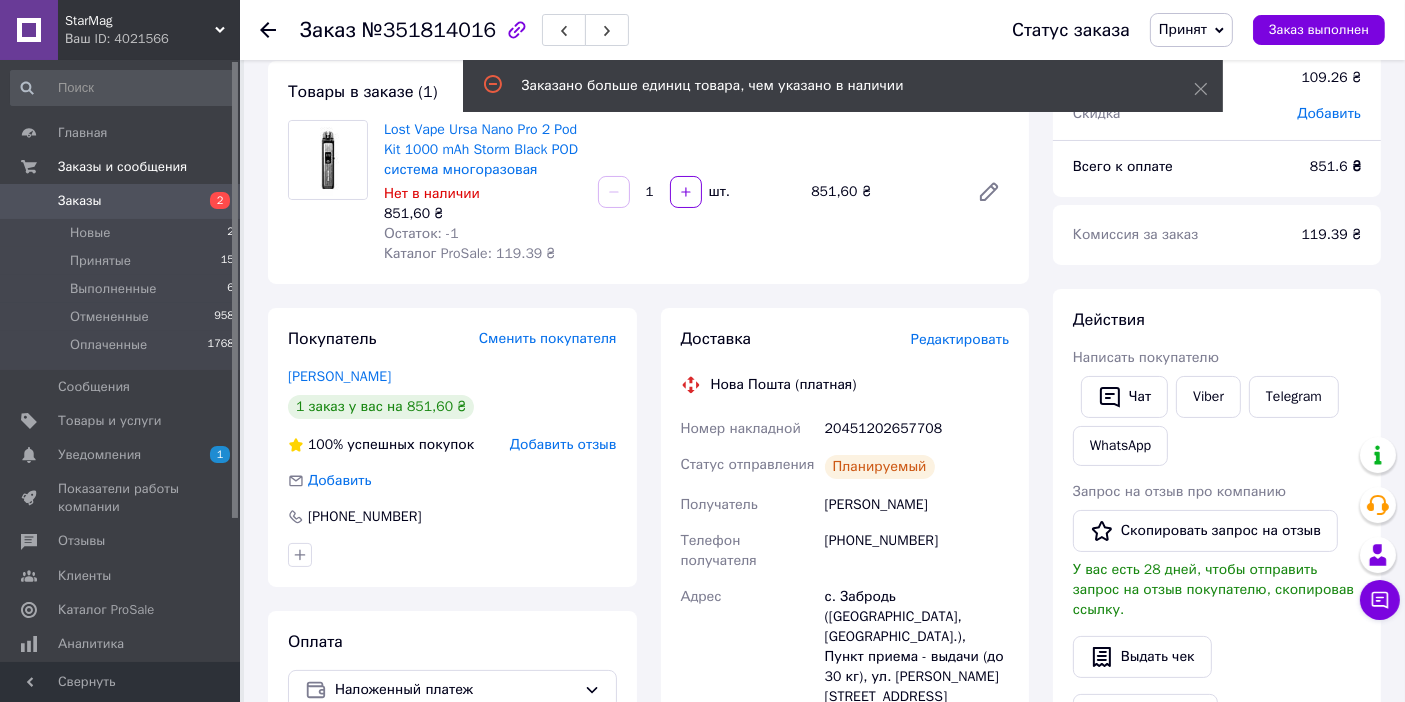 scroll, scrollTop: 0, scrollLeft: 0, axis: both 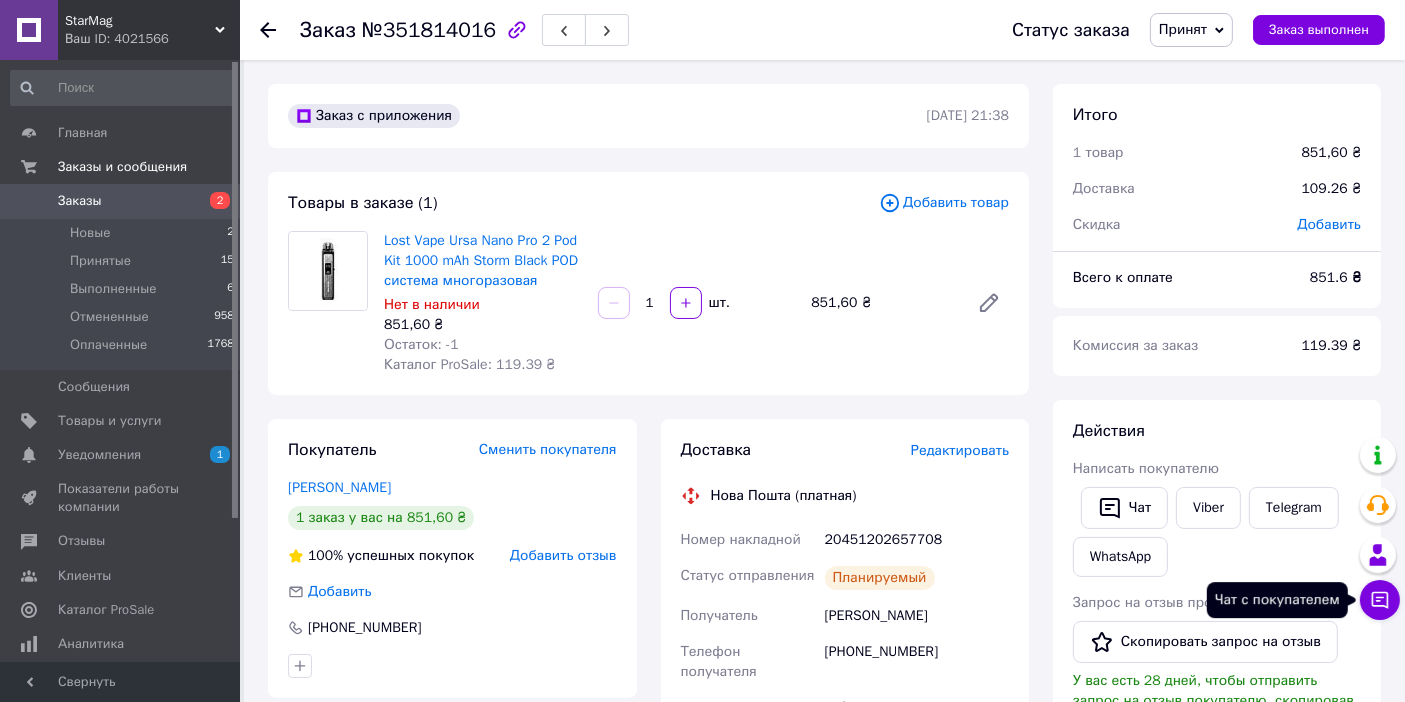 click on "Чат с покупателем" at bounding box center [1380, 600] 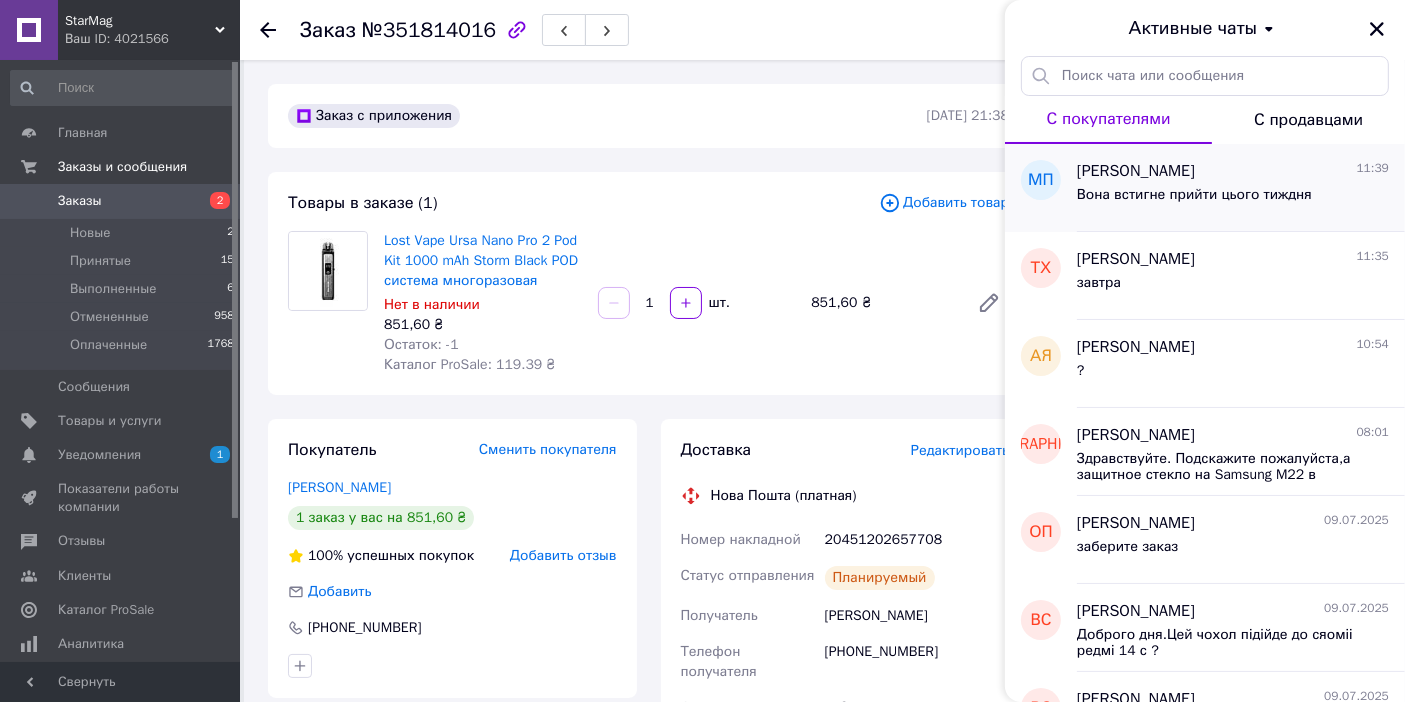 click on "Вона встигне прийти цього тиждня" at bounding box center [1194, 195] 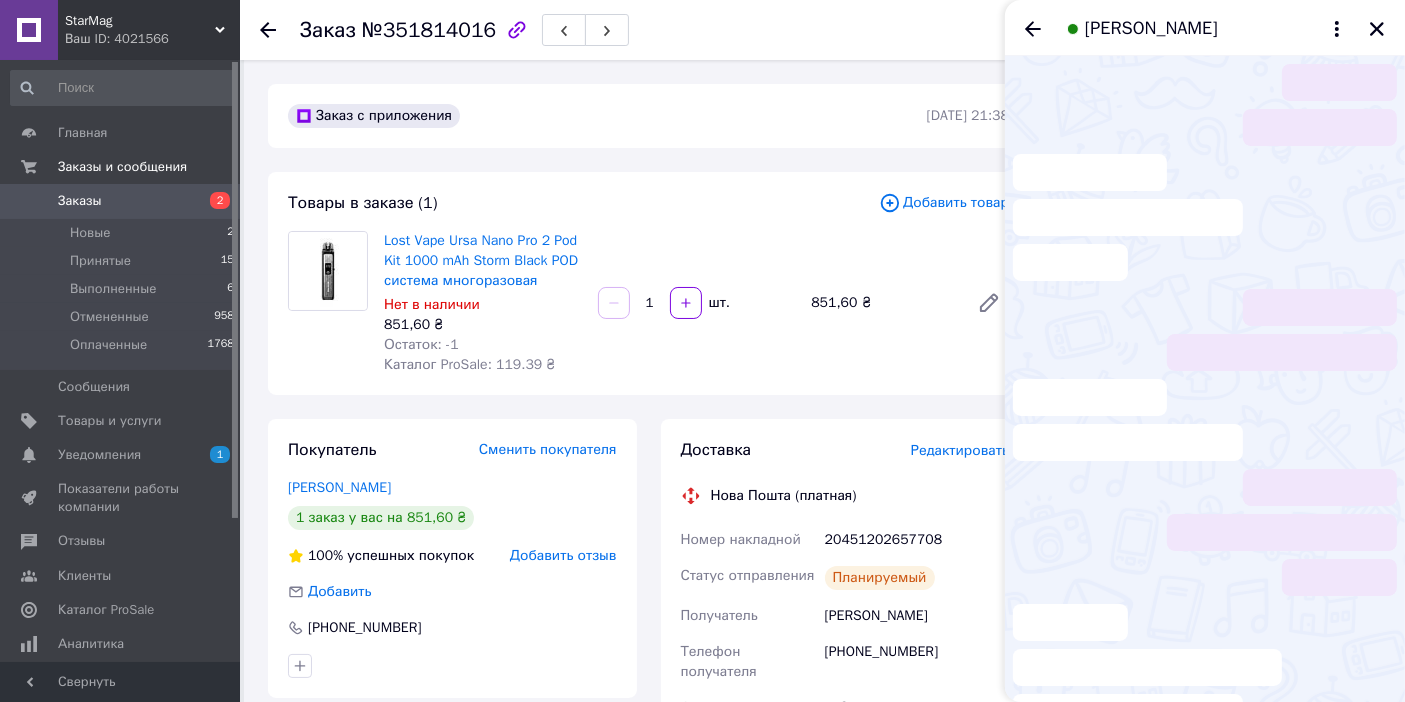 scroll, scrollTop: 46, scrollLeft: 0, axis: vertical 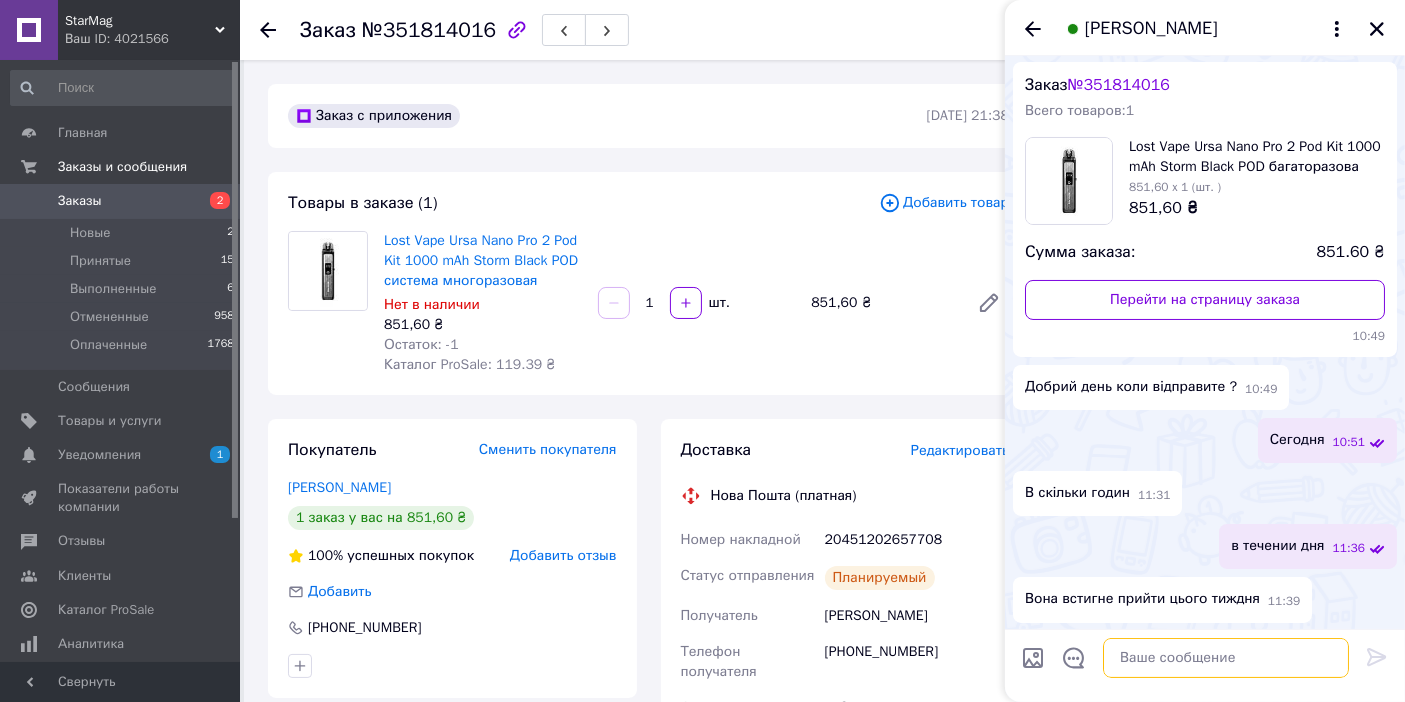 click at bounding box center (1226, 658) 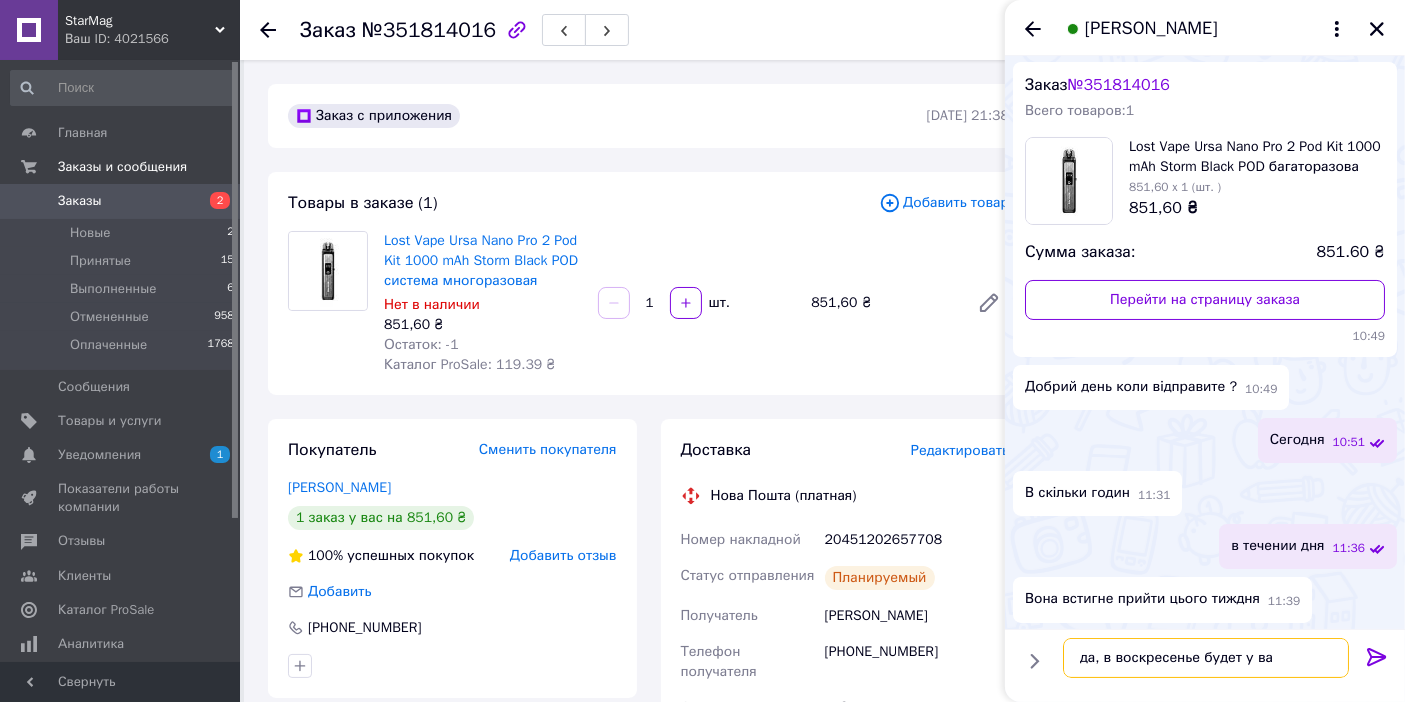 type on "да, в воскресенье будет у вас" 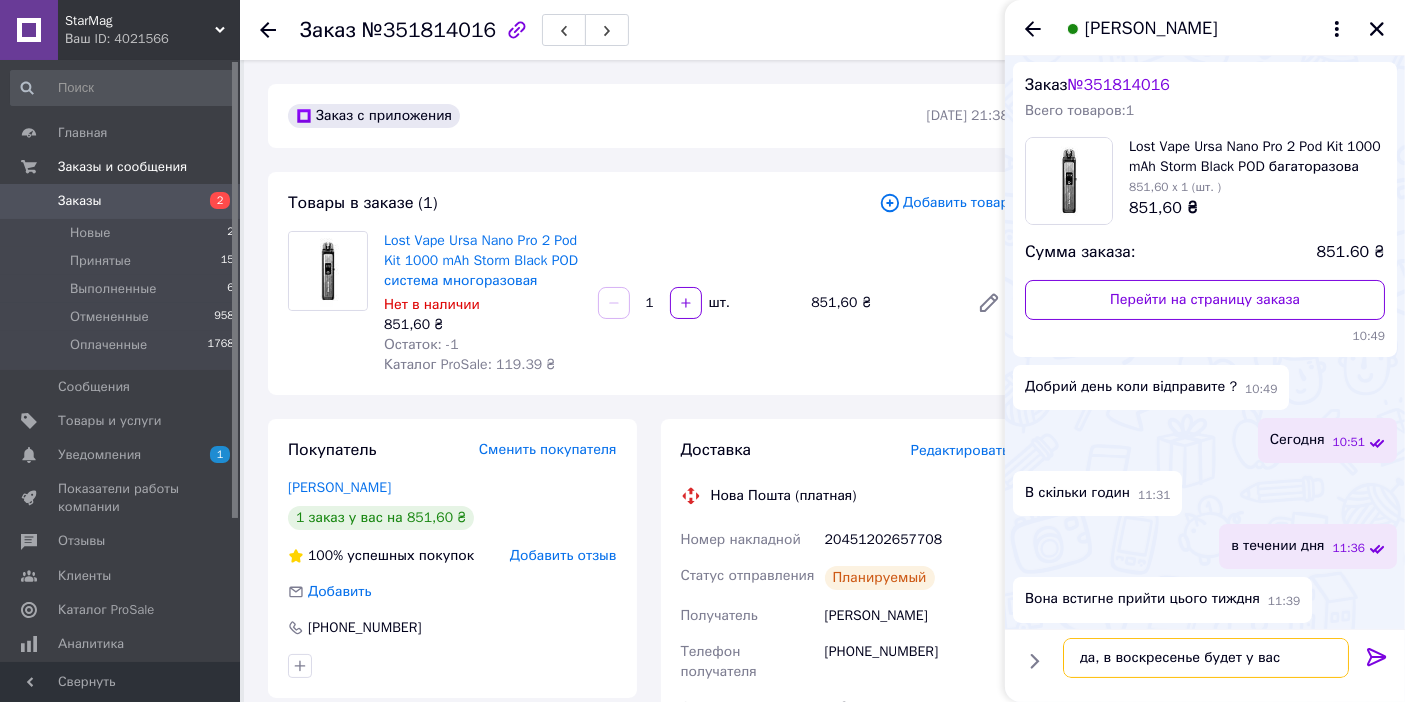 type 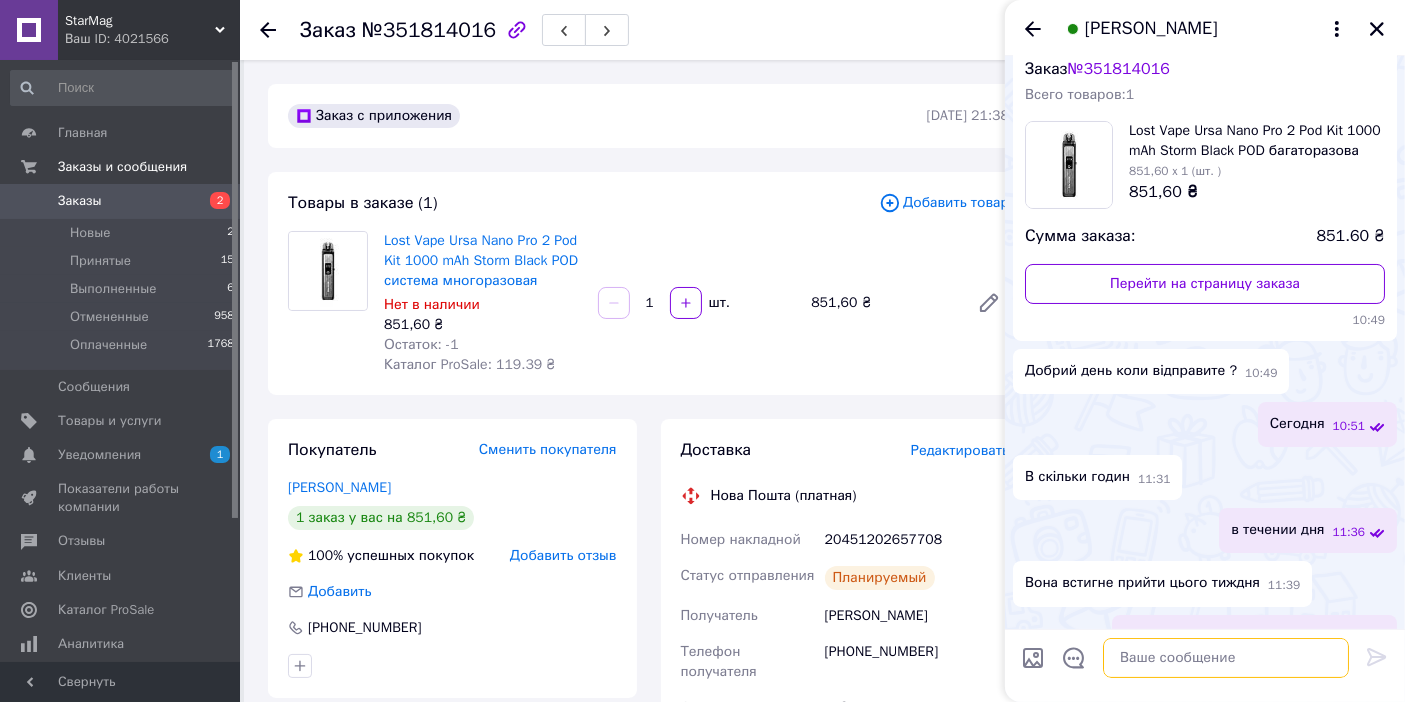 scroll, scrollTop: 99, scrollLeft: 0, axis: vertical 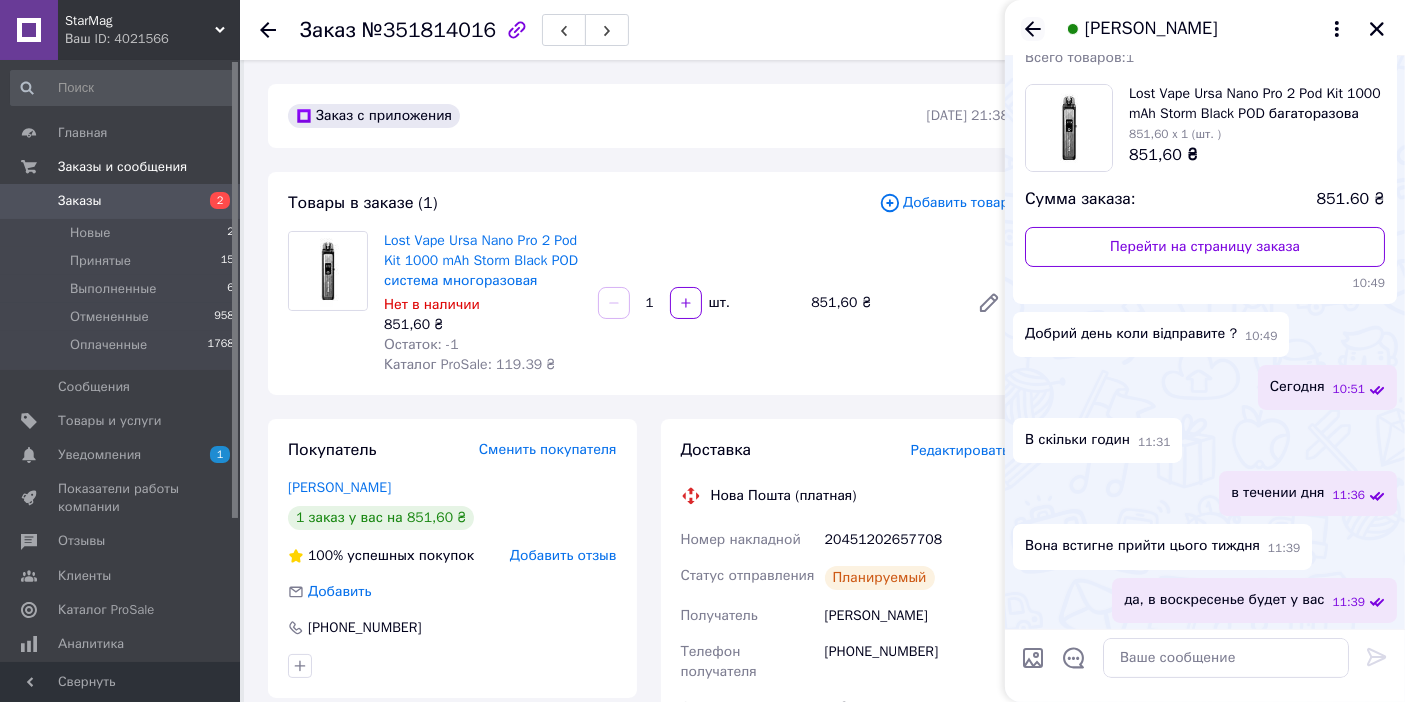 click 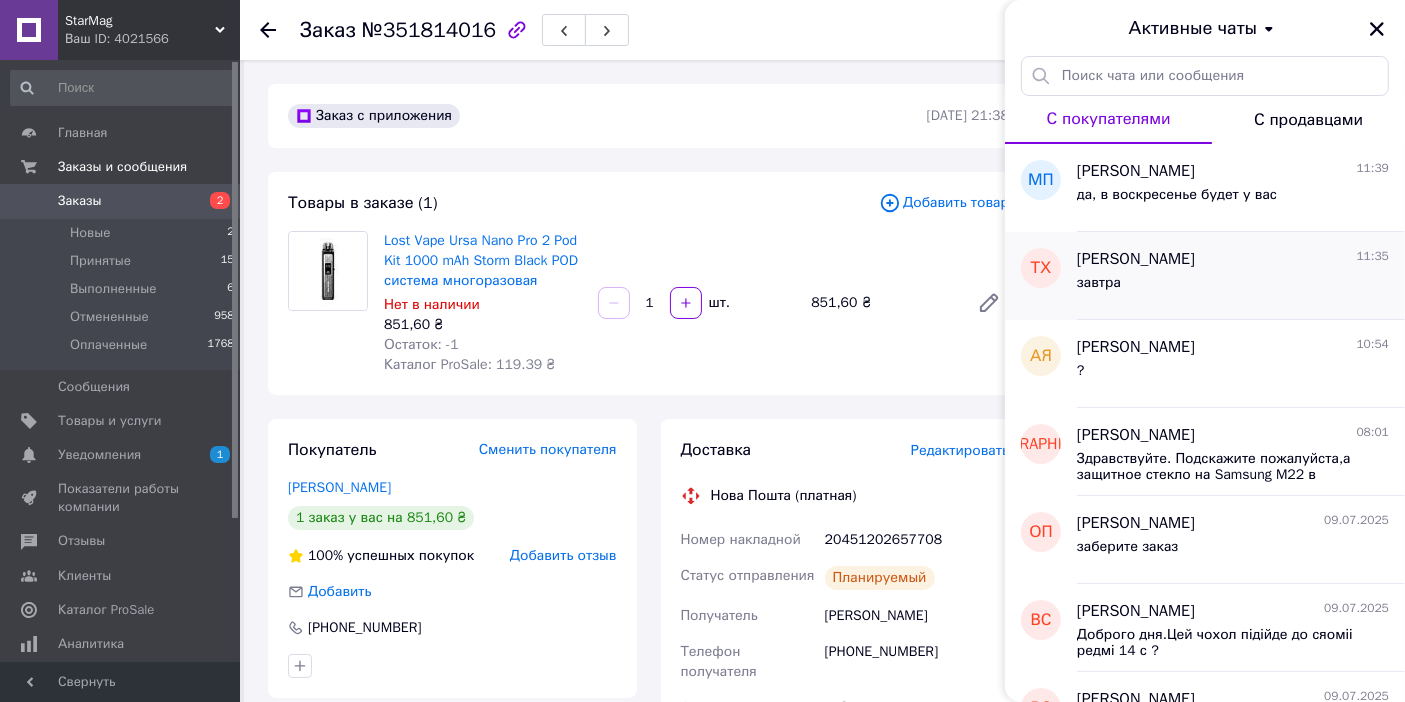 click on "завтра" at bounding box center (1233, 287) 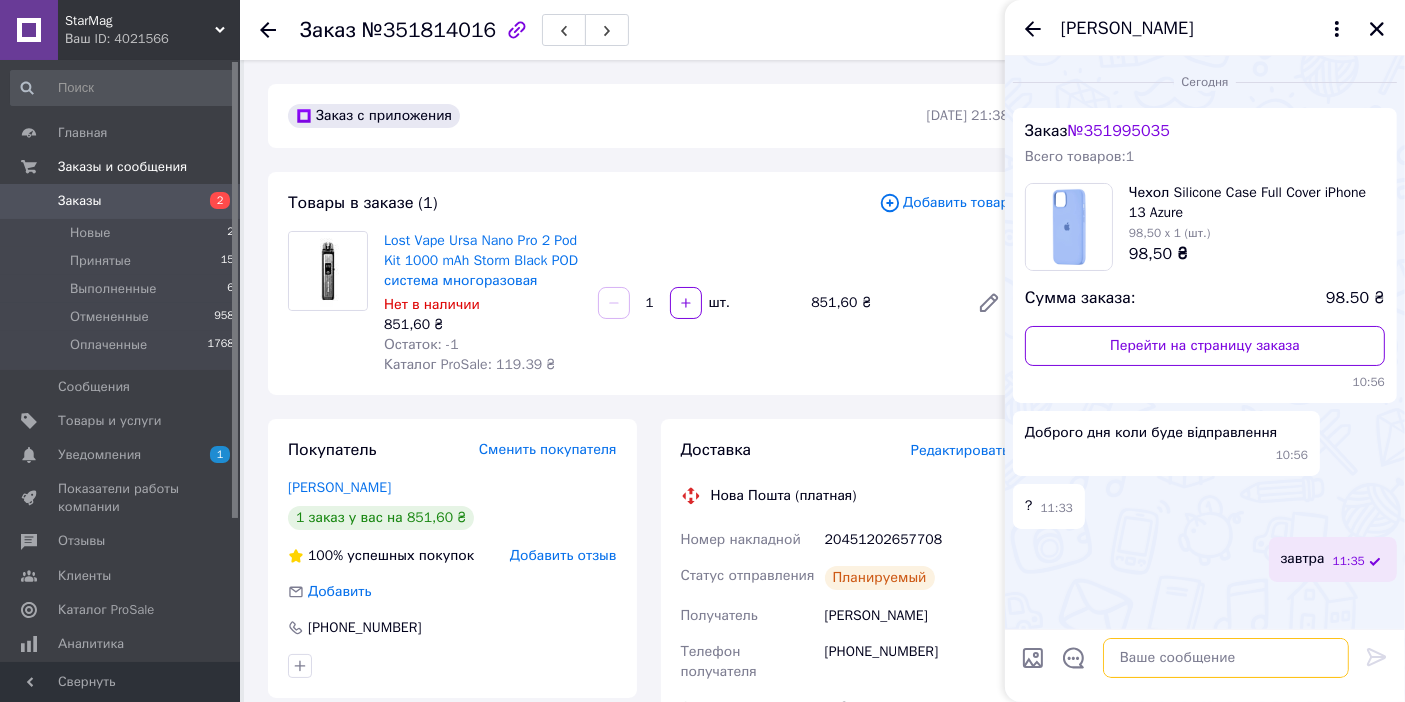 click at bounding box center (1226, 658) 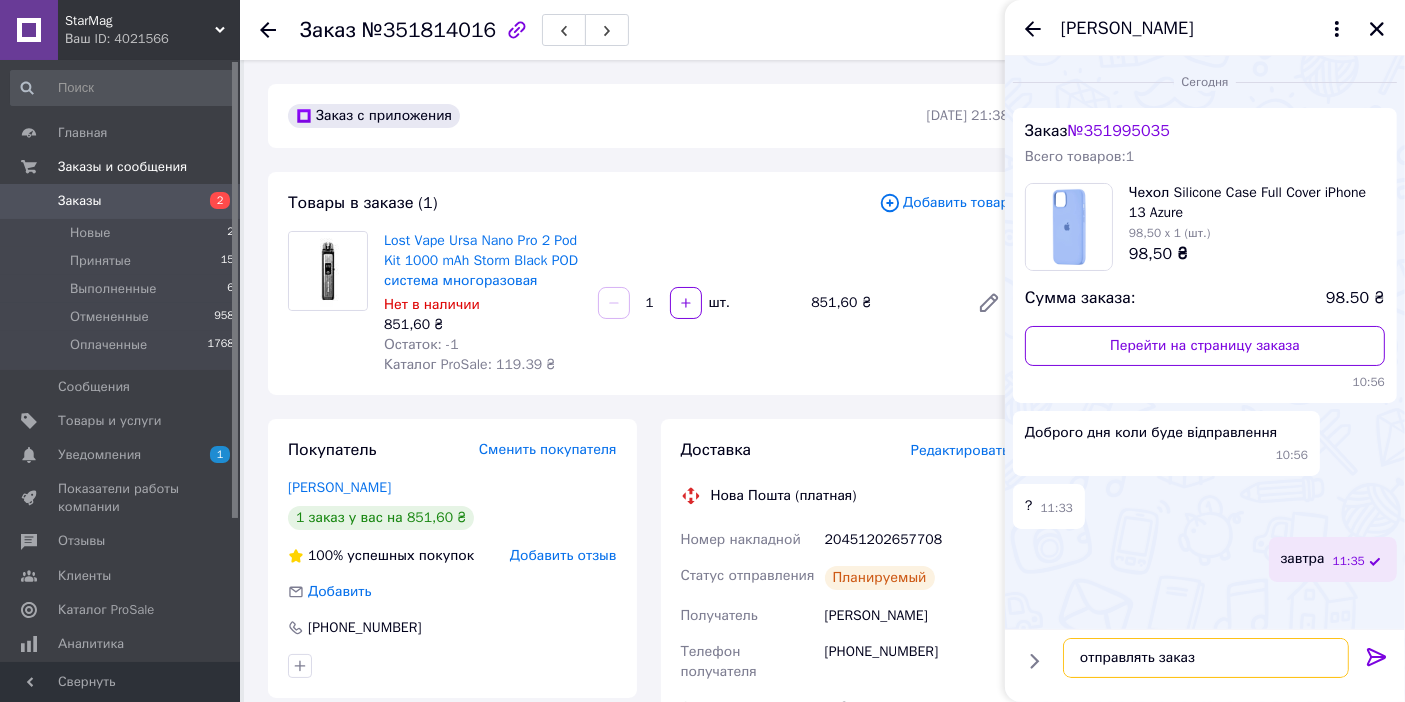 type on "отправлять заказ?" 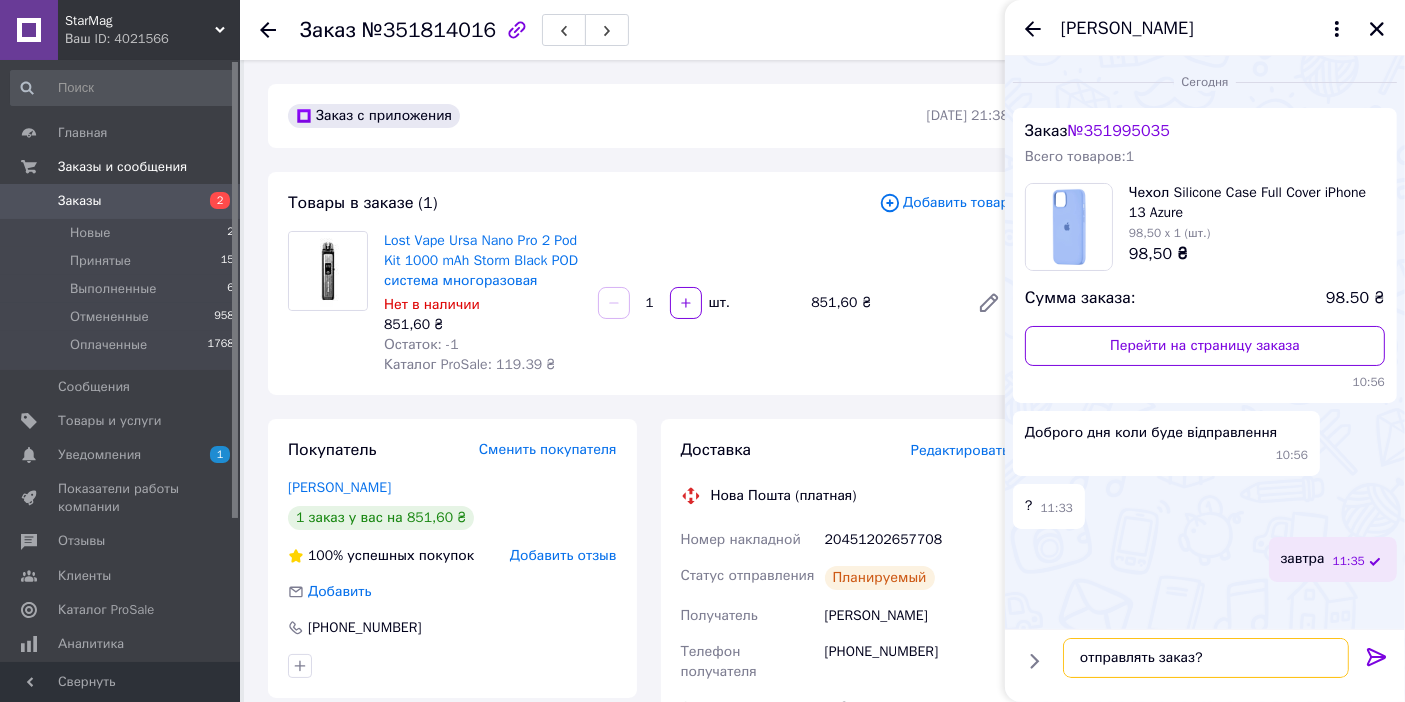 type 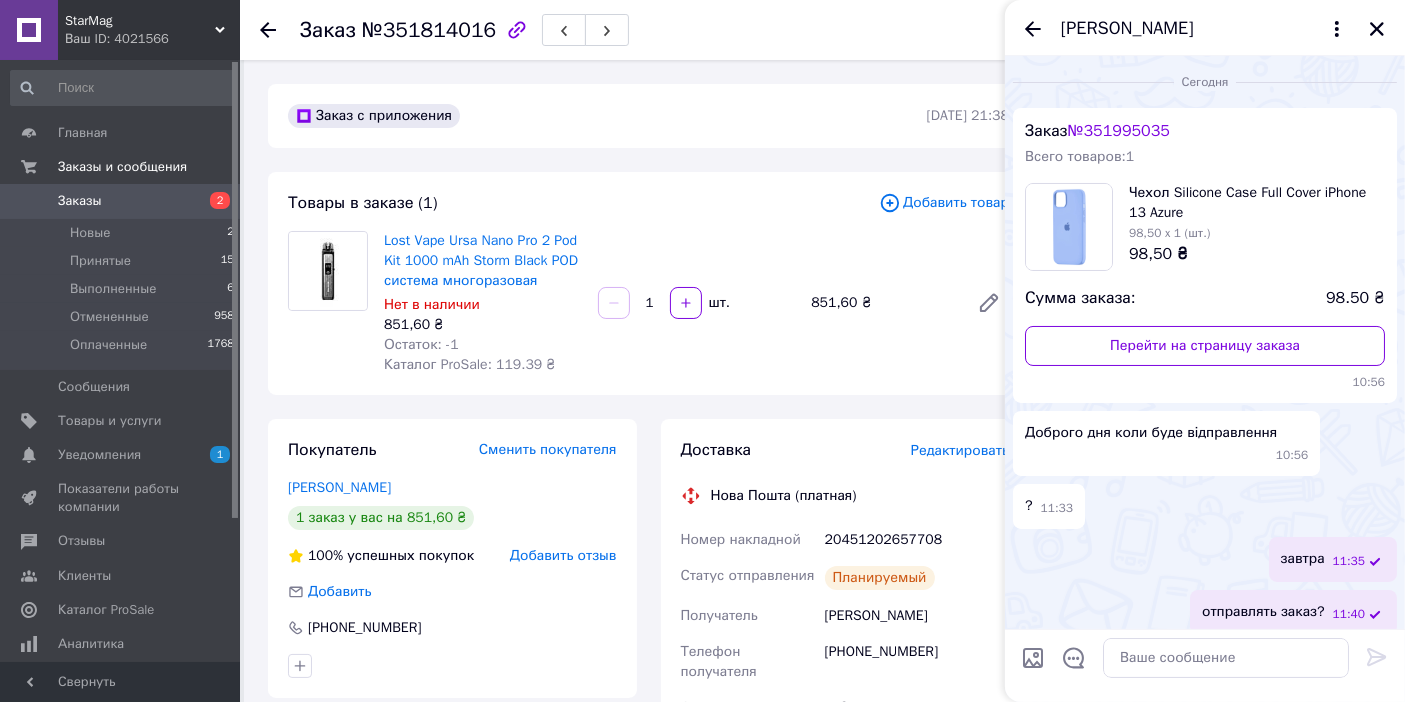 click on "[PERSON_NAME]" at bounding box center [1205, 28] 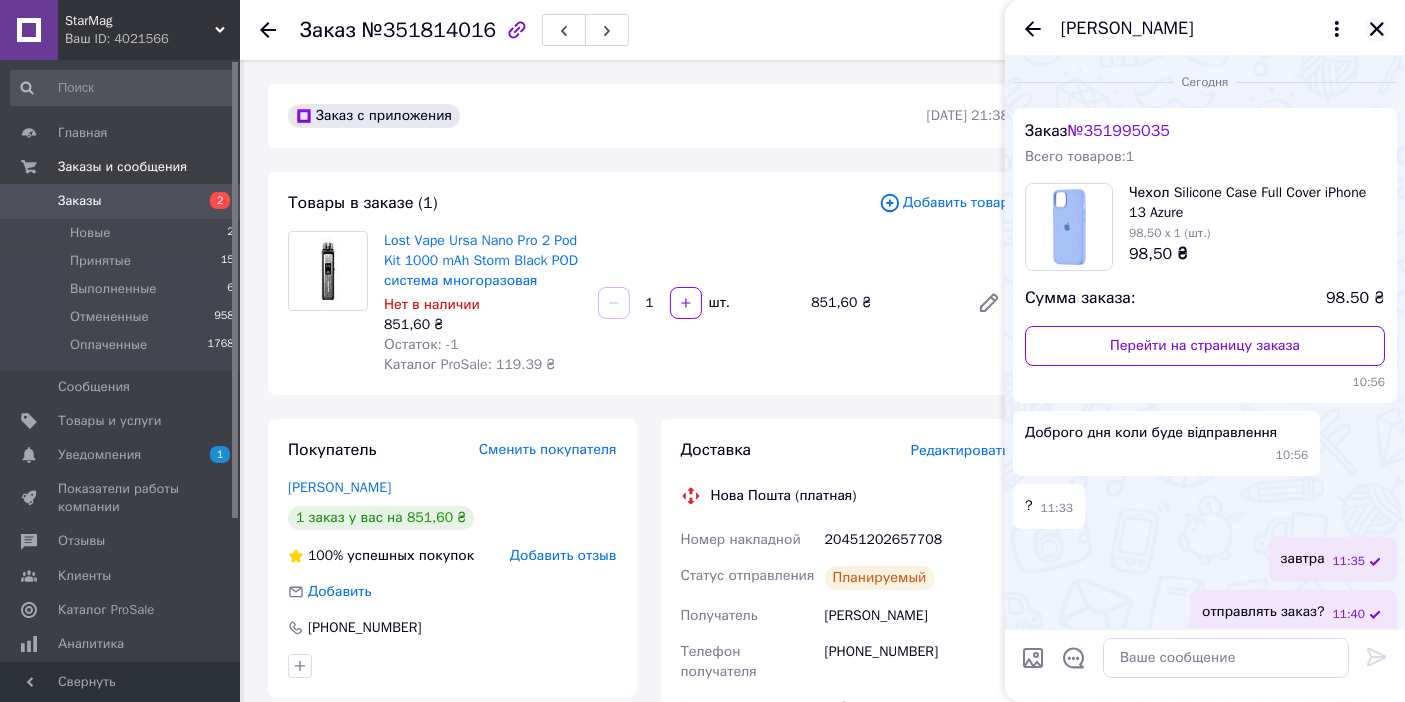 click 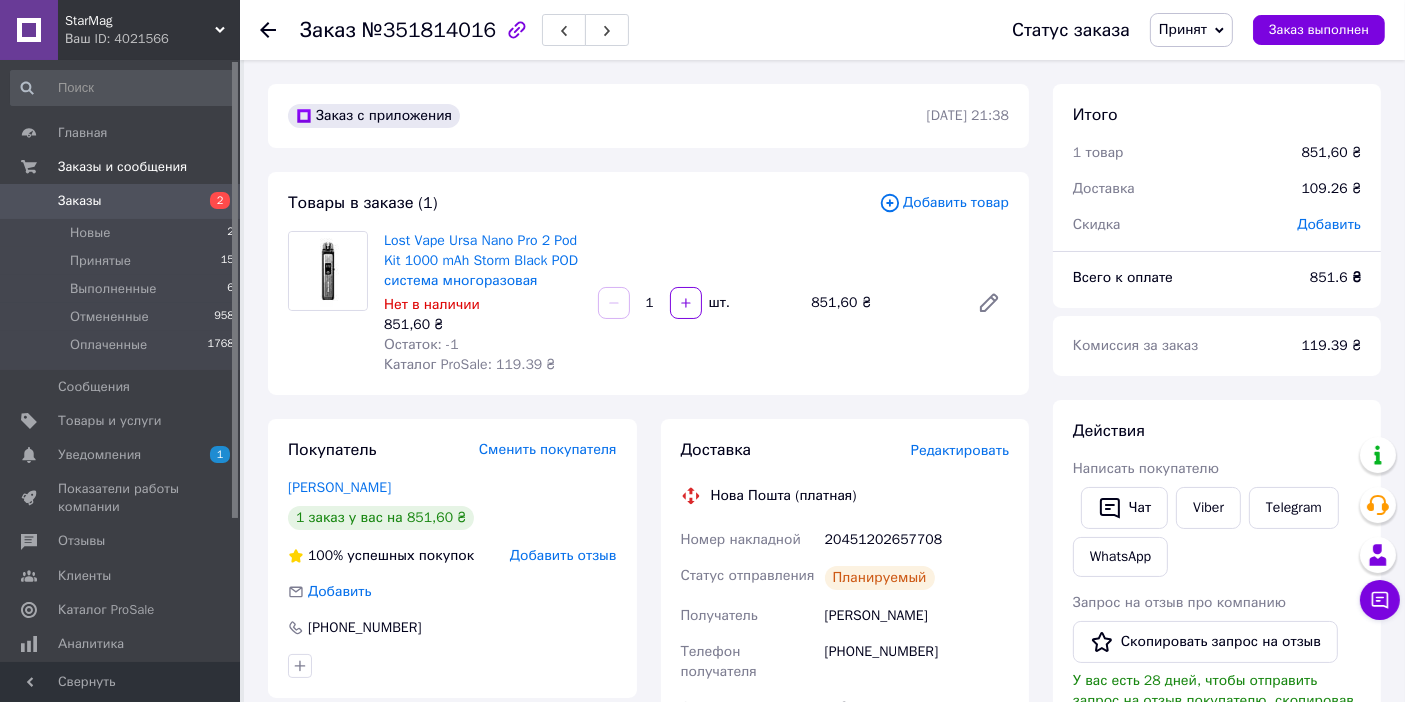 click 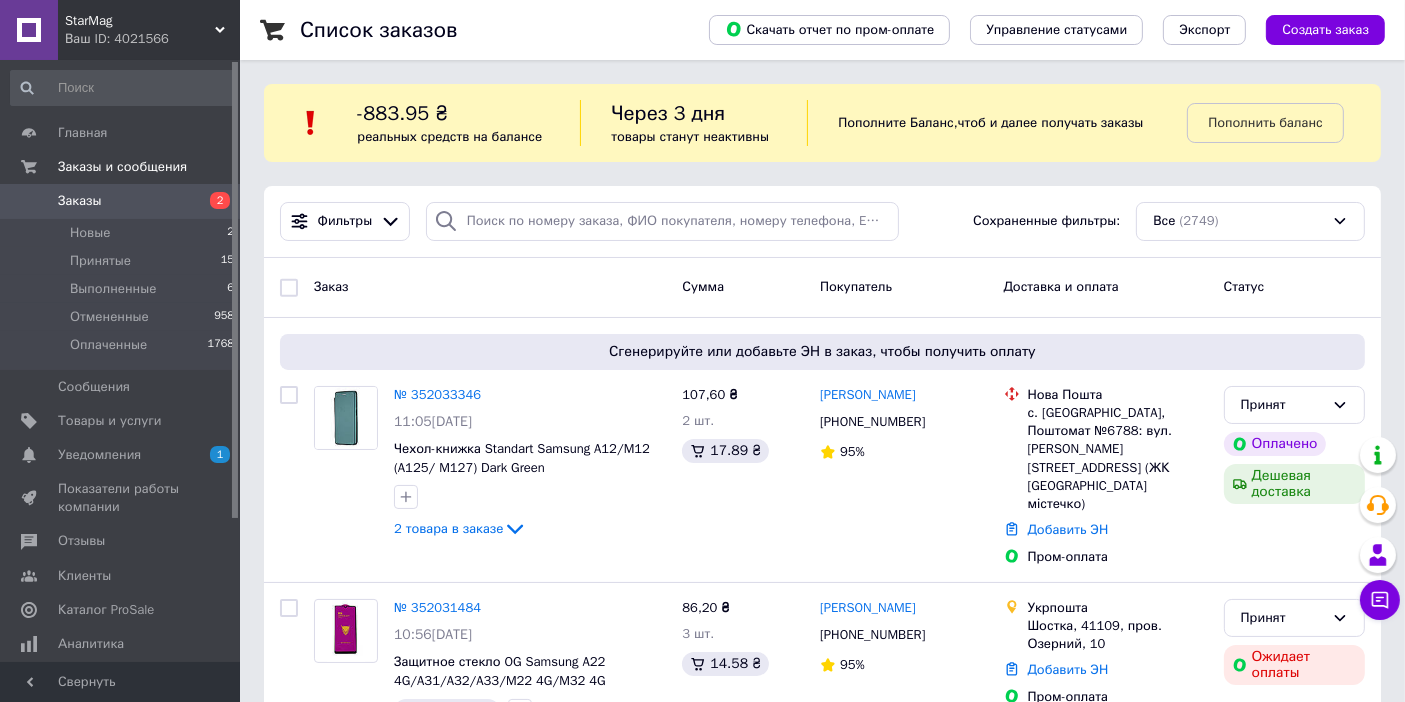 click on "Заказы" at bounding box center [121, 201] 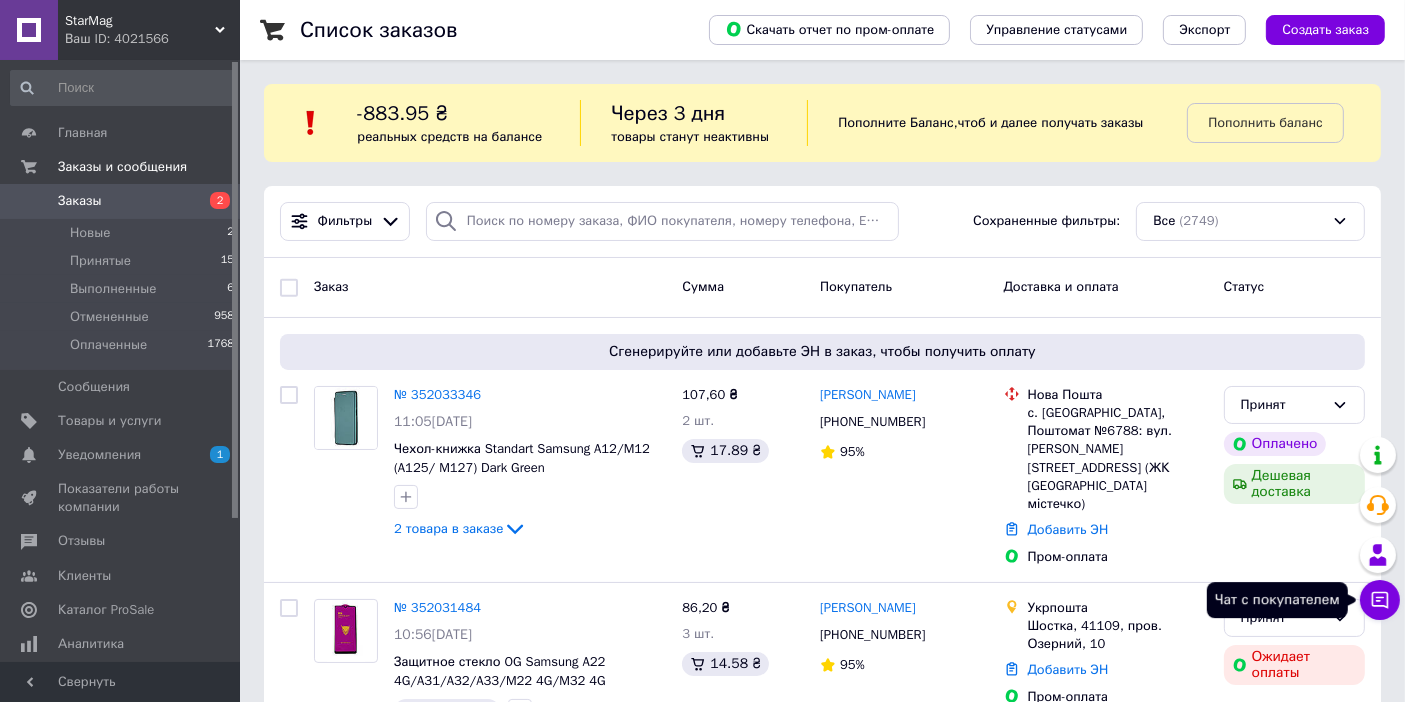 drag, startPoint x: 1380, startPoint y: 592, endPoint x: 1374, endPoint y: 610, distance: 18.973665 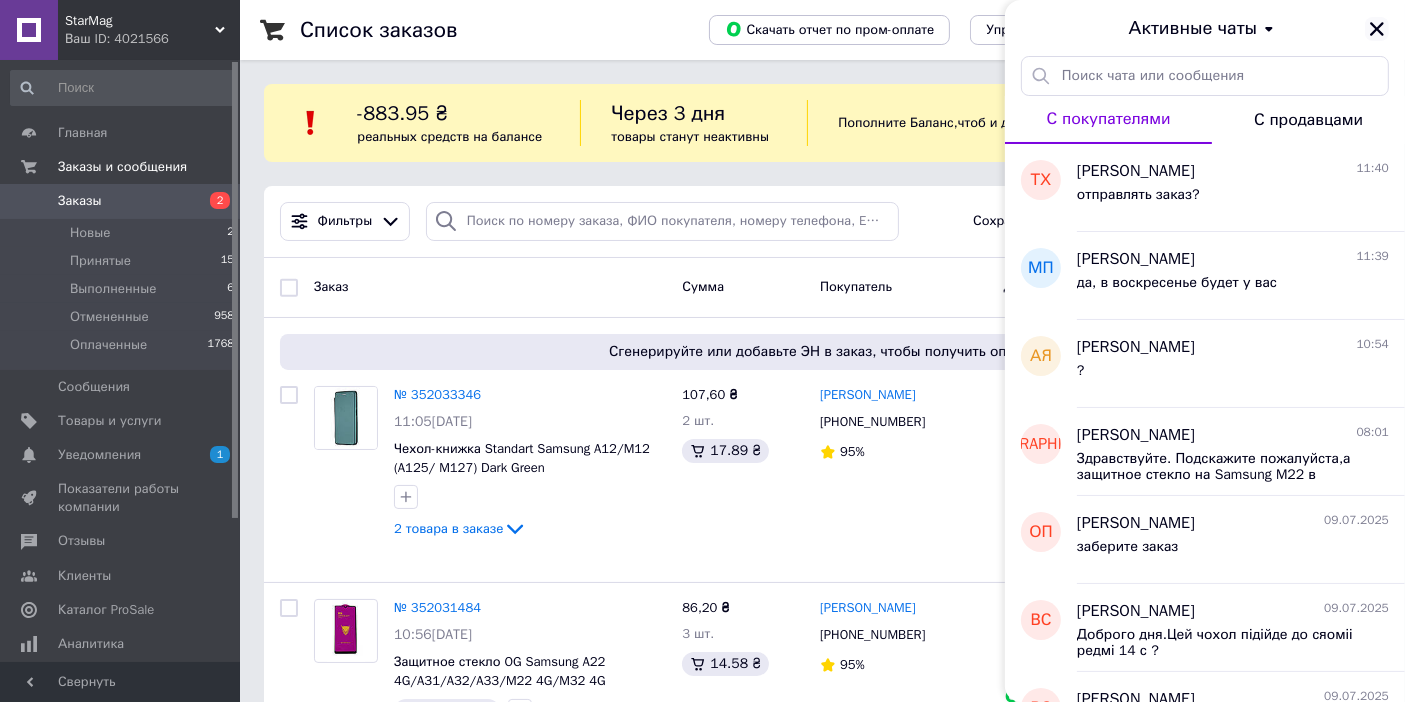 click 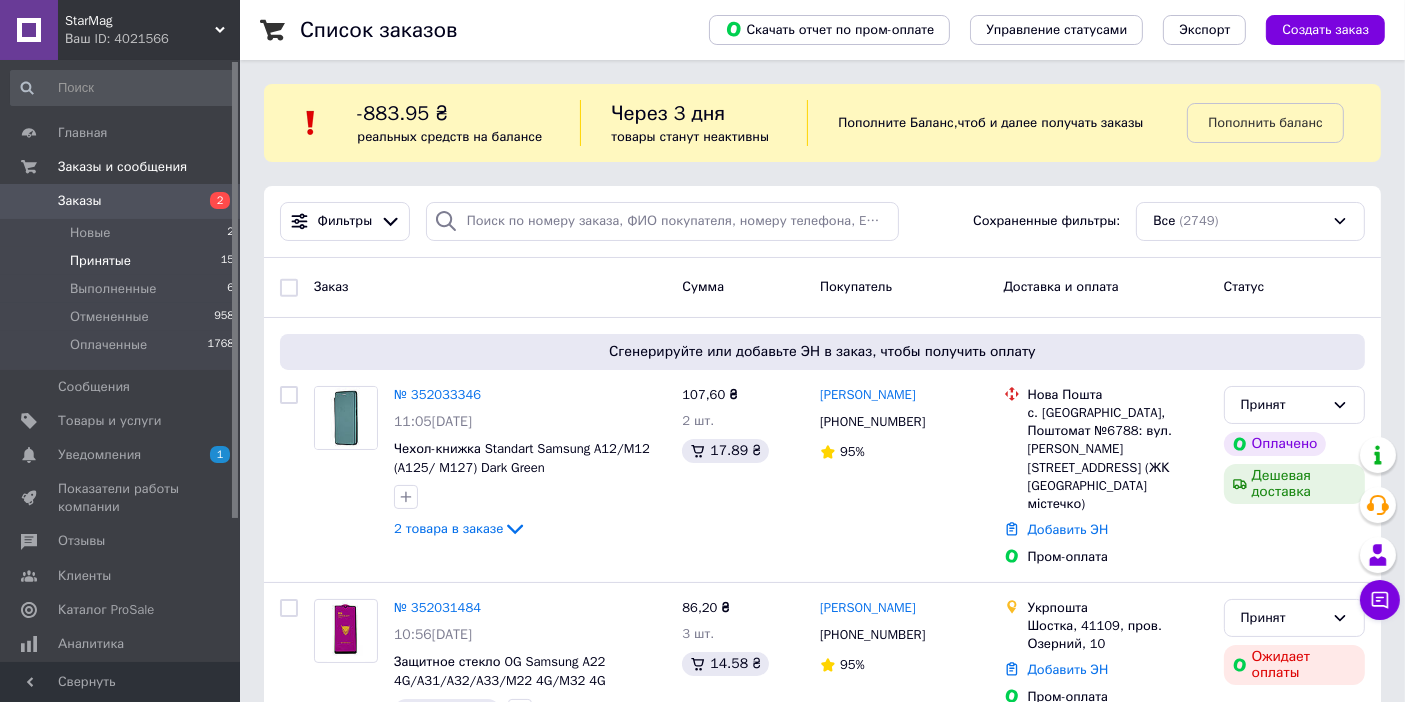 click on "Принятые 15" at bounding box center (123, 261) 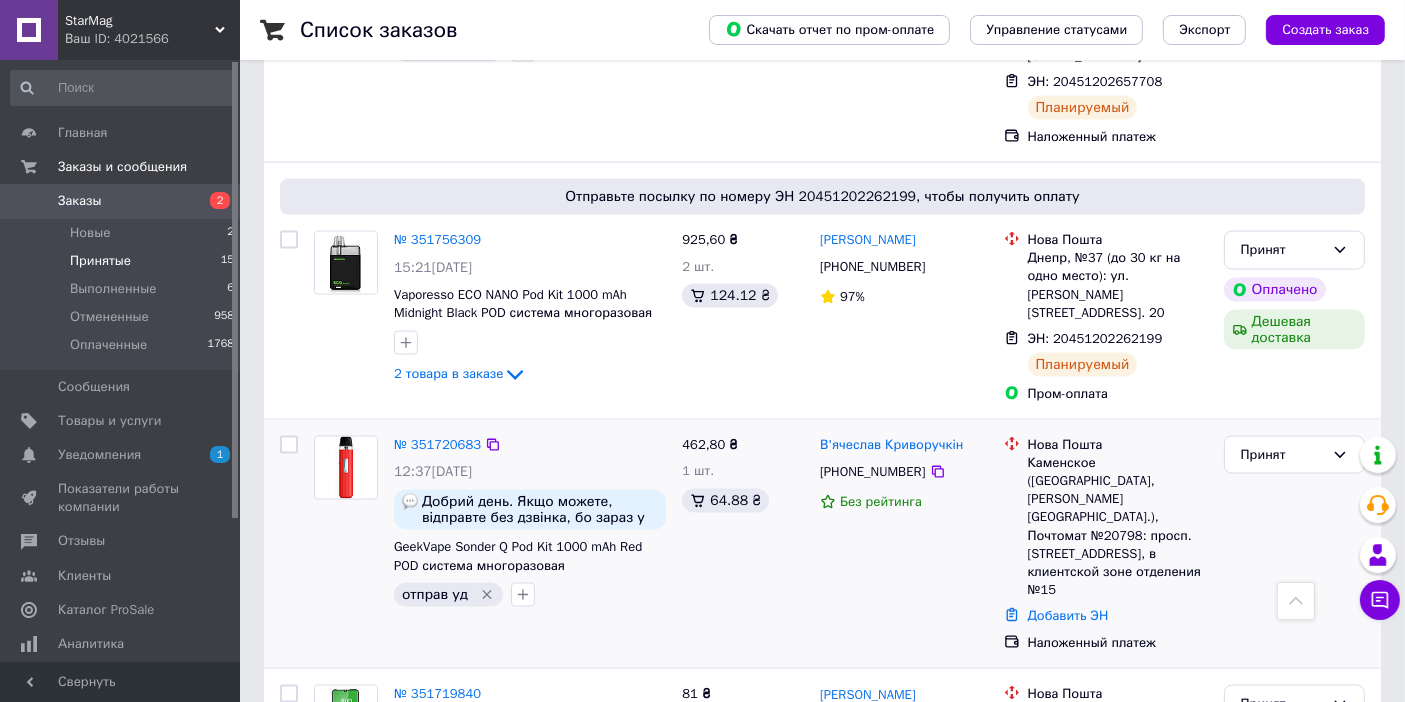 scroll, scrollTop: 3012, scrollLeft: 0, axis: vertical 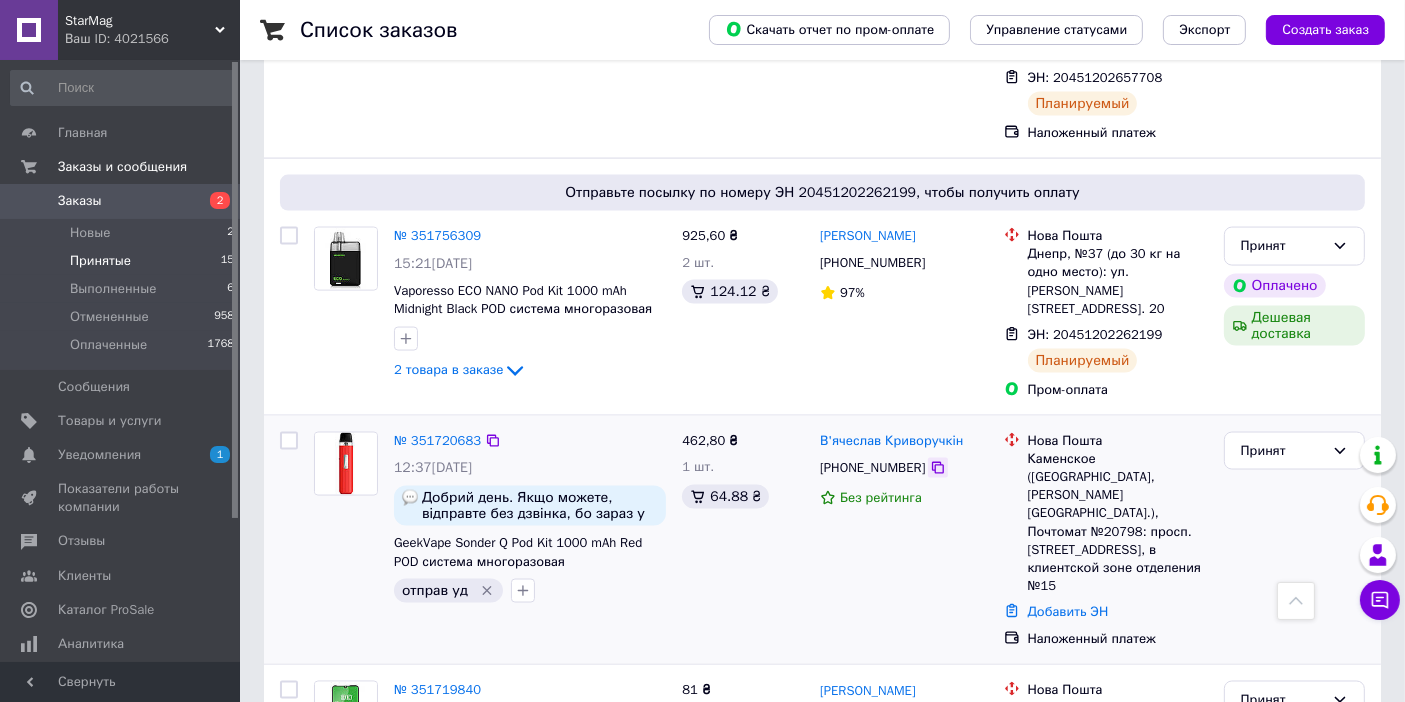 click 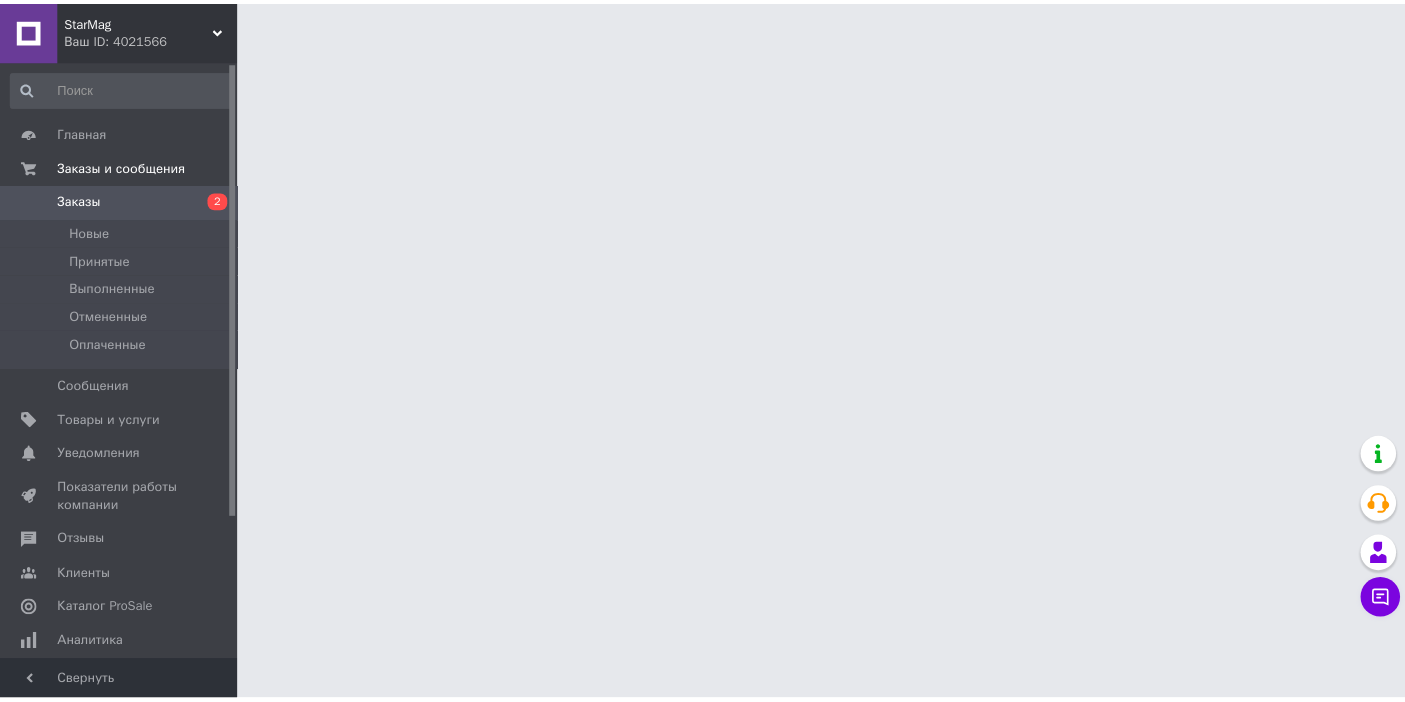 scroll, scrollTop: 0, scrollLeft: 0, axis: both 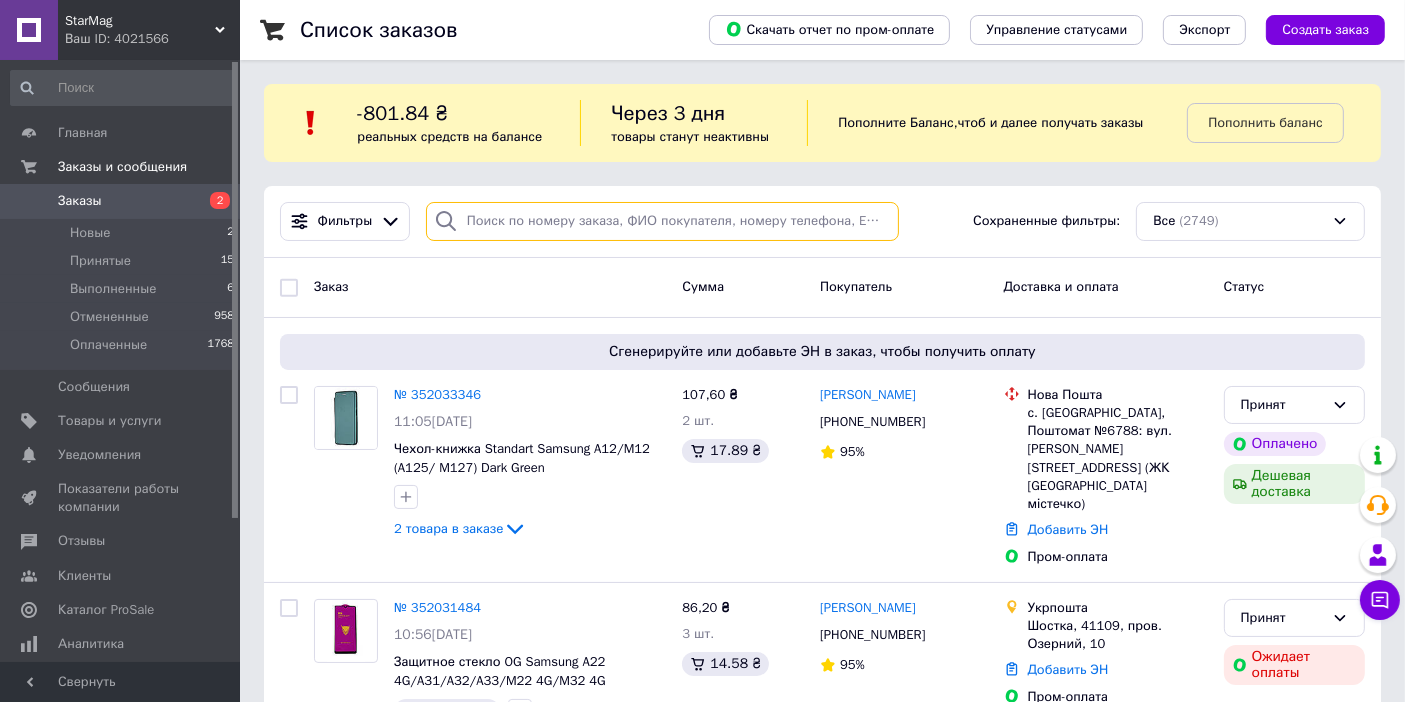 click at bounding box center [662, 221] 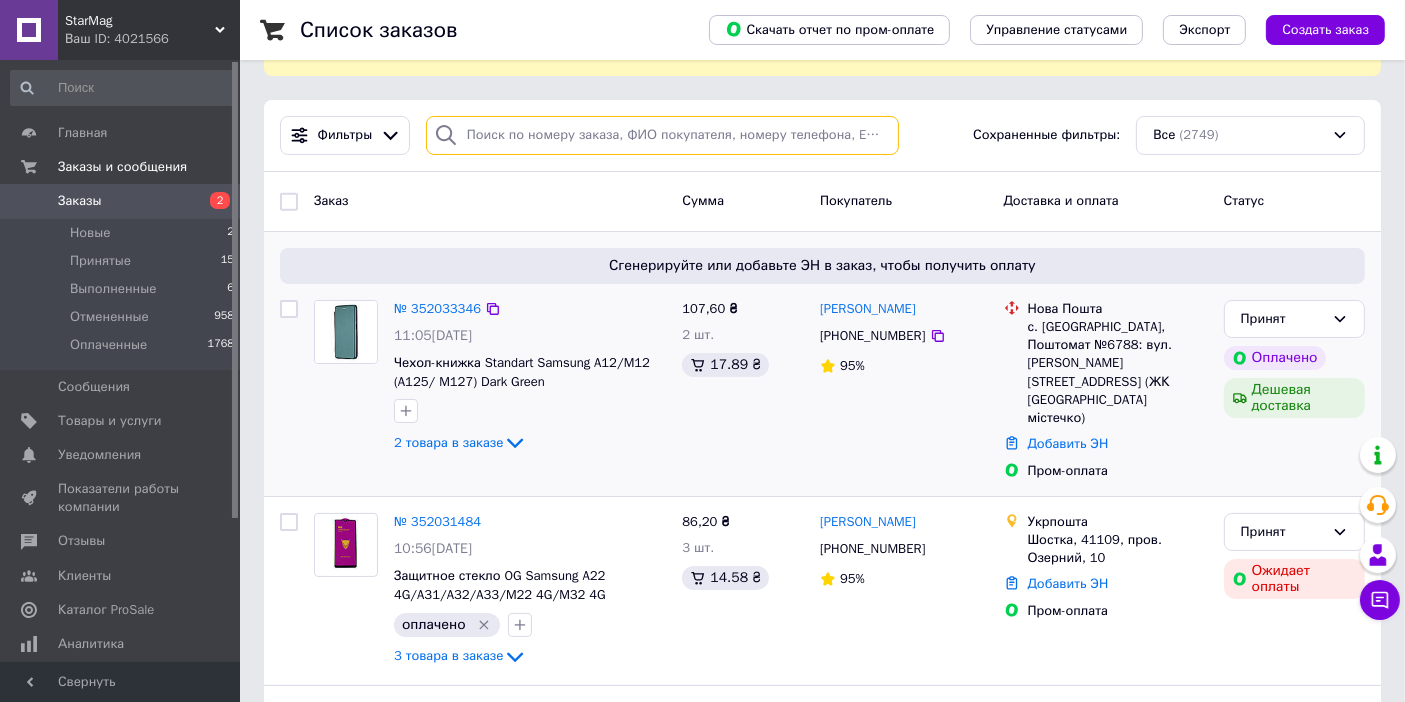 scroll, scrollTop: 0, scrollLeft: 0, axis: both 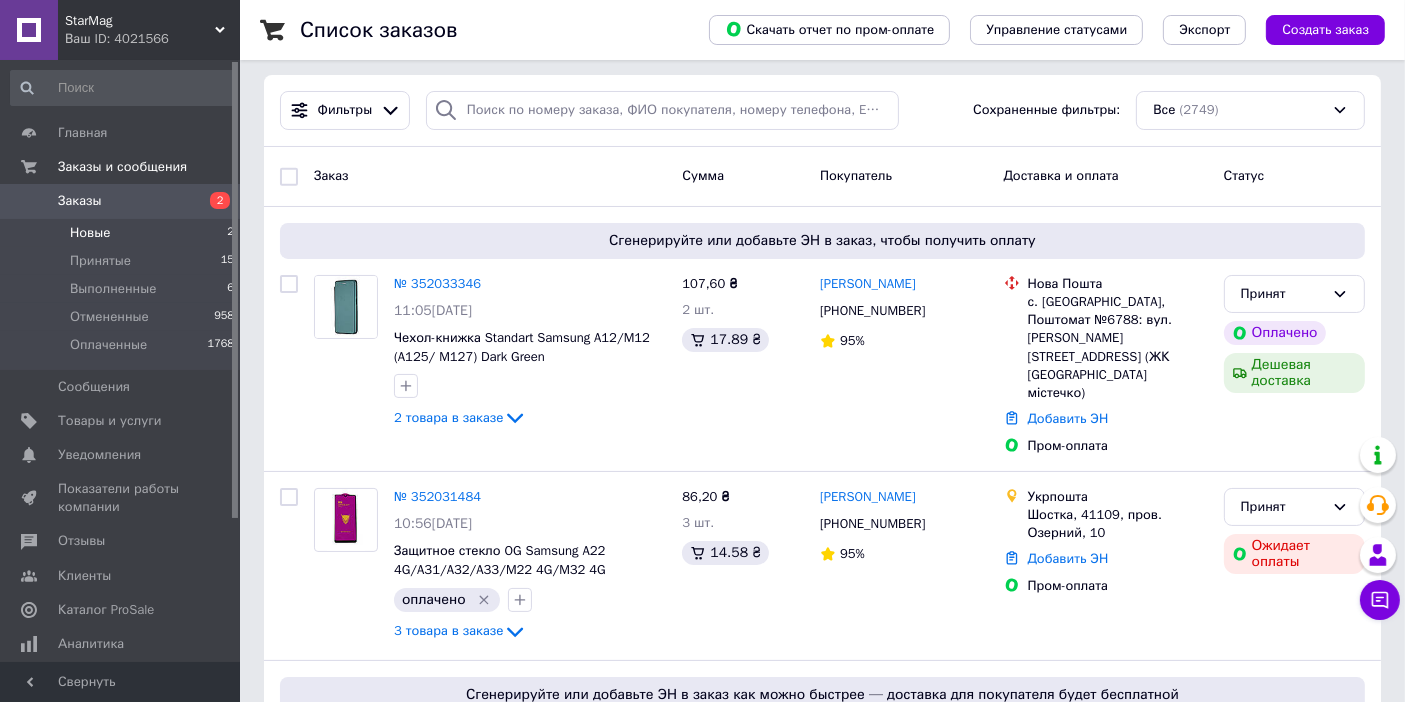 click on "Новые 2" at bounding box center [123, 233] 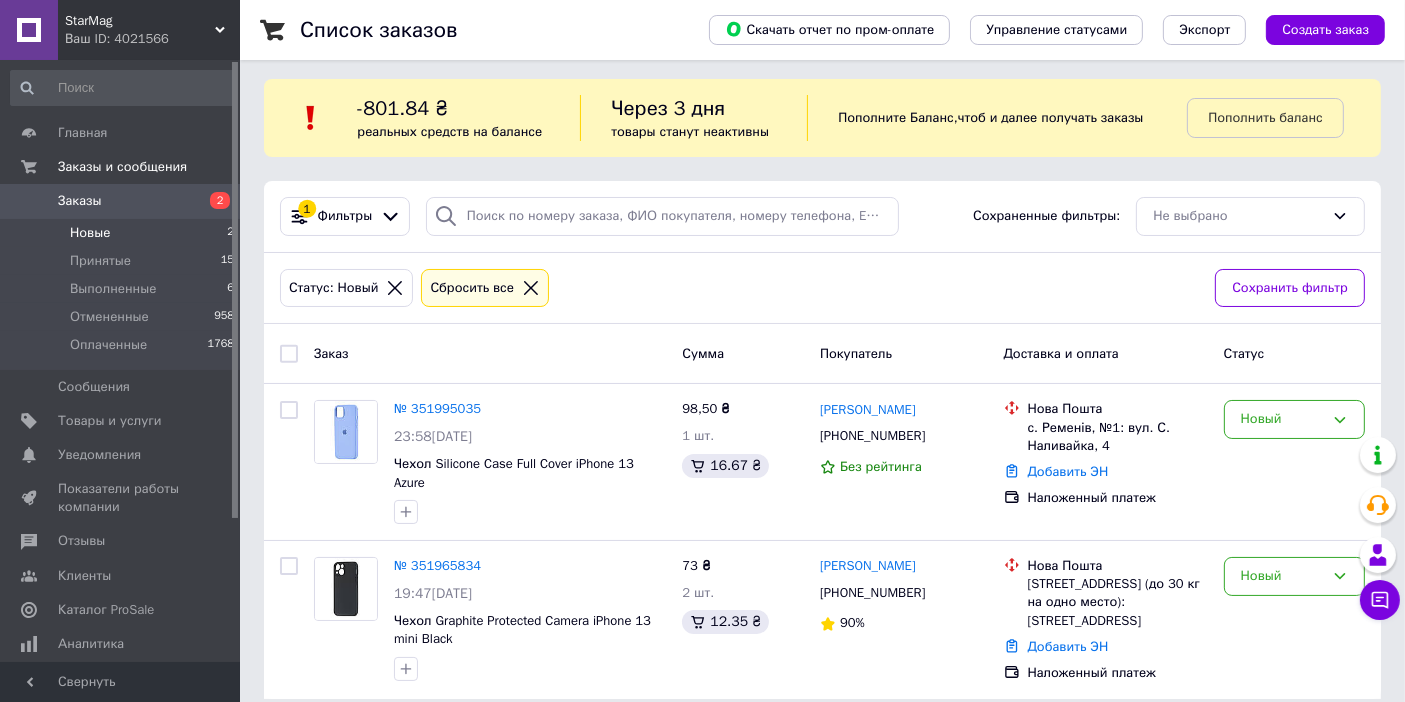 scroll, scrollTop: 8, scrollLeft: 0, axis: vertical 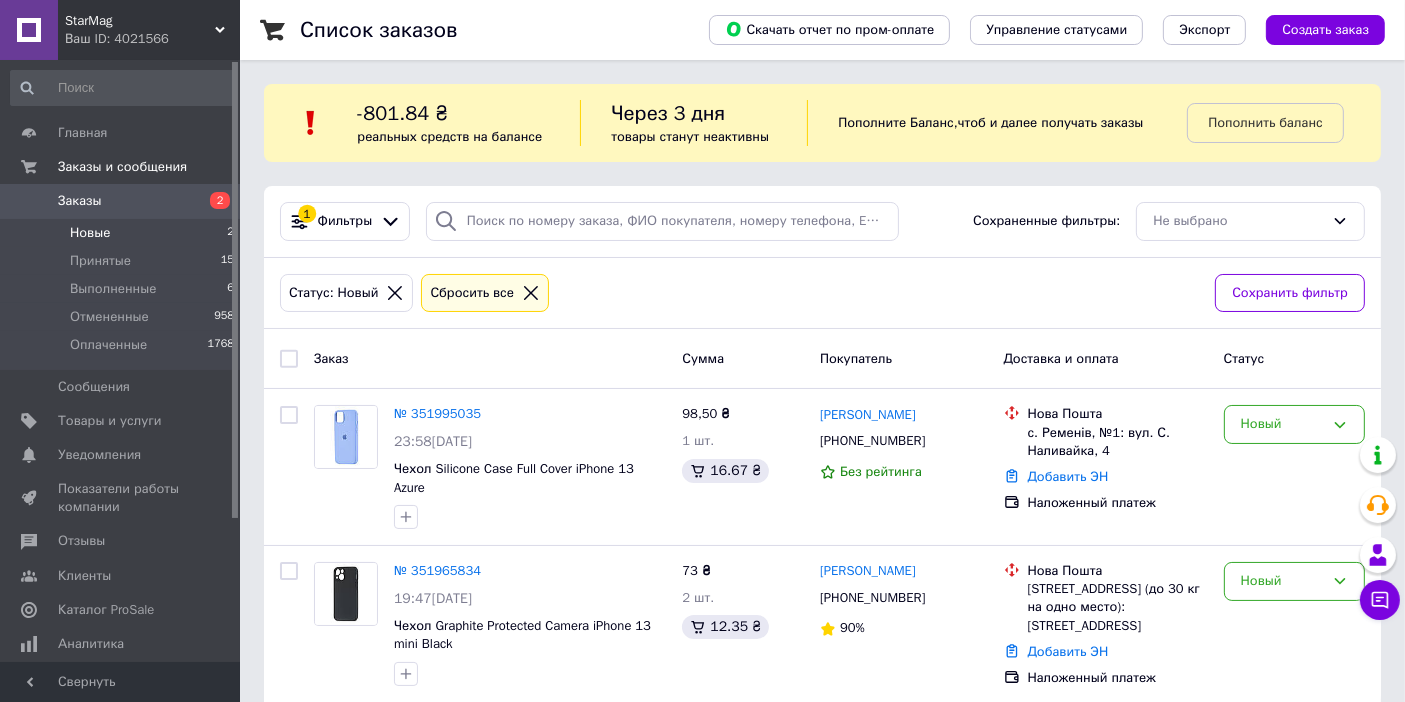click on "Заказы" at bounding box center [121, 201] 